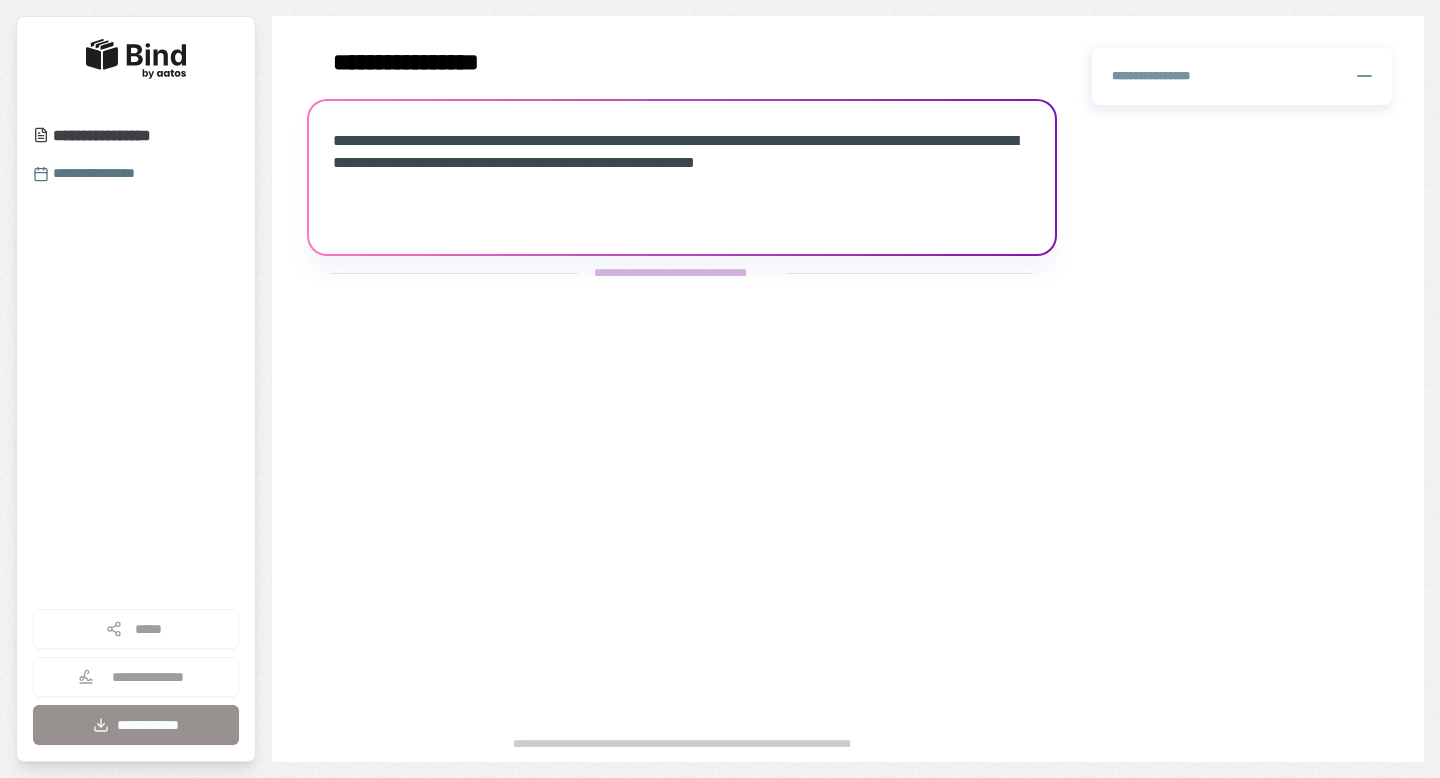 scroll, scrollTop: 0, scrollLeft: 0, axis: both 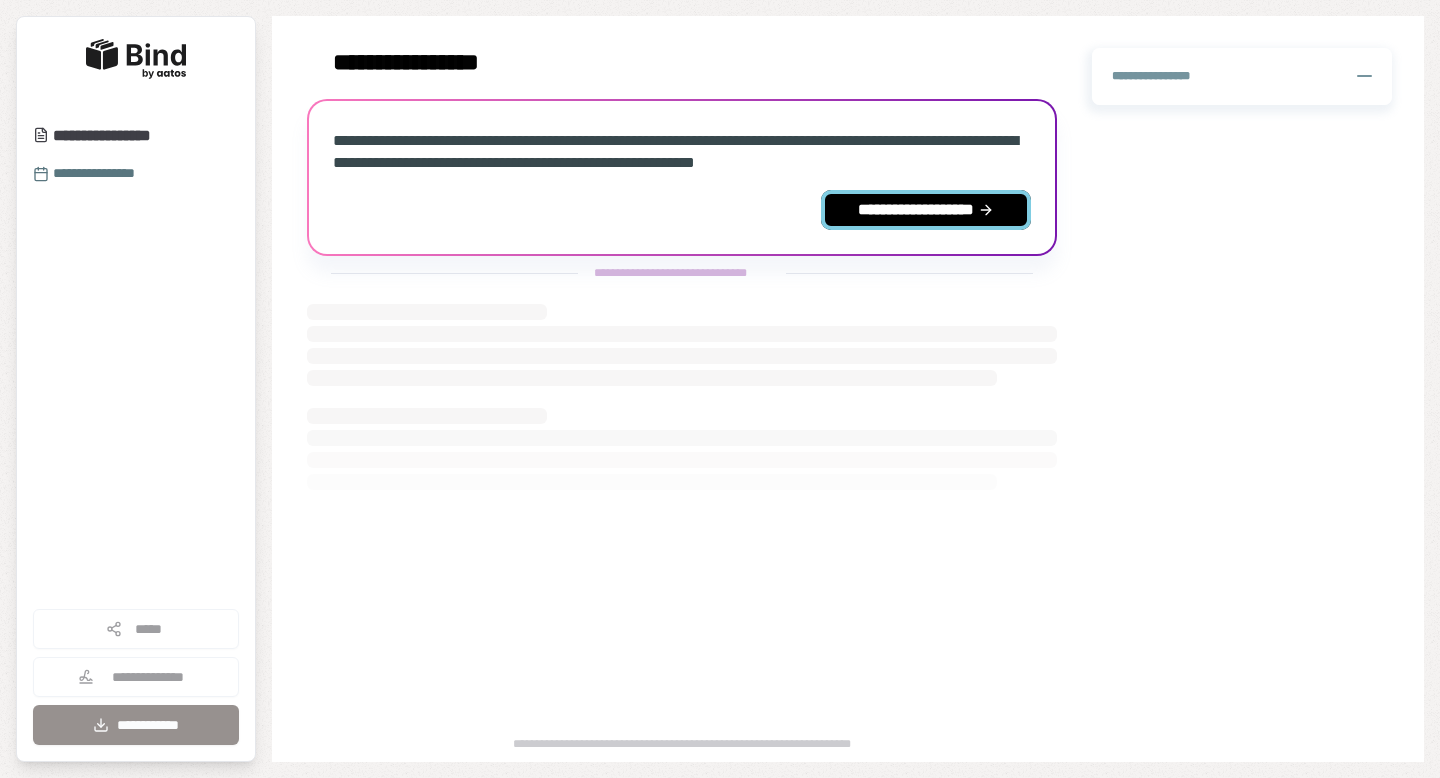 click on "**********" at bounding box center [926, 210] 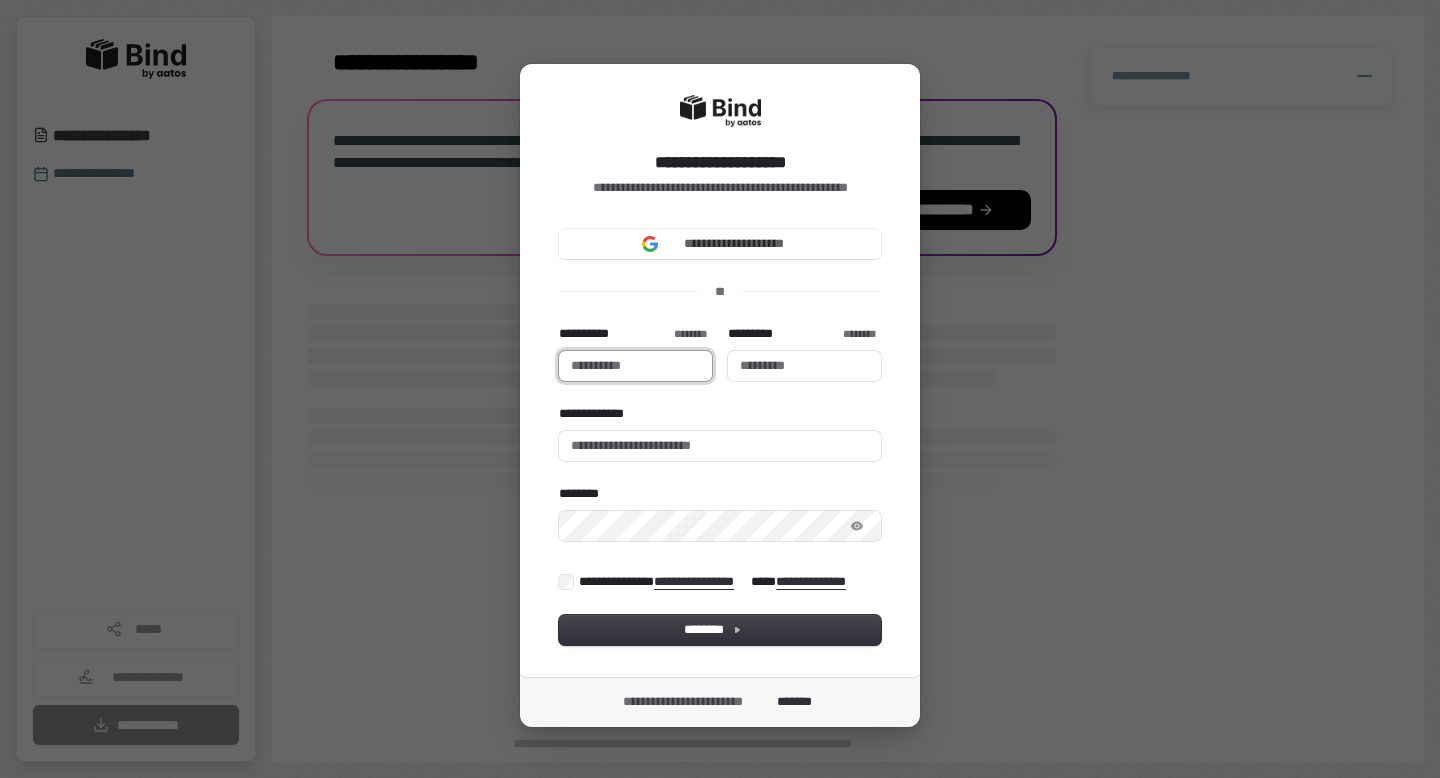 type 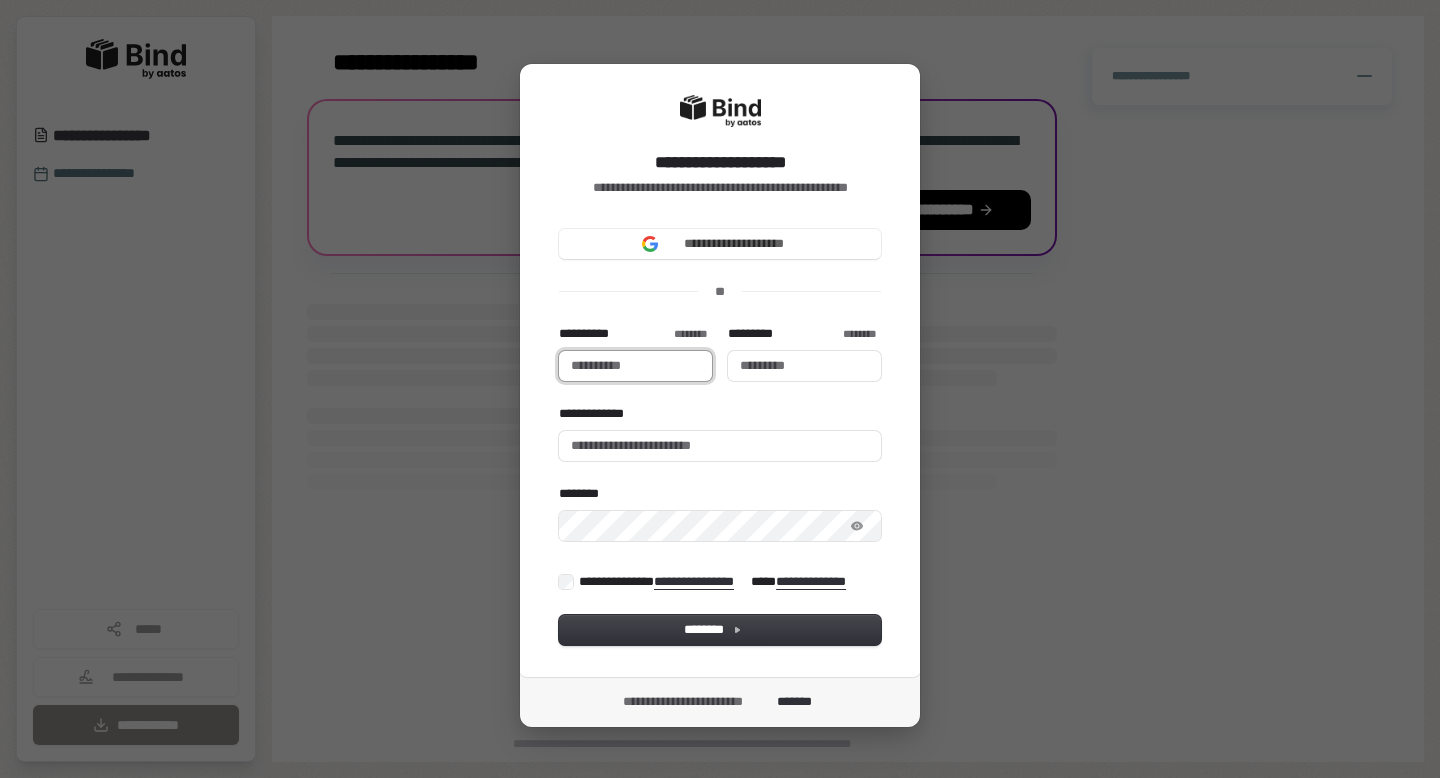 type 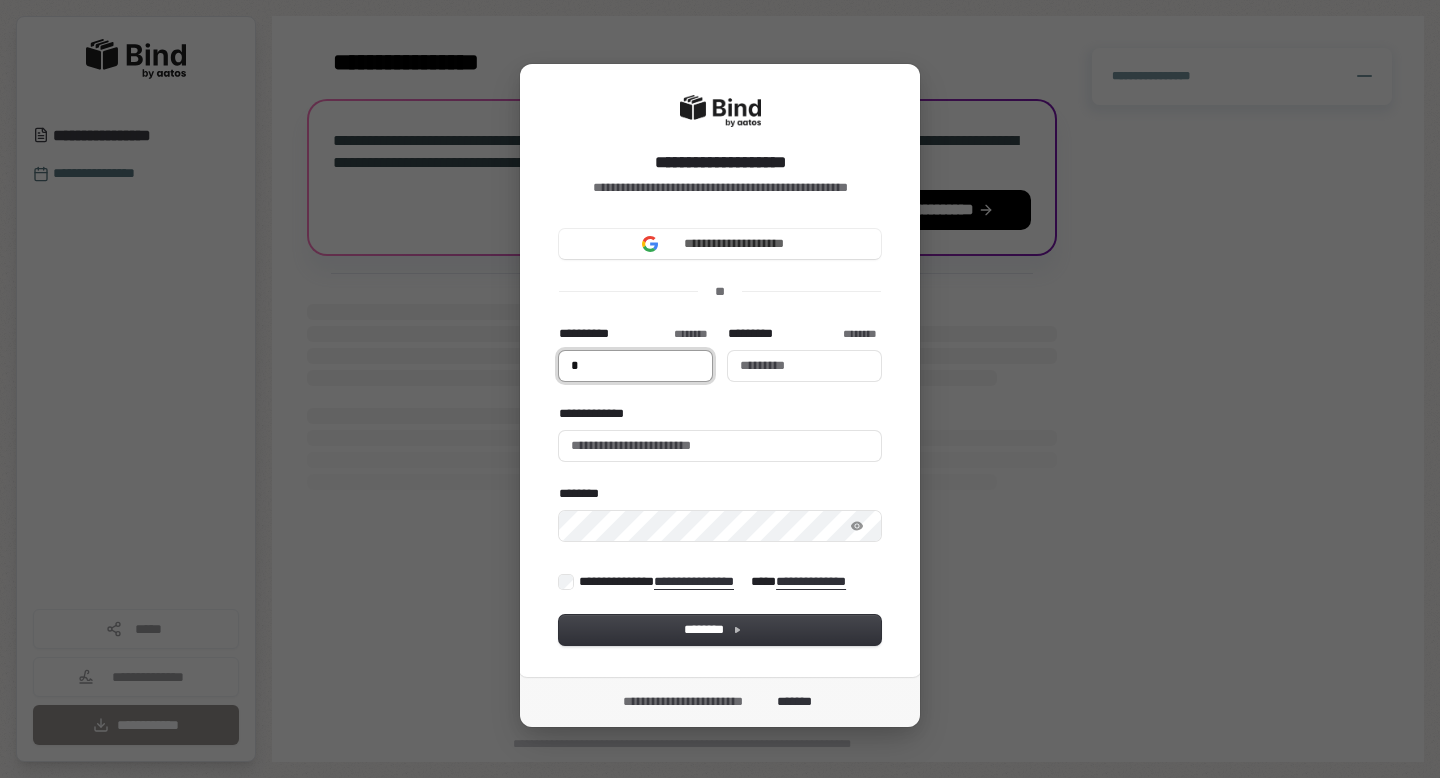 type on "**" 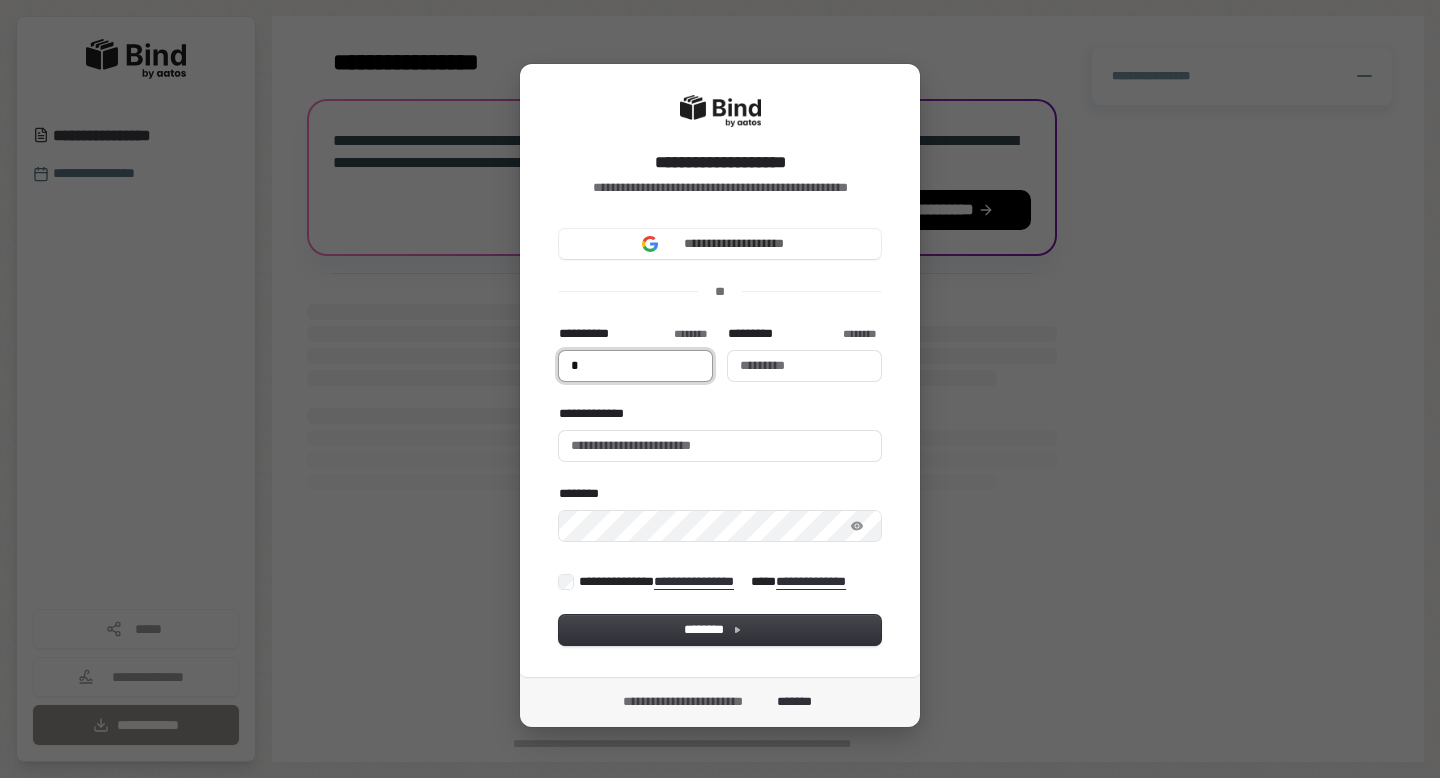type 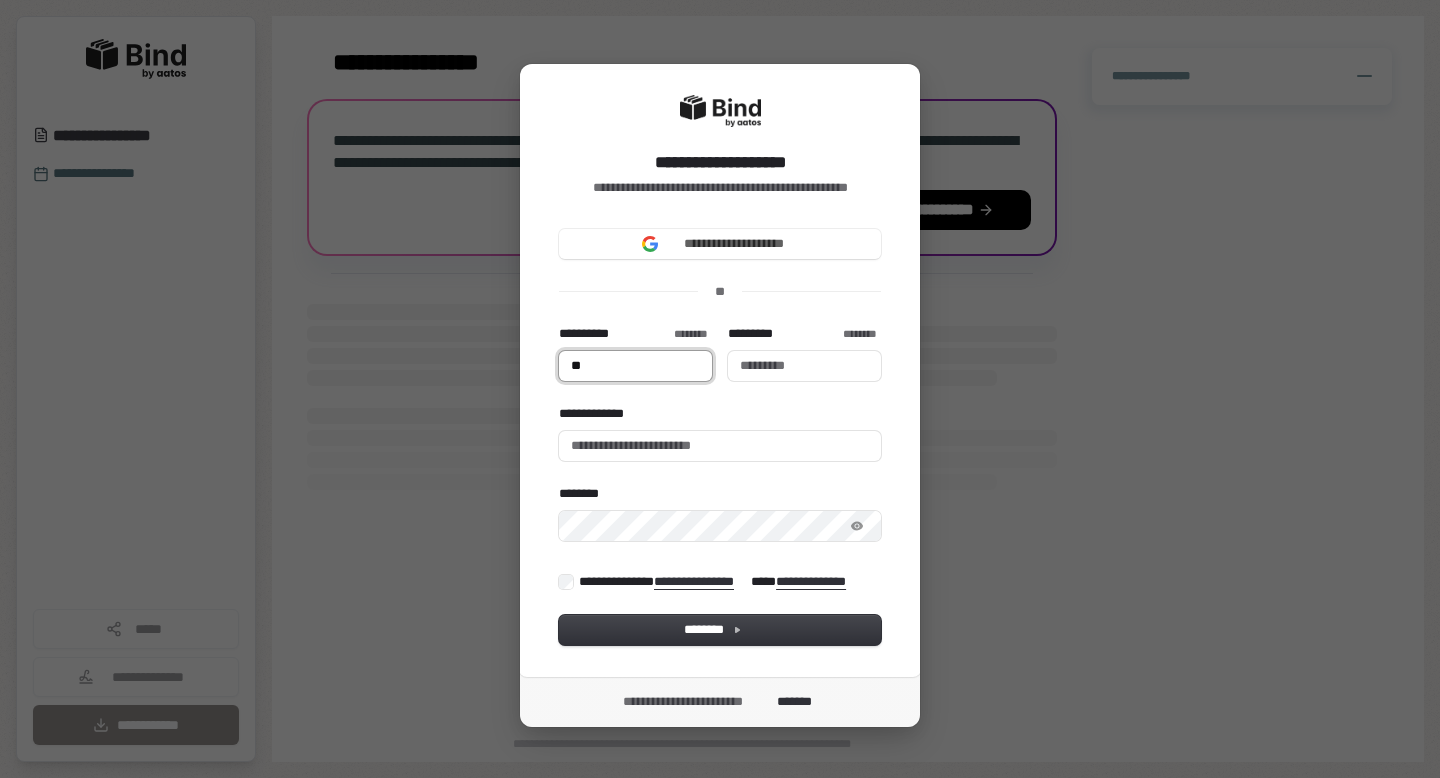 type on "***" 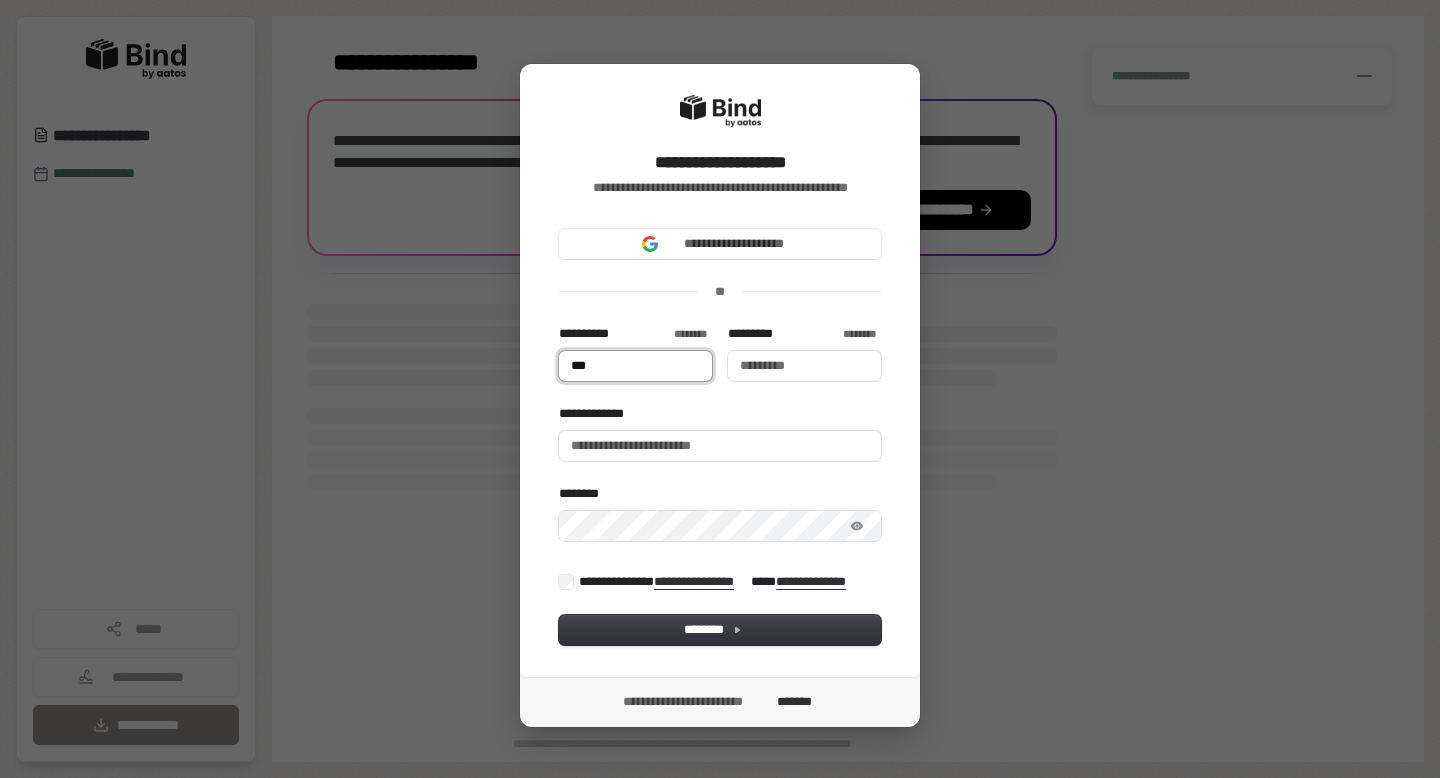type on "****" 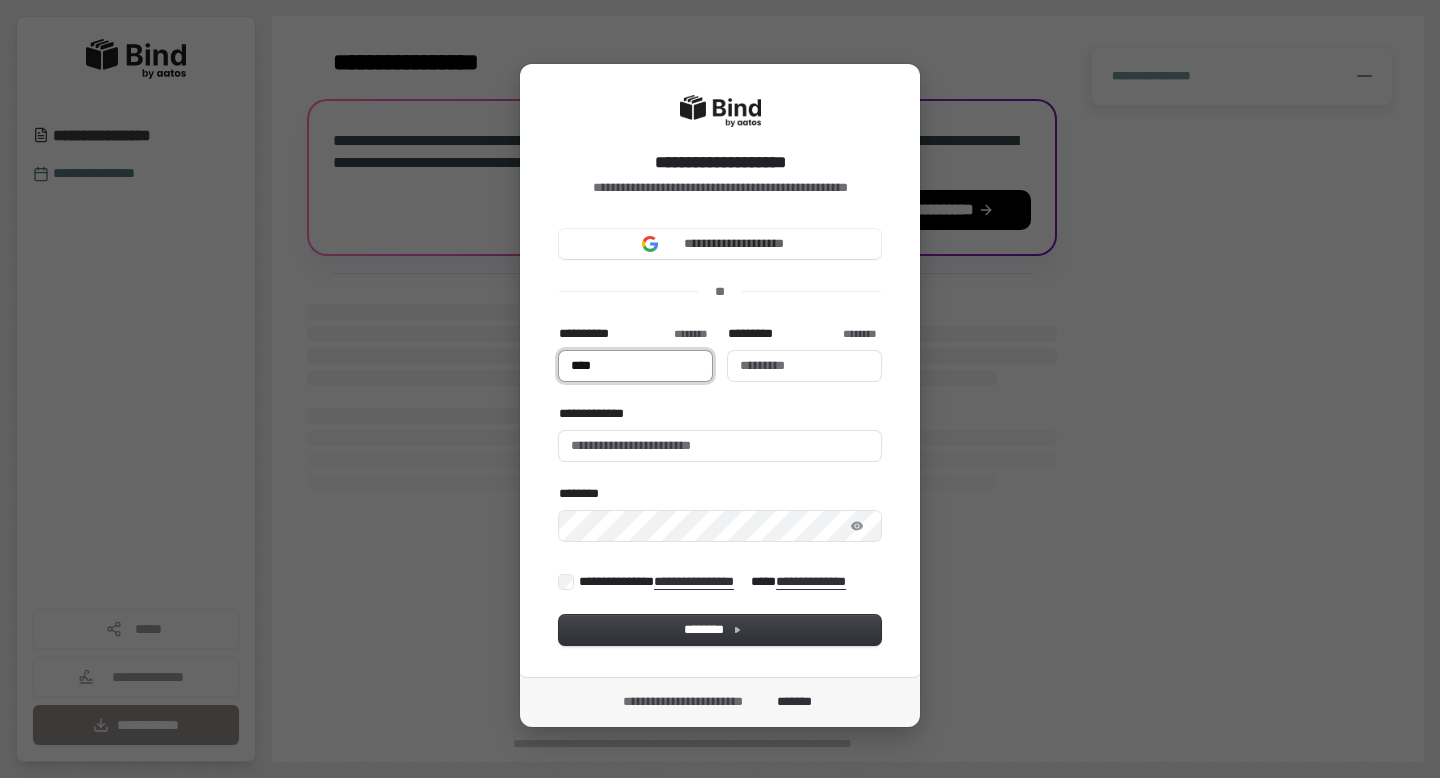 type on "*****" 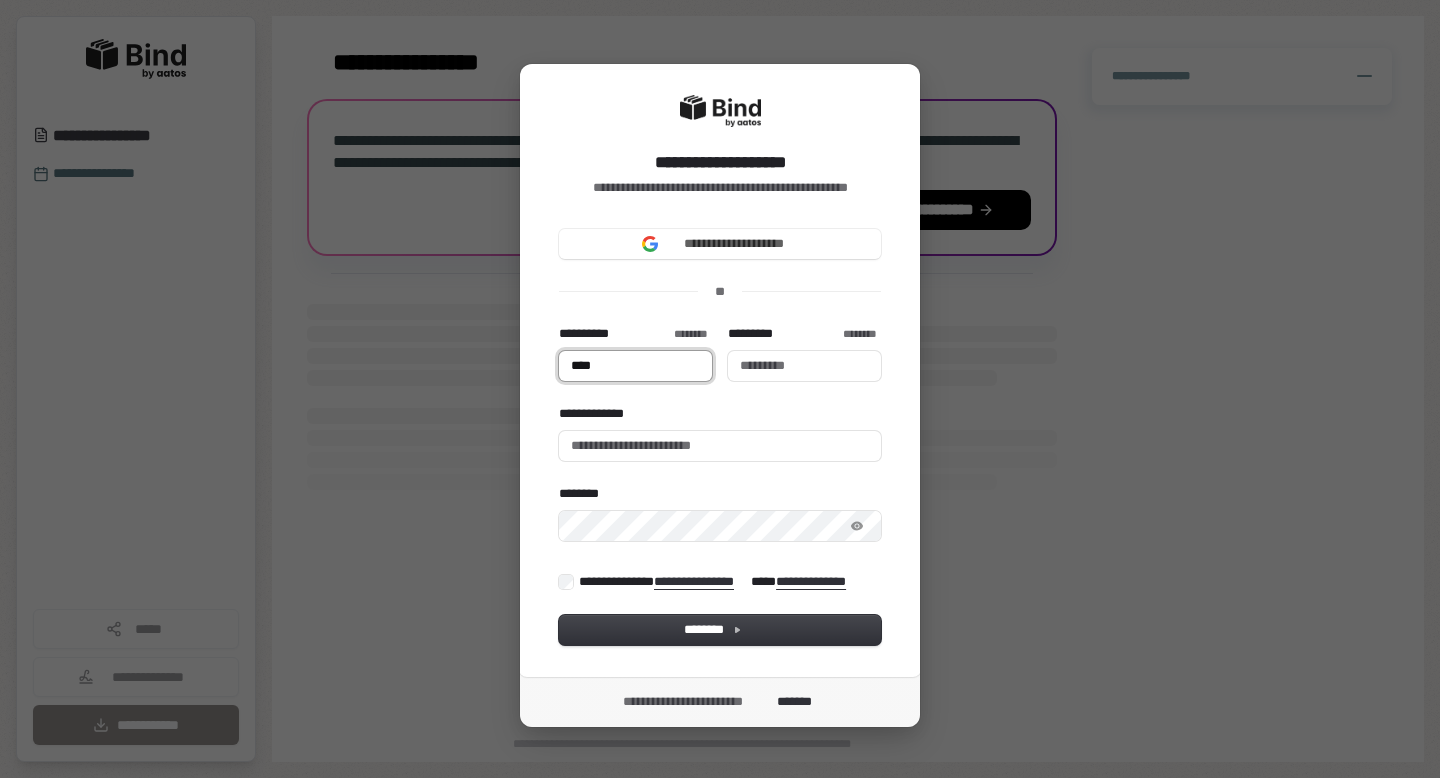 type 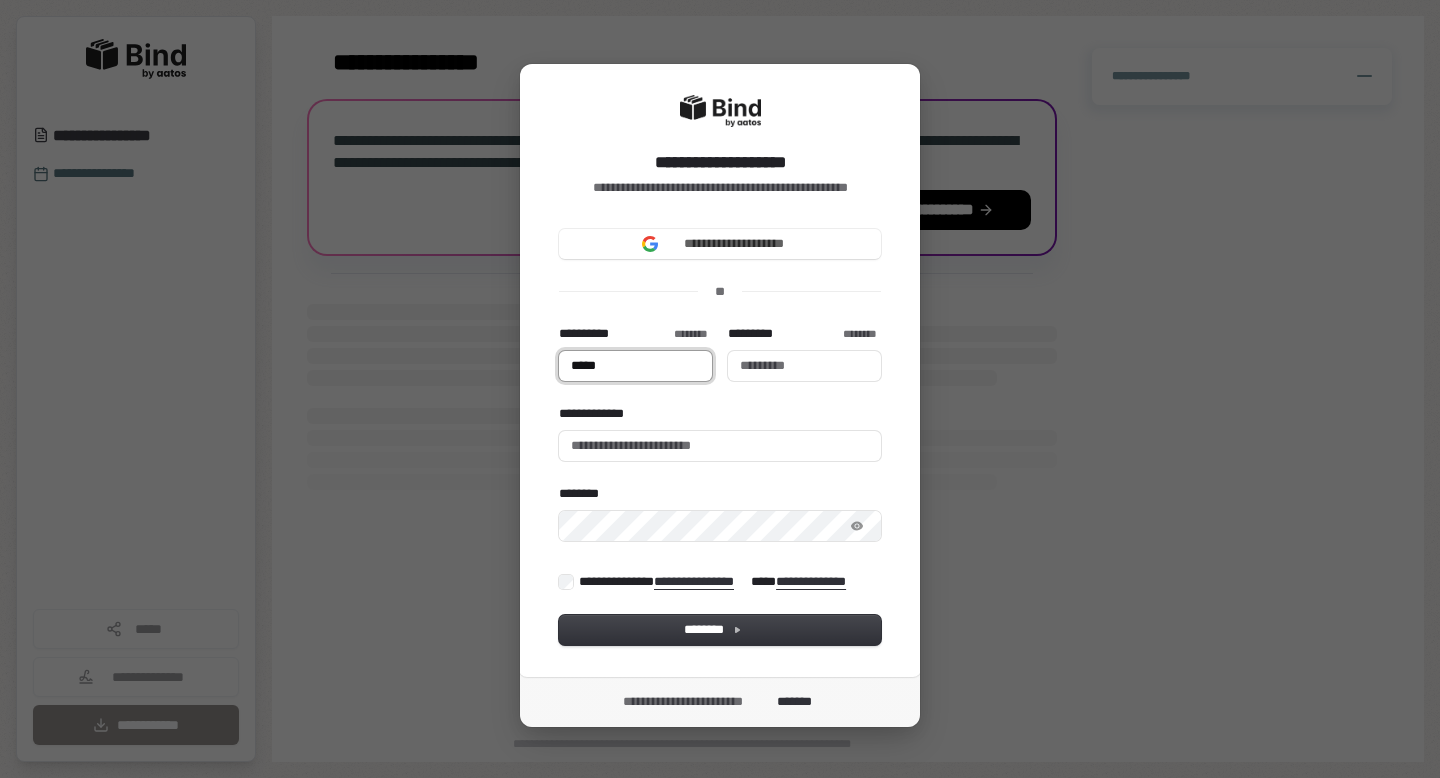 type on "*****" 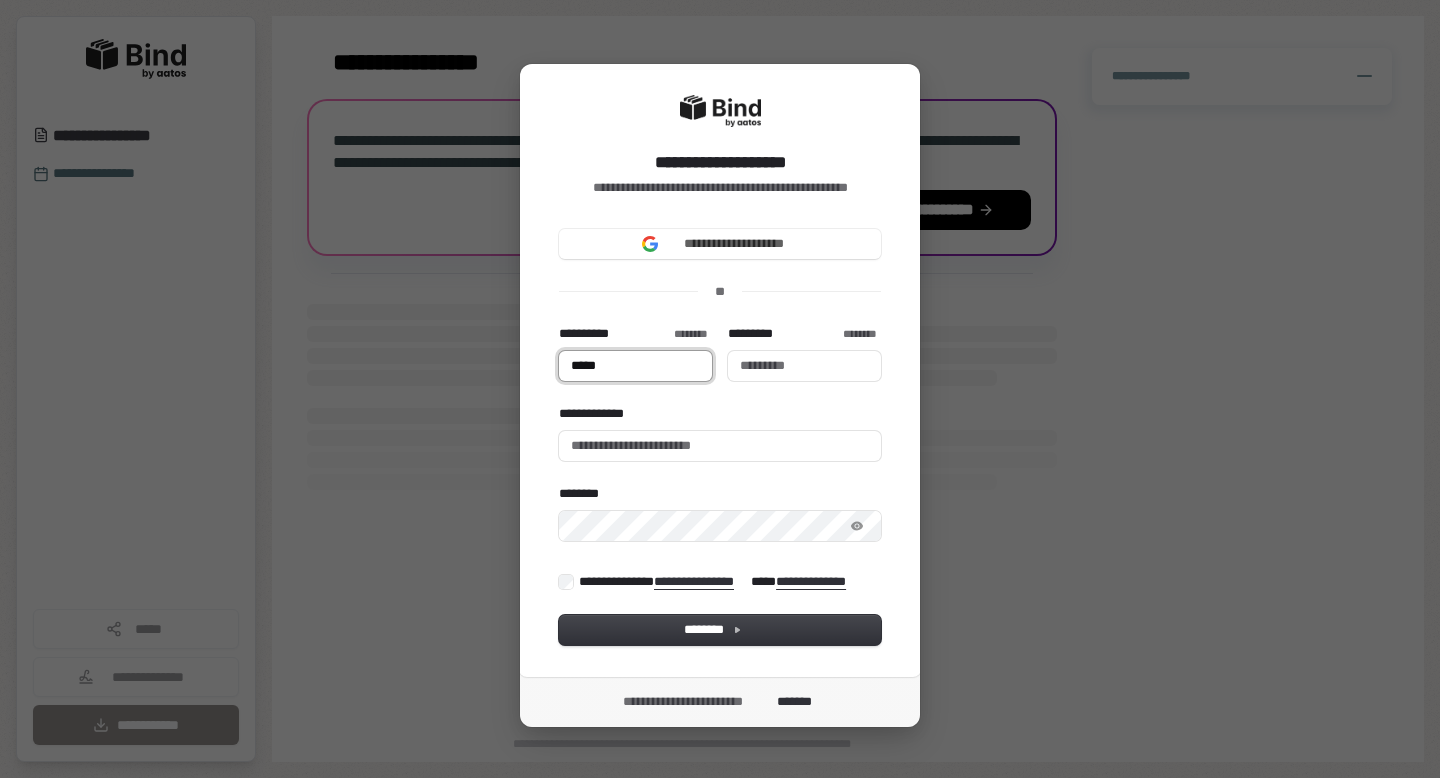 type 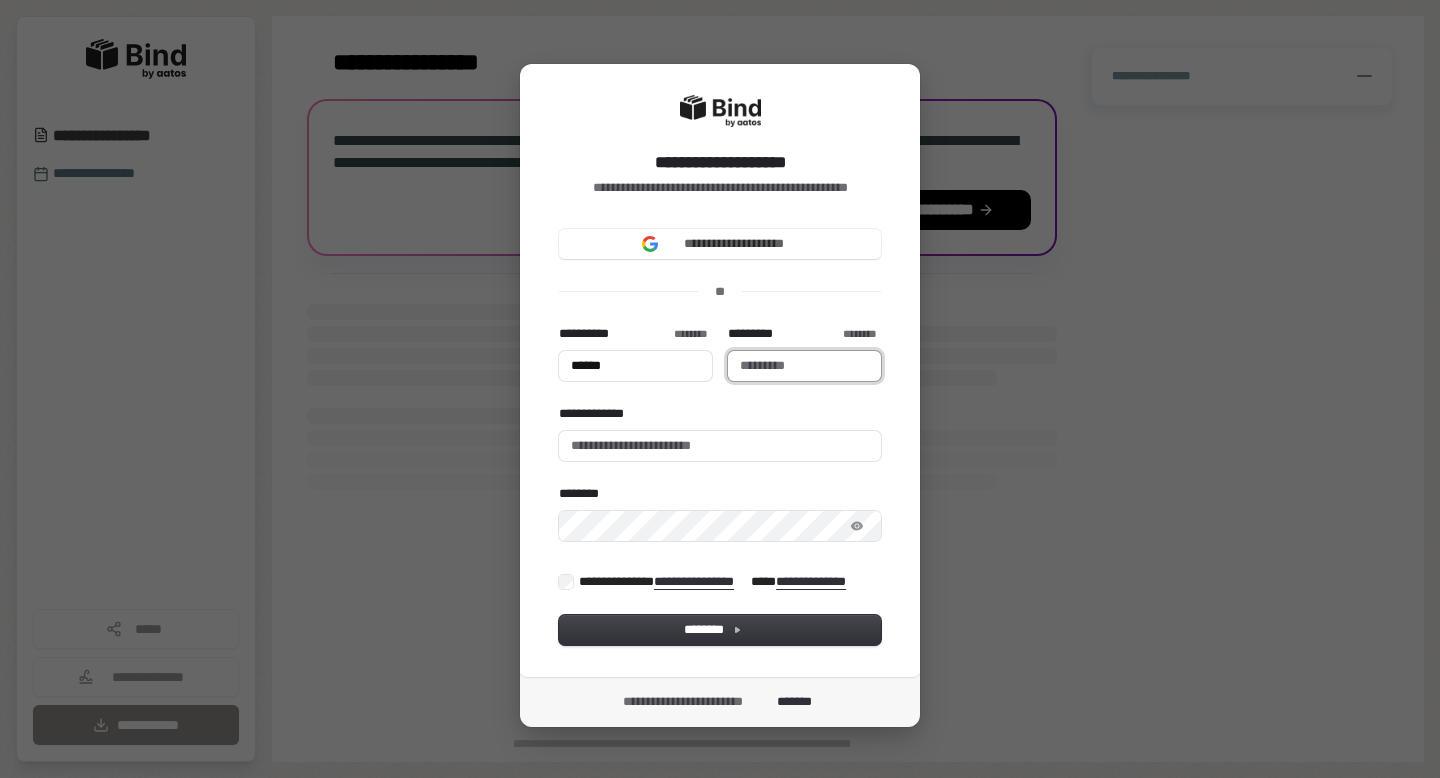 type on "*****" 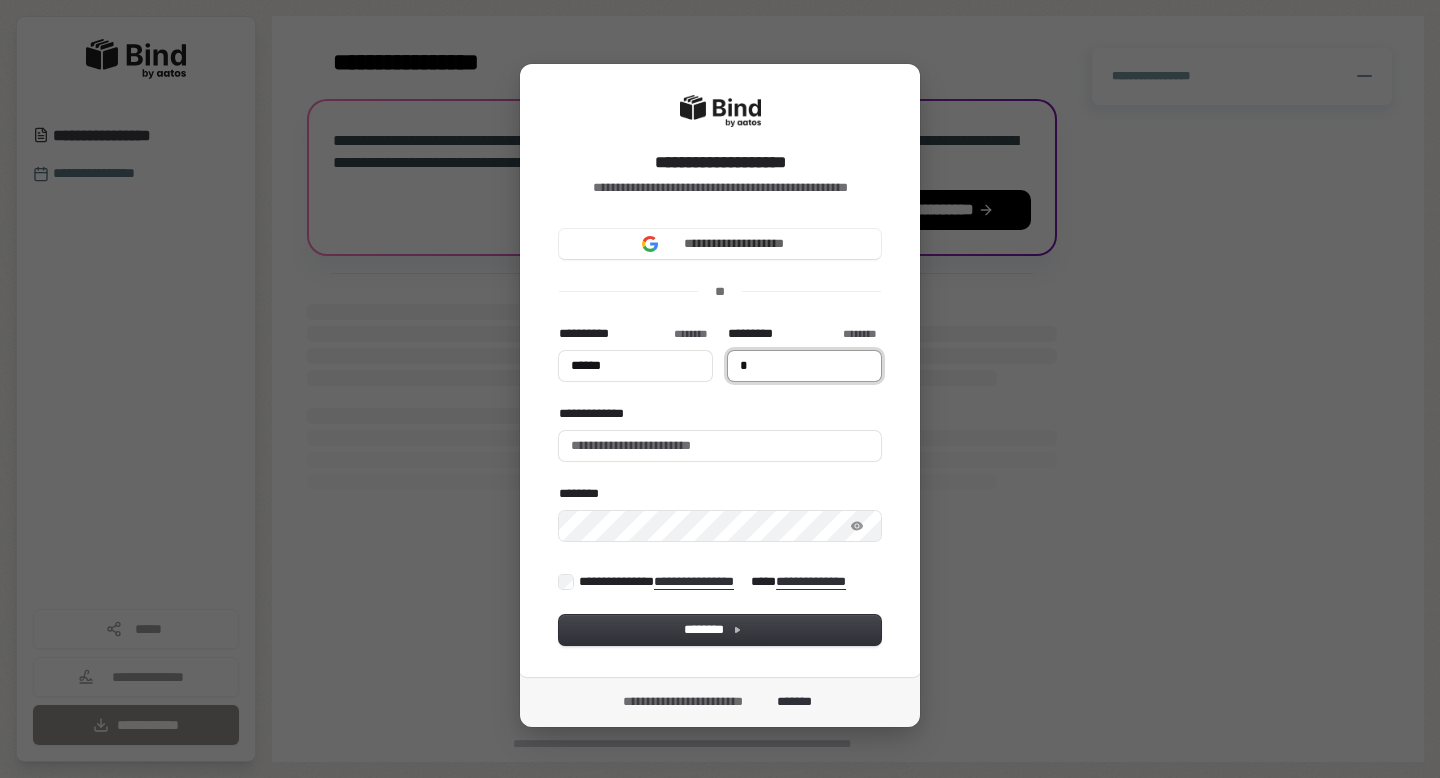 type on "*****" 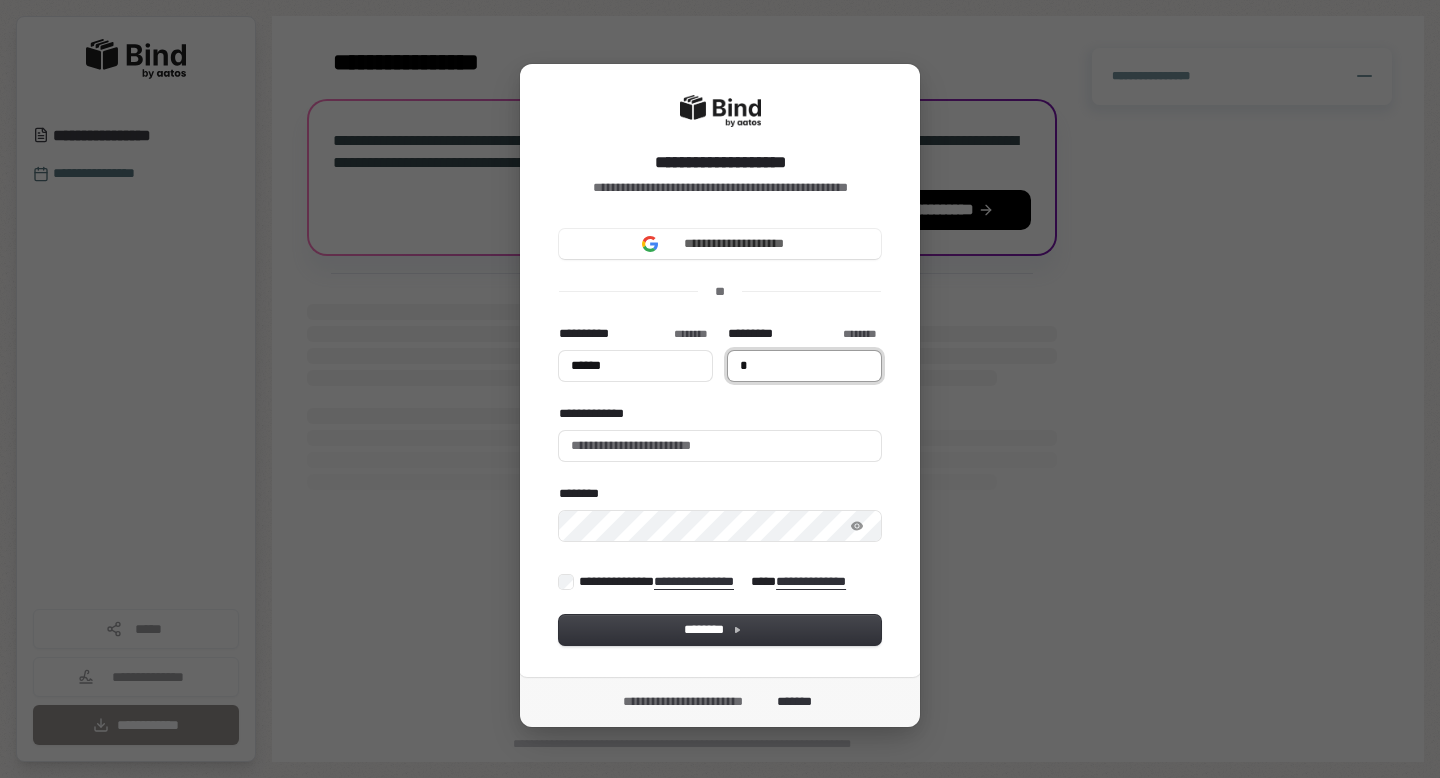 type on "**" 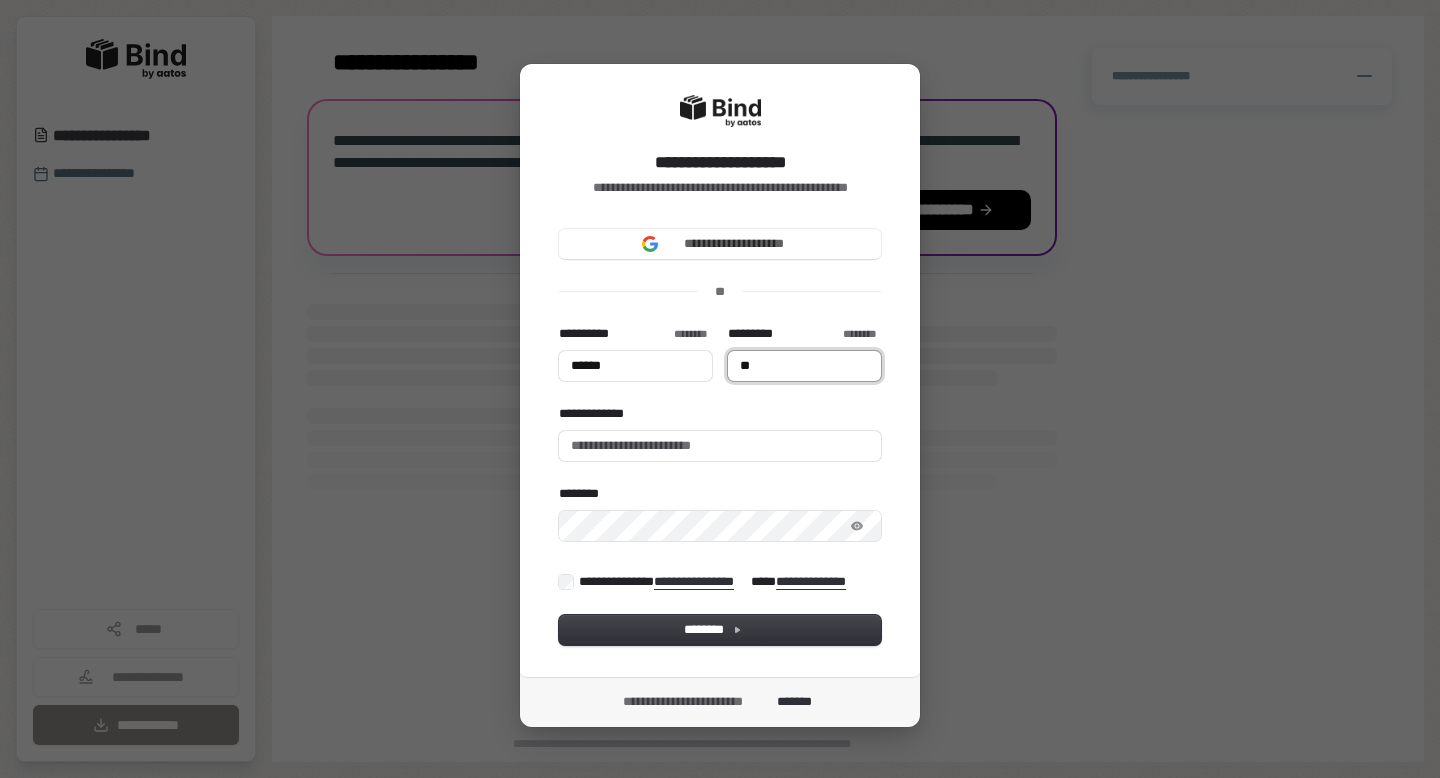 type on "*****" 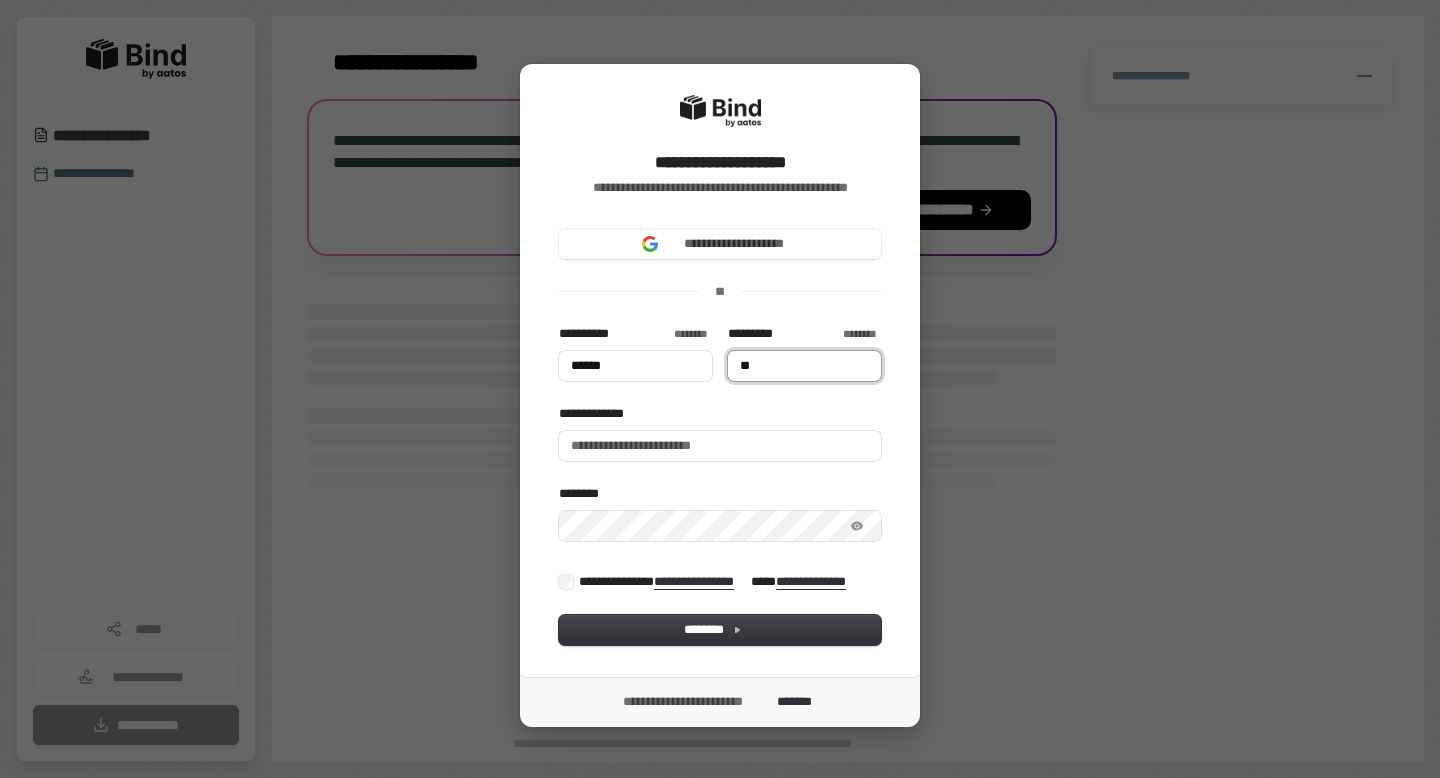 type 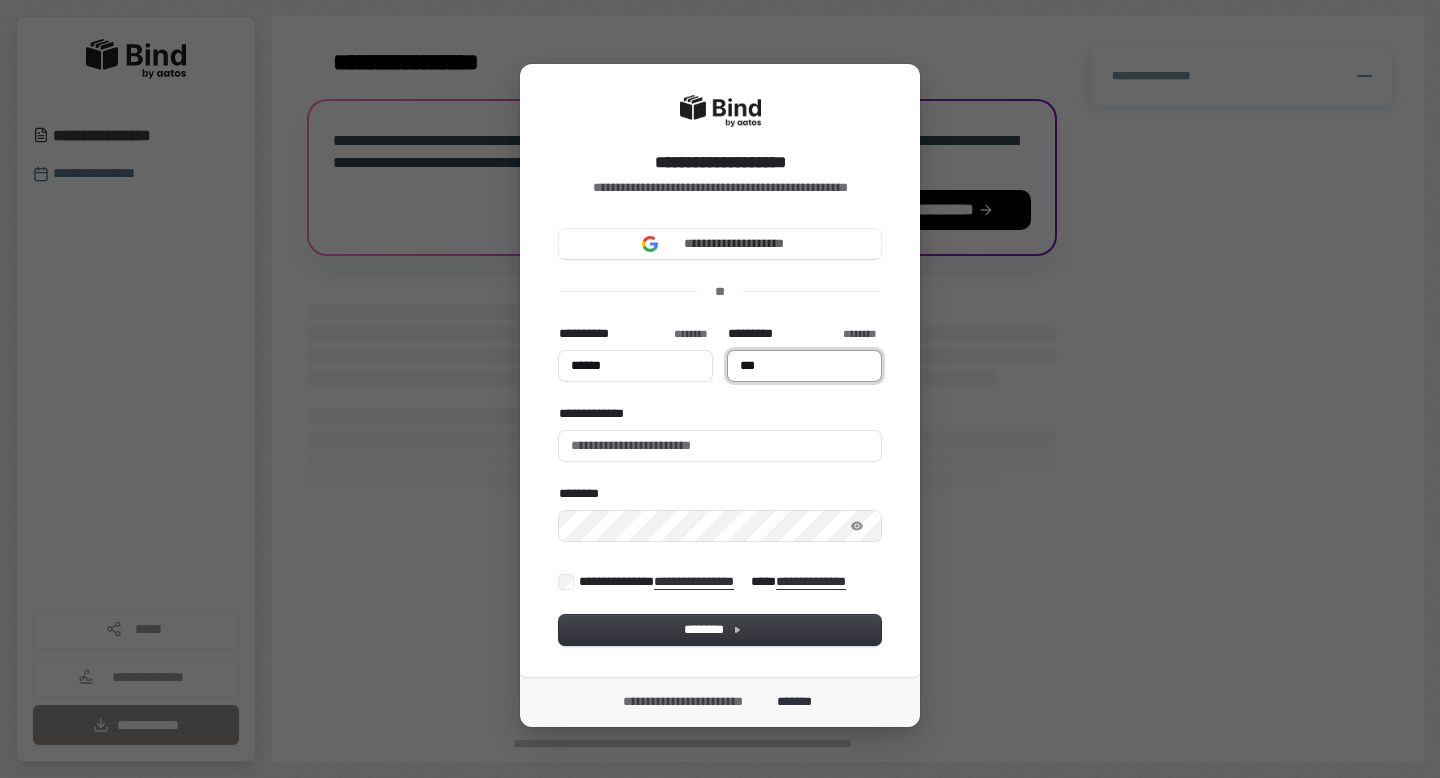 type on "*****" 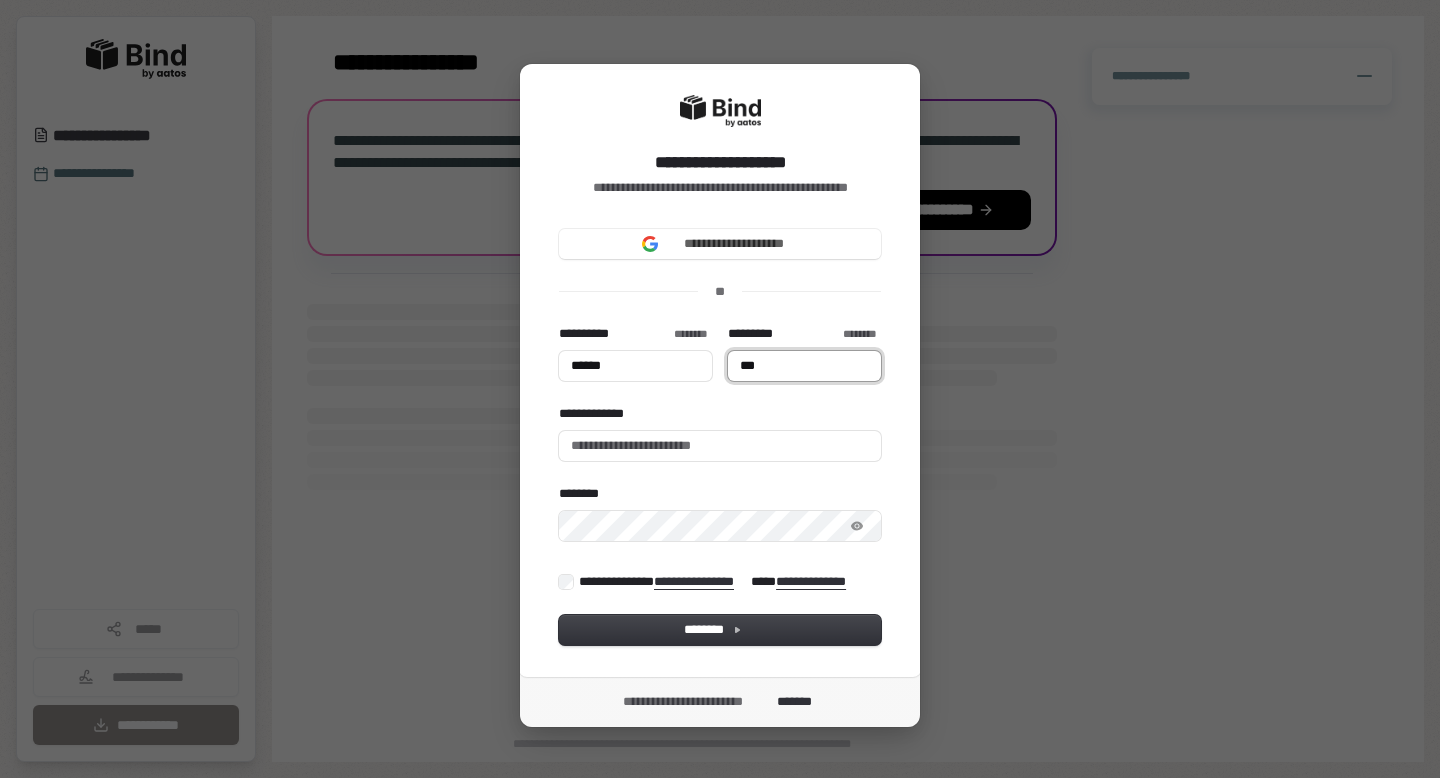type 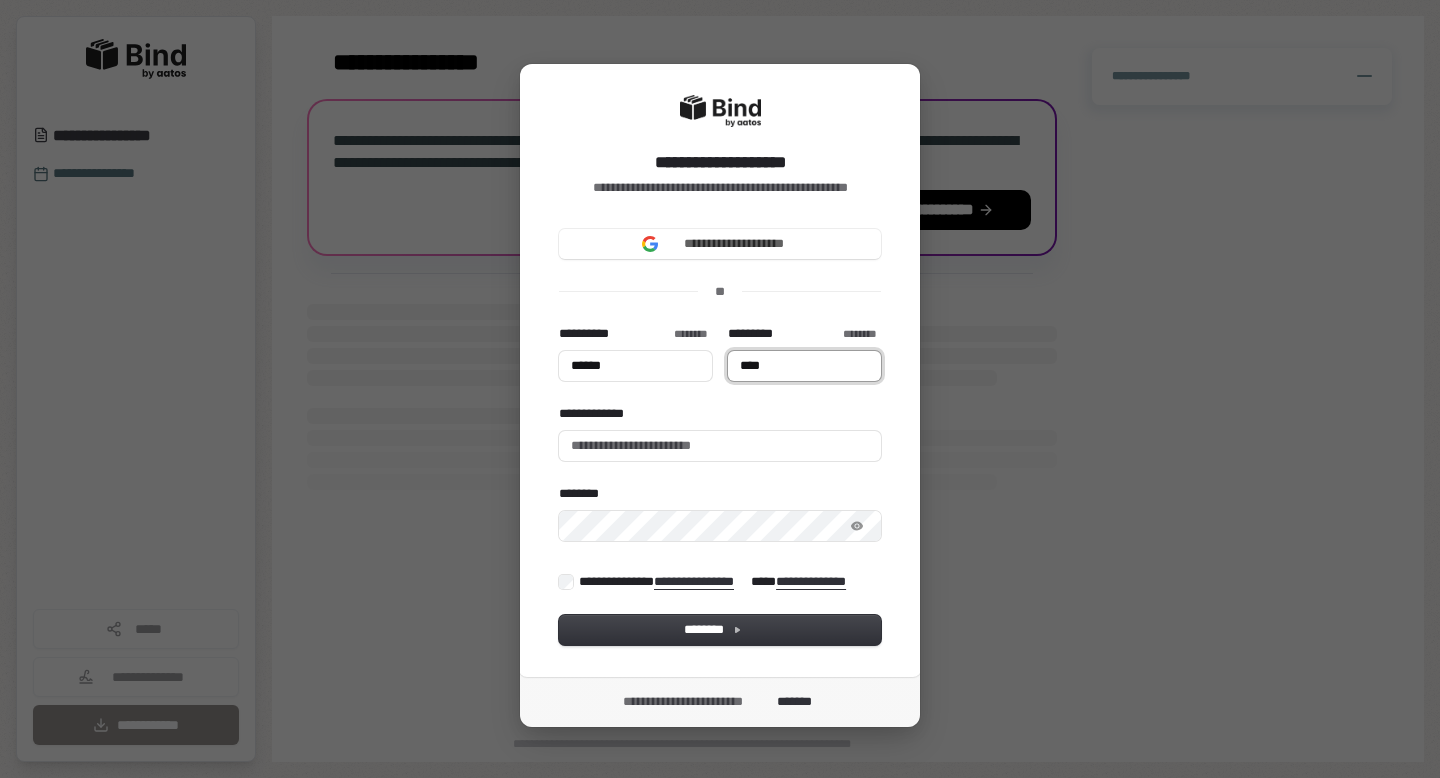 type on "*****" 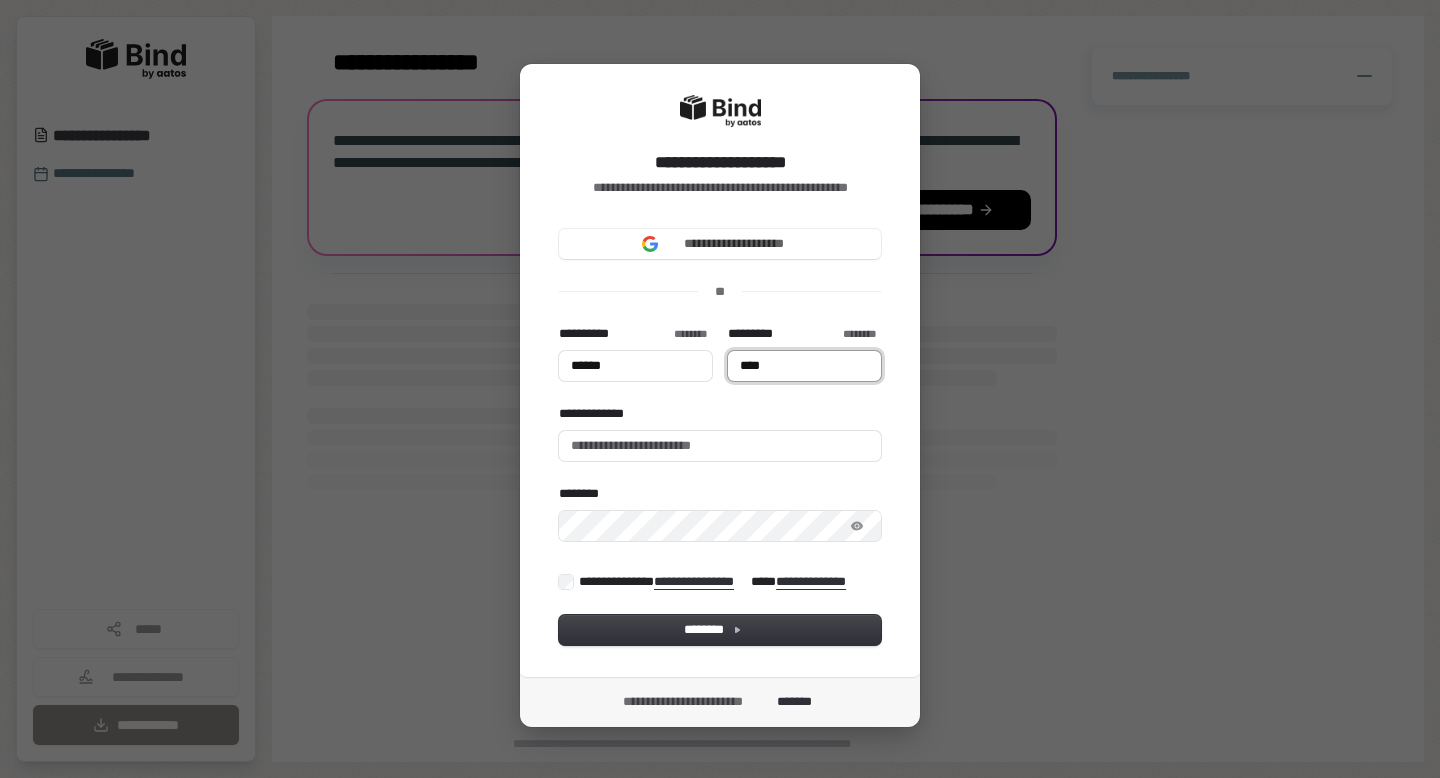 type on "*****" 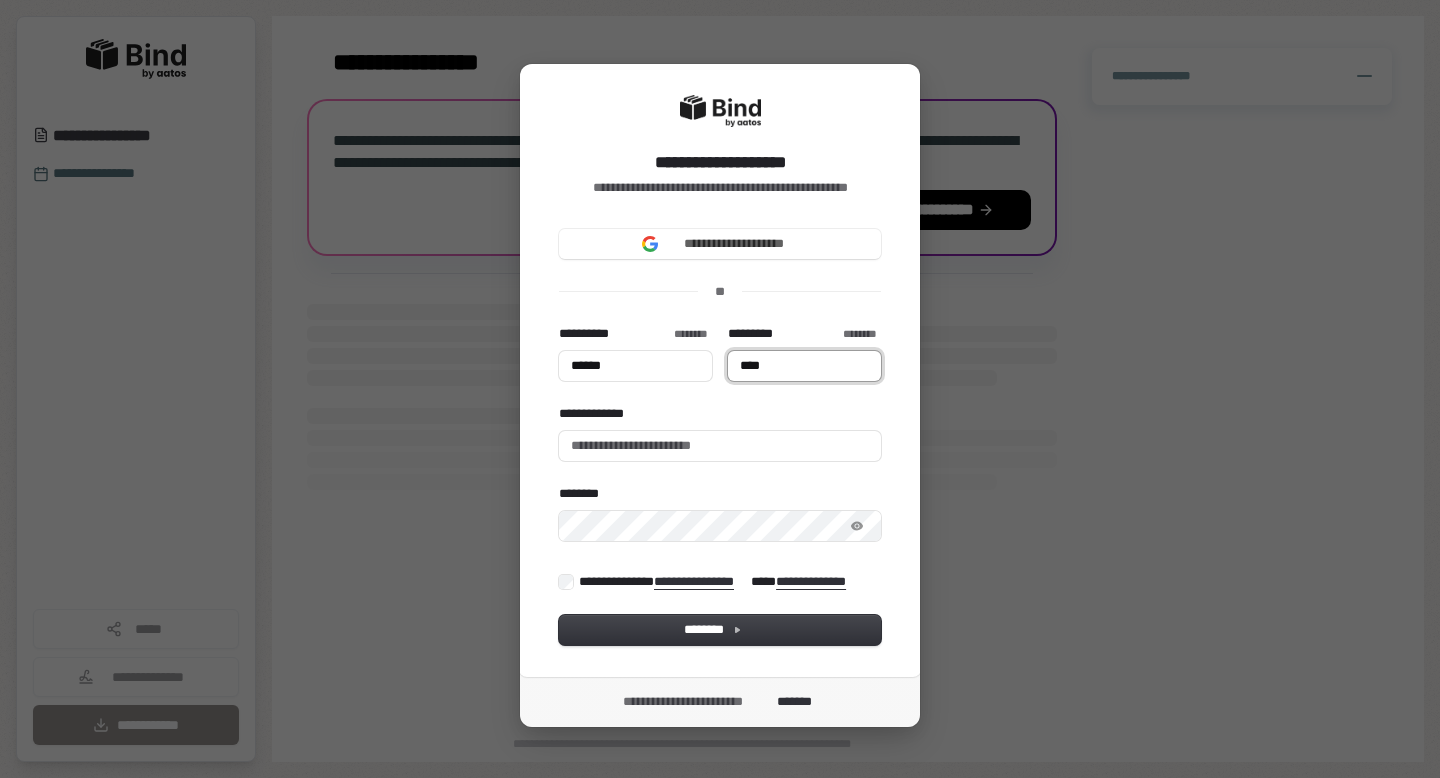 type 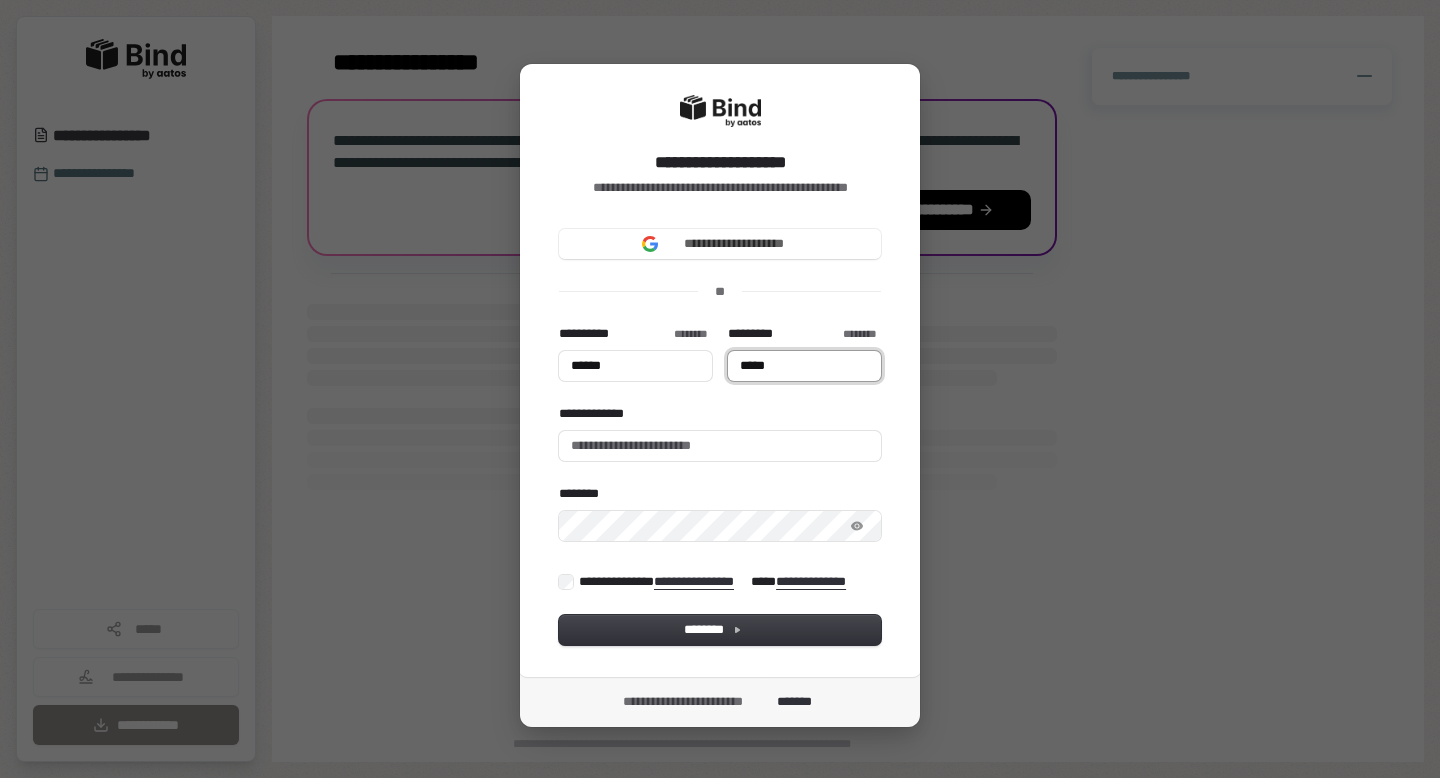 type on "*****" 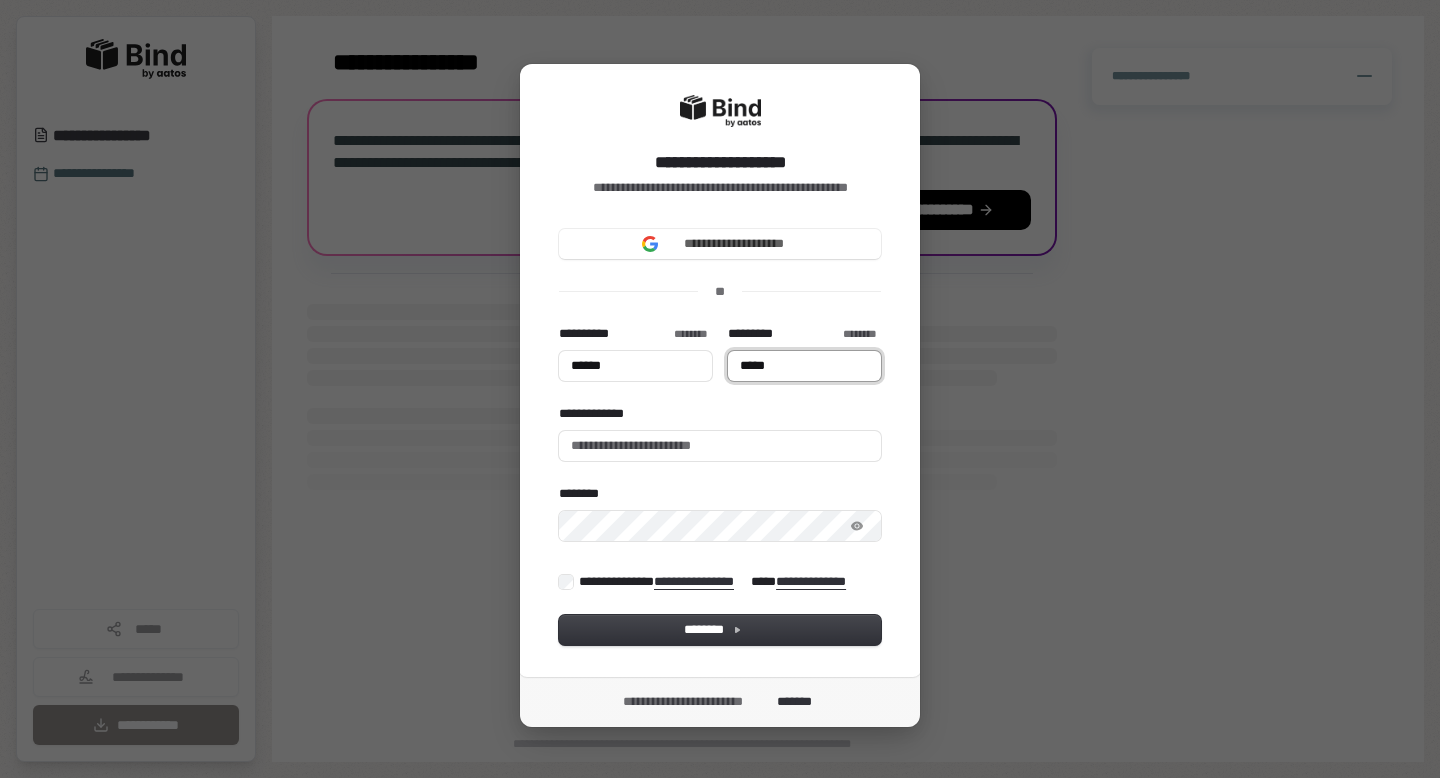 type on "******" 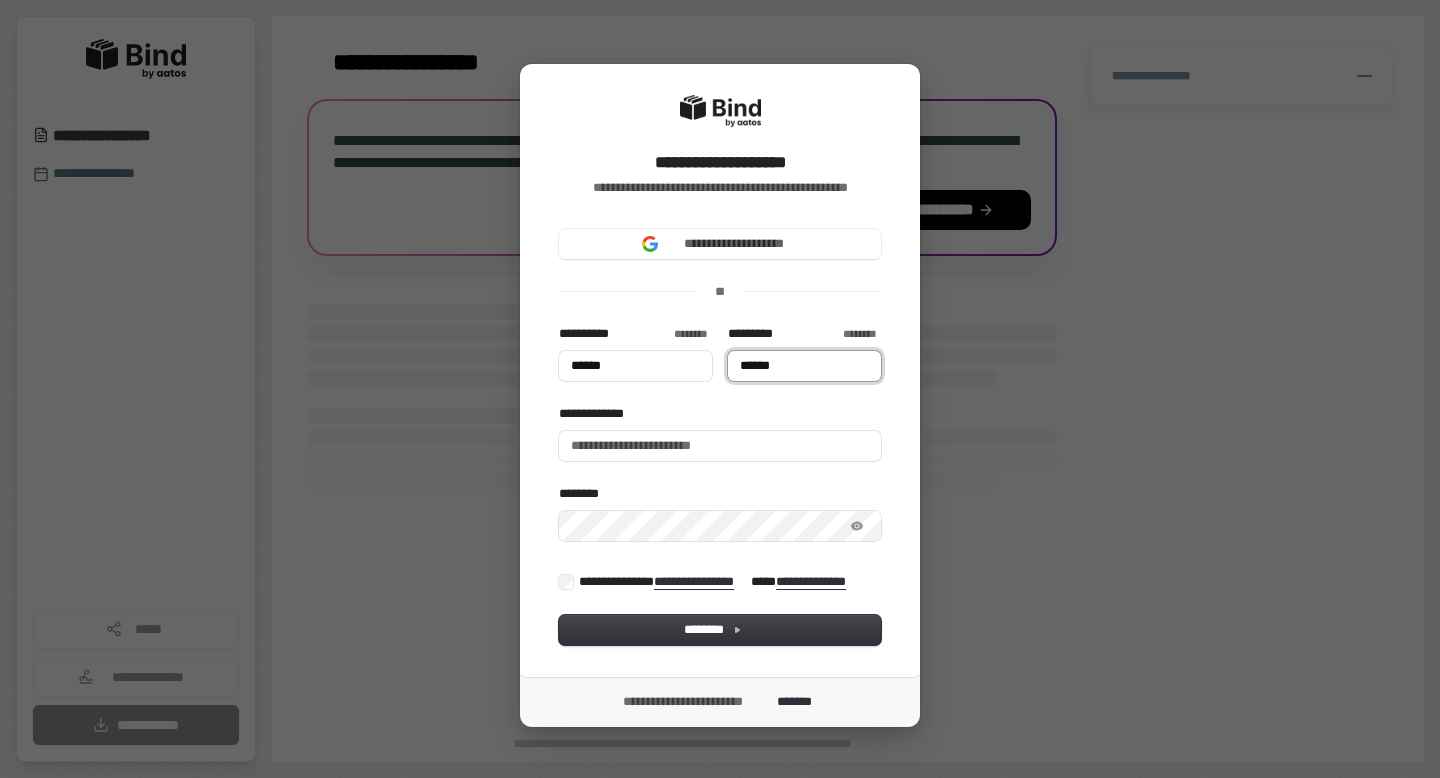 type on "*****" 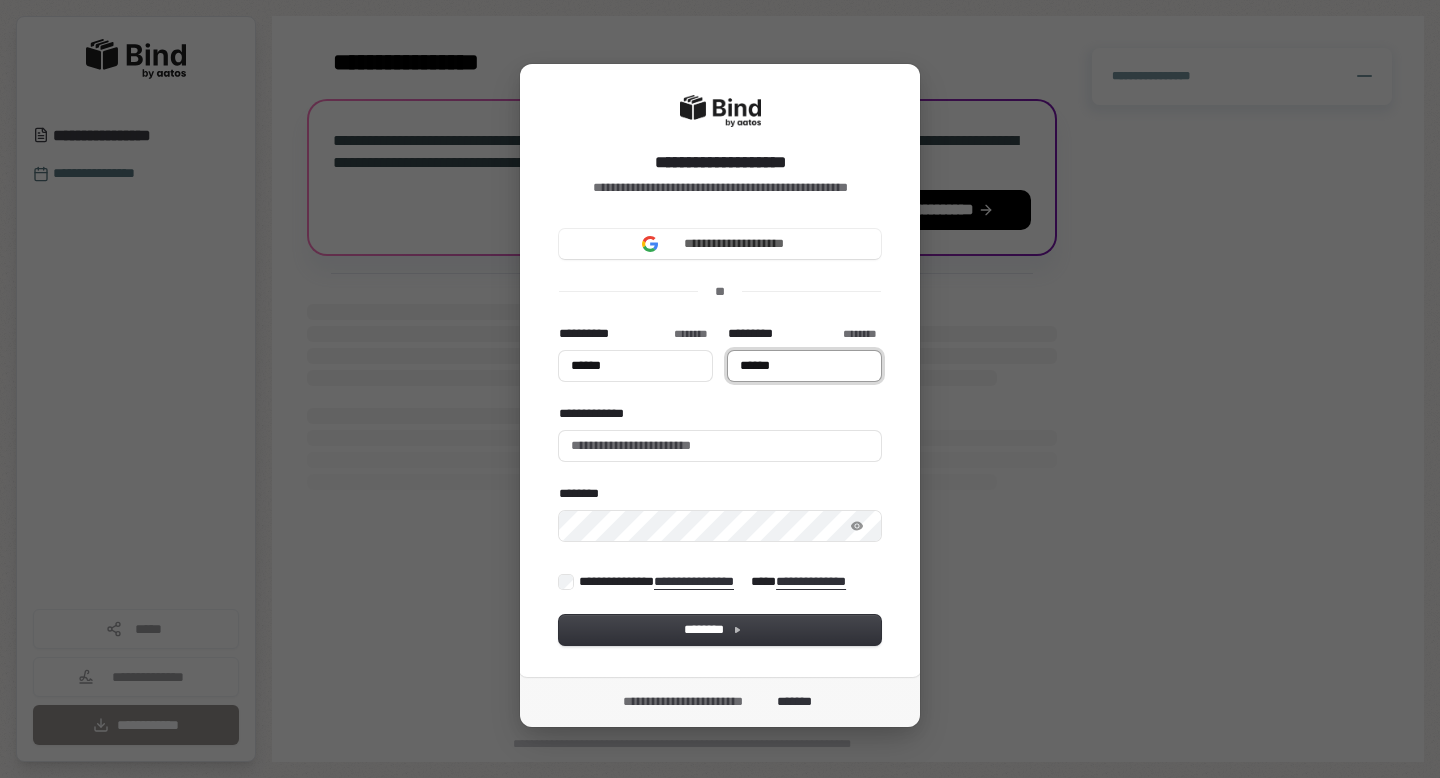 type on "*******" 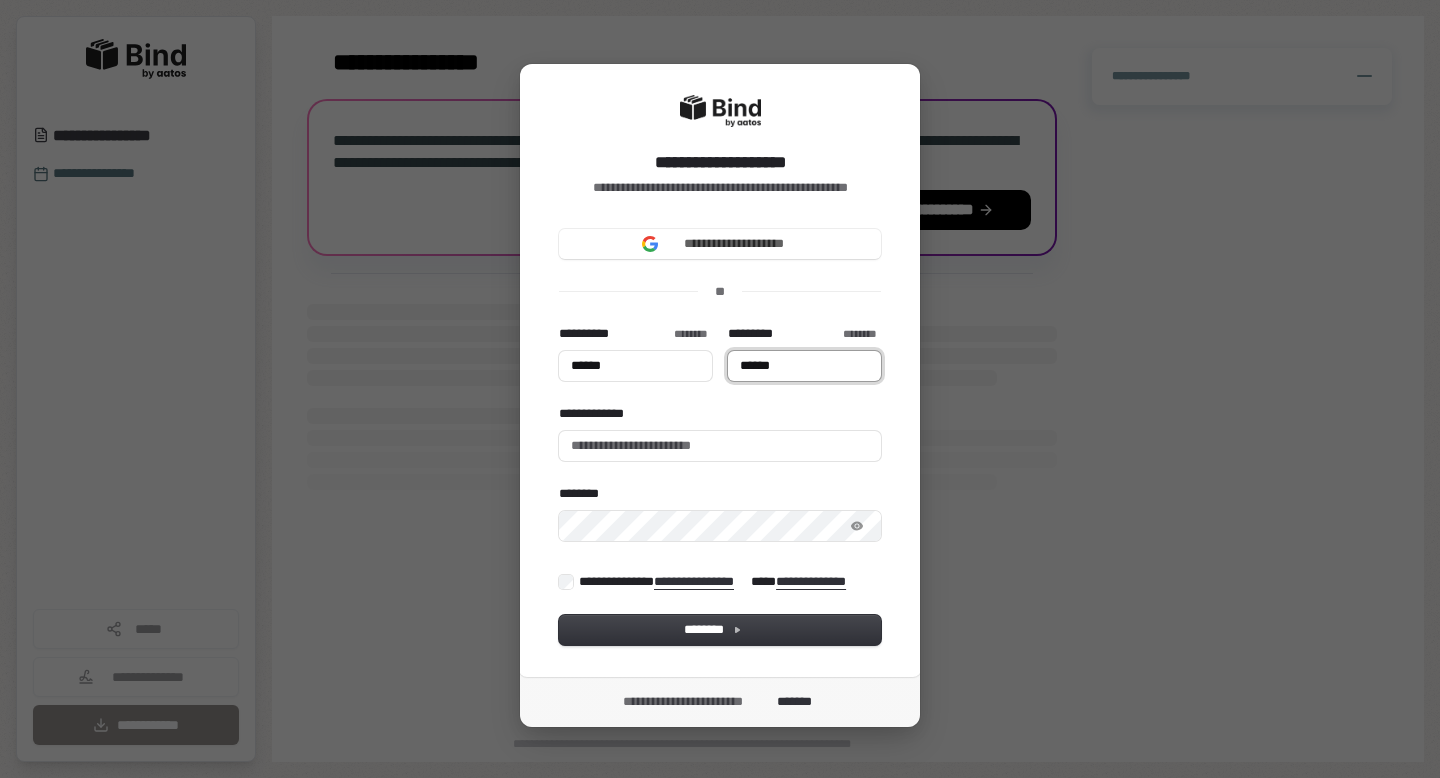 type 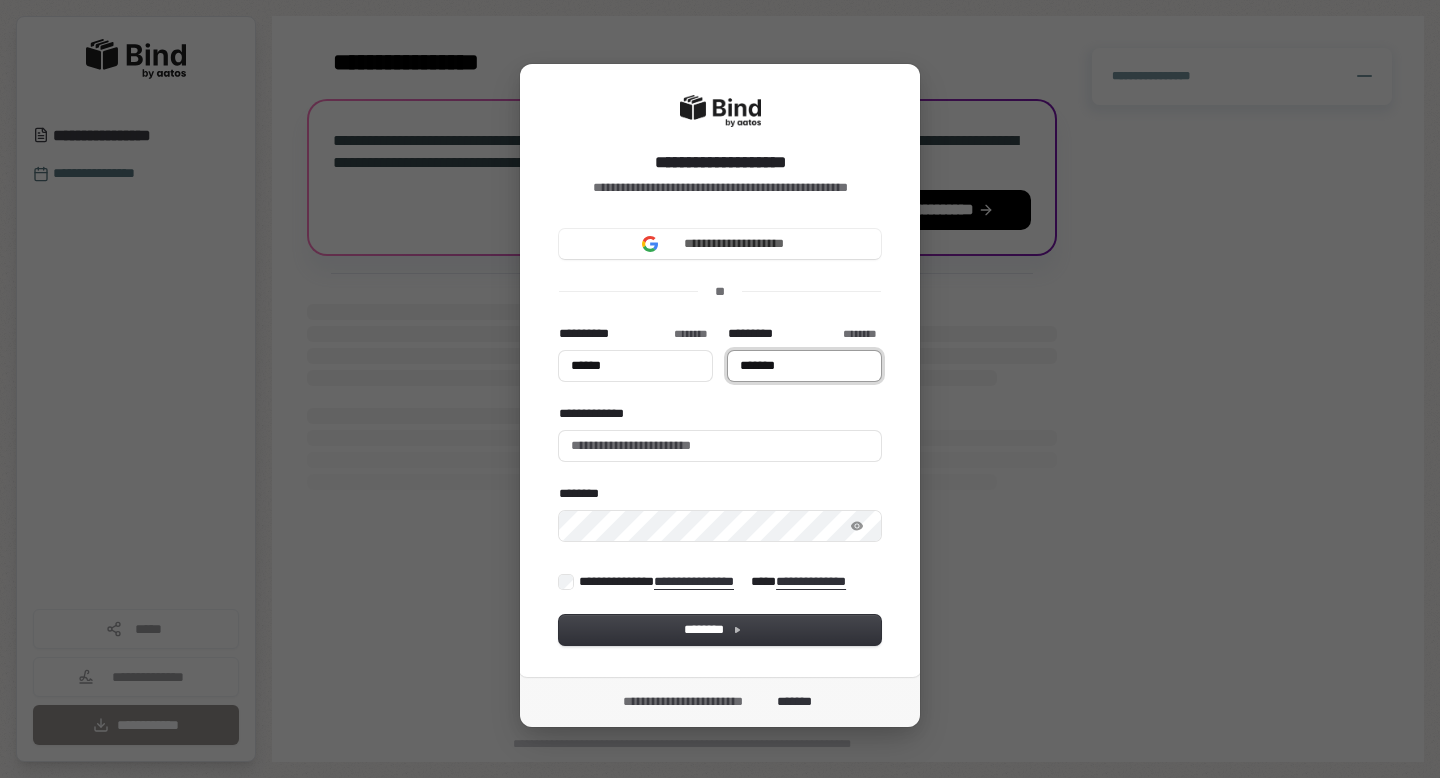 type on "*****" 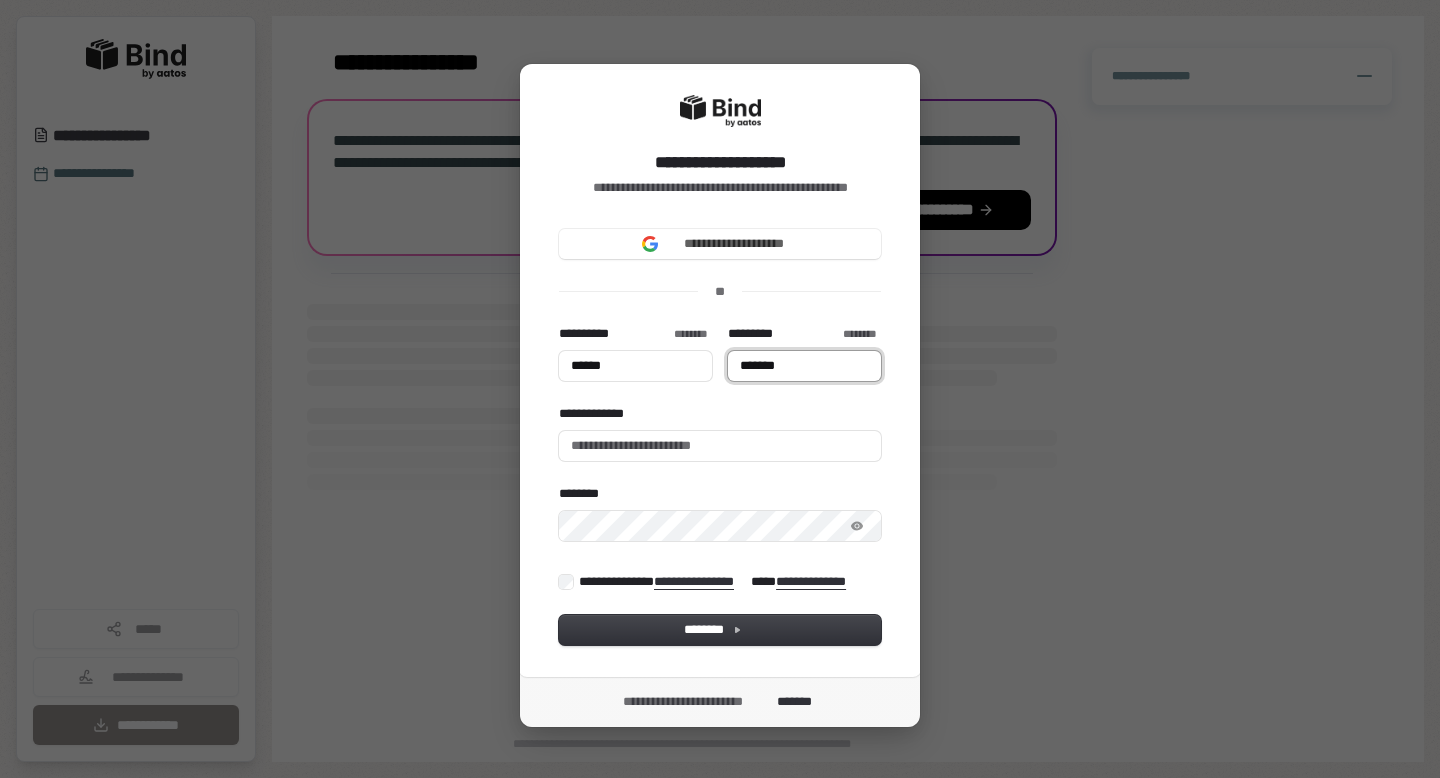 type on "********" 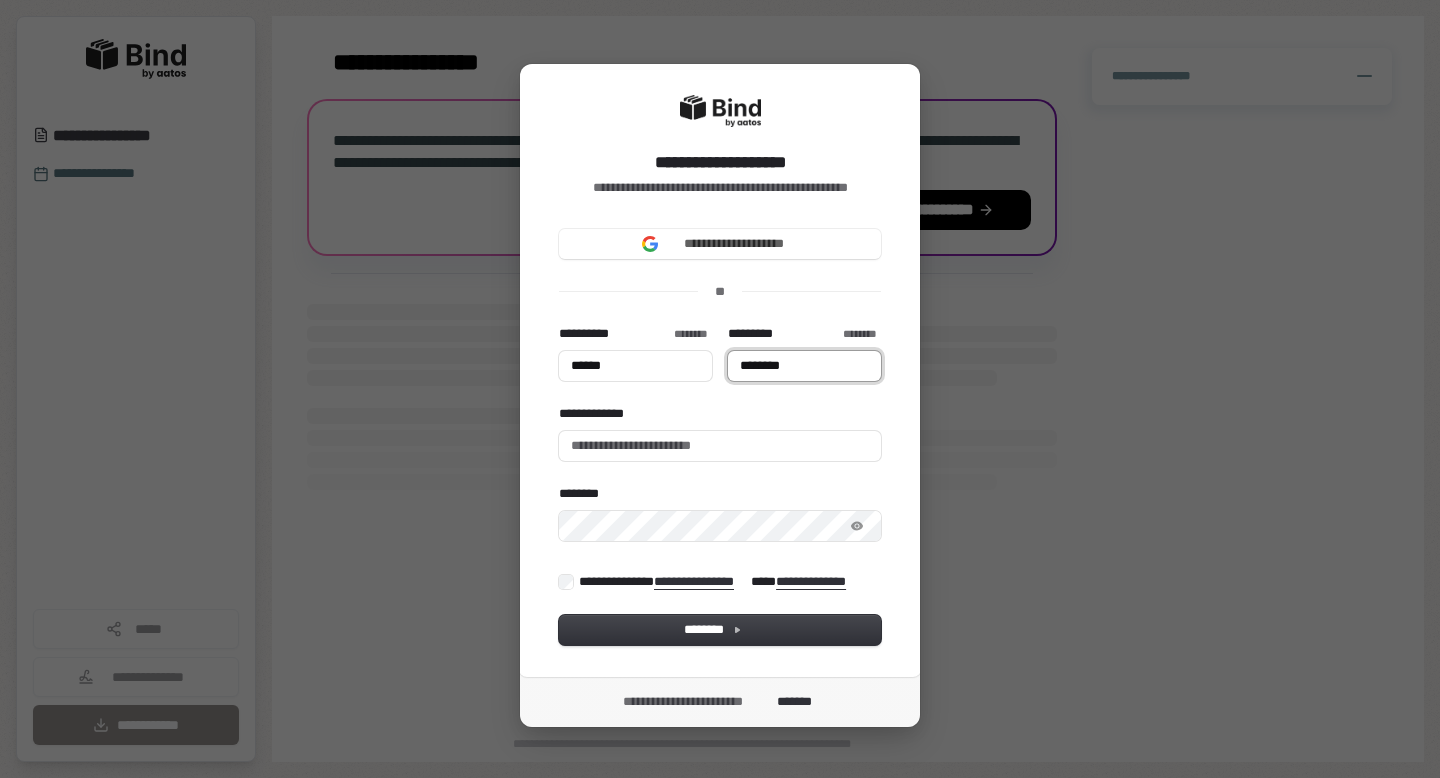 type on "*****" 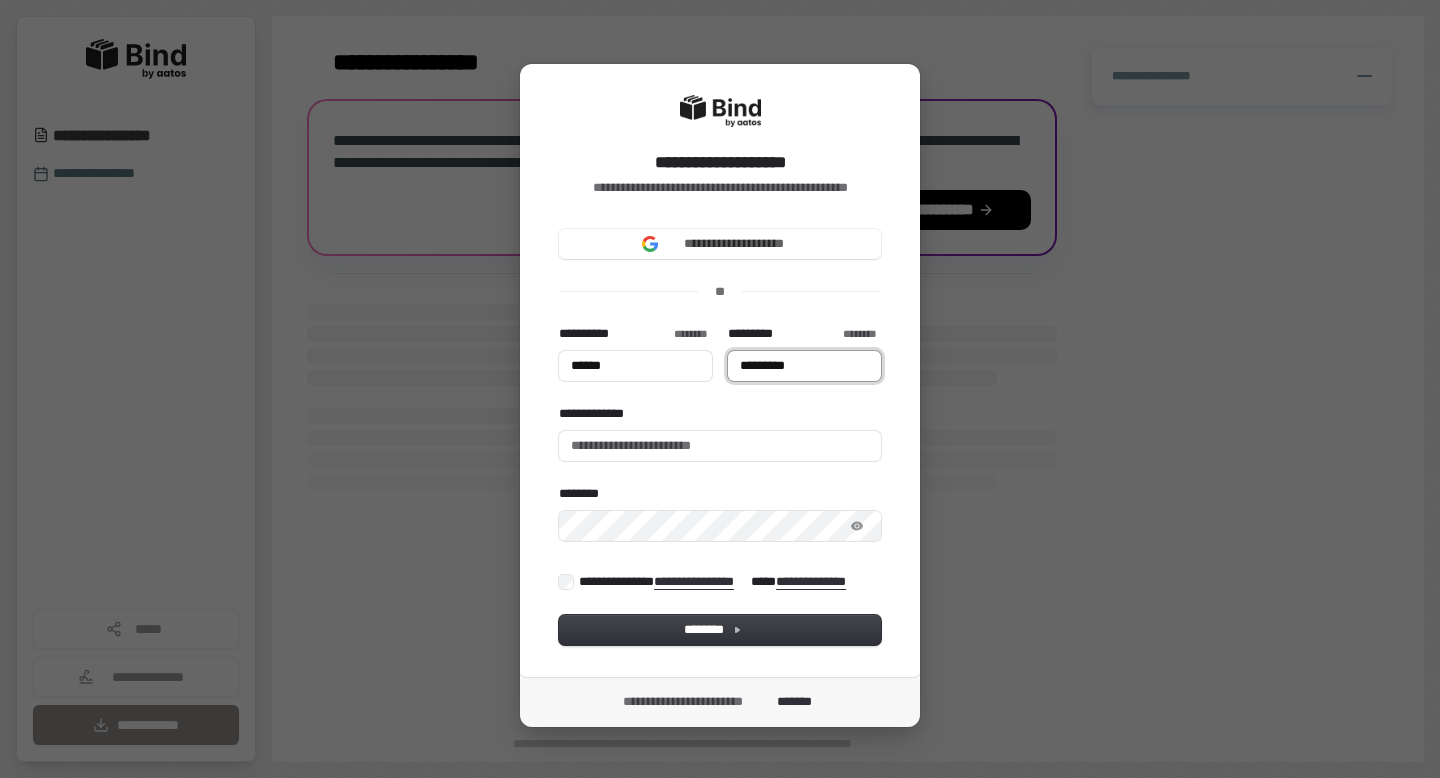 type on "*****" 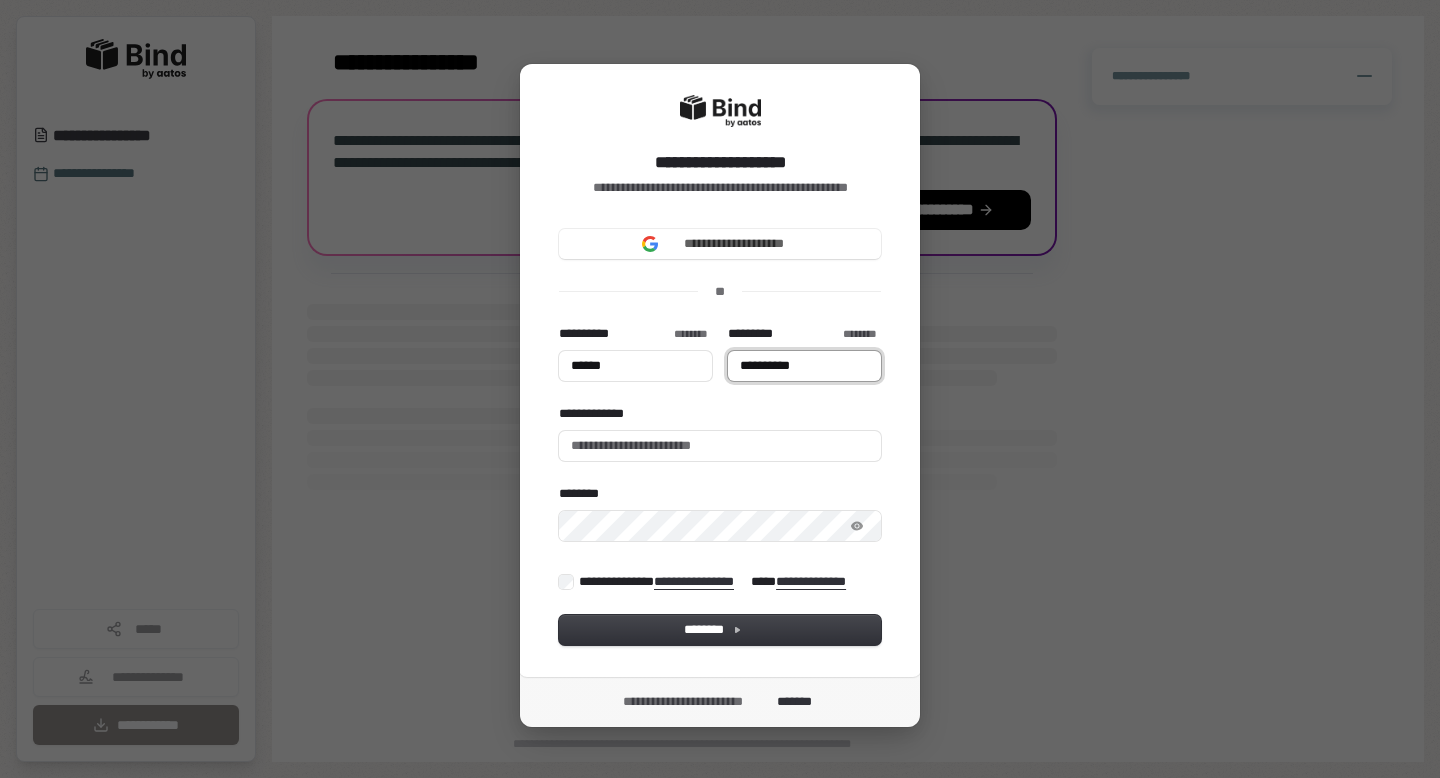 type on "*****" 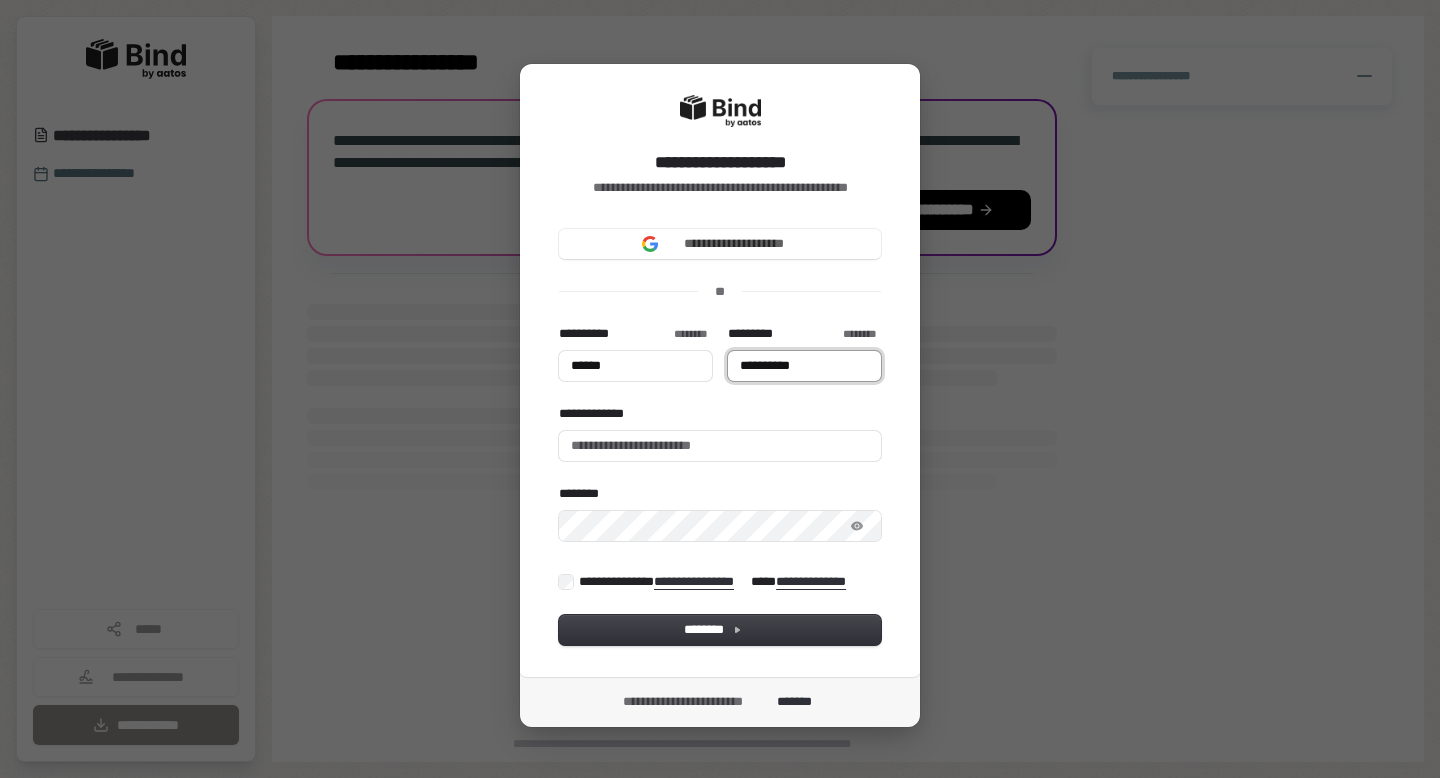 type 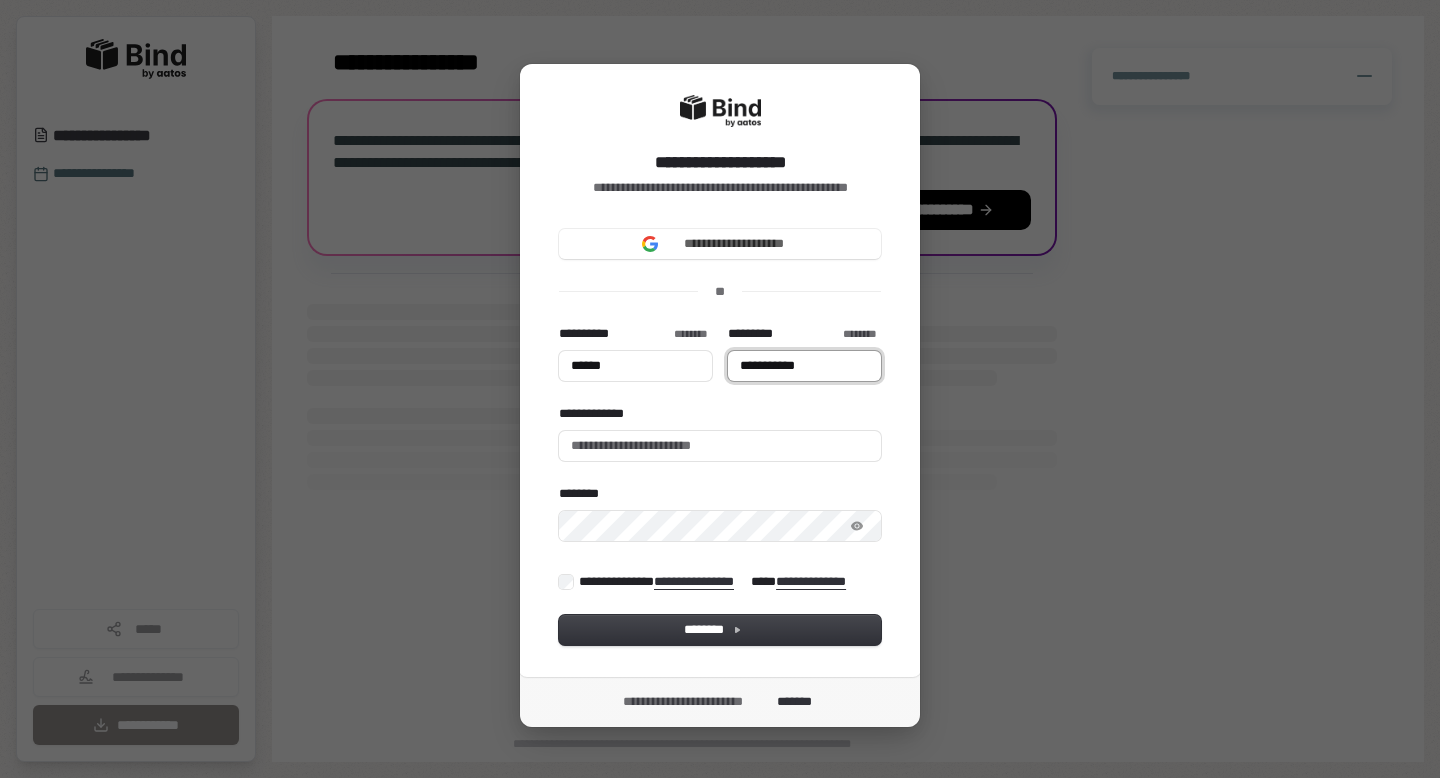 type on "*****" 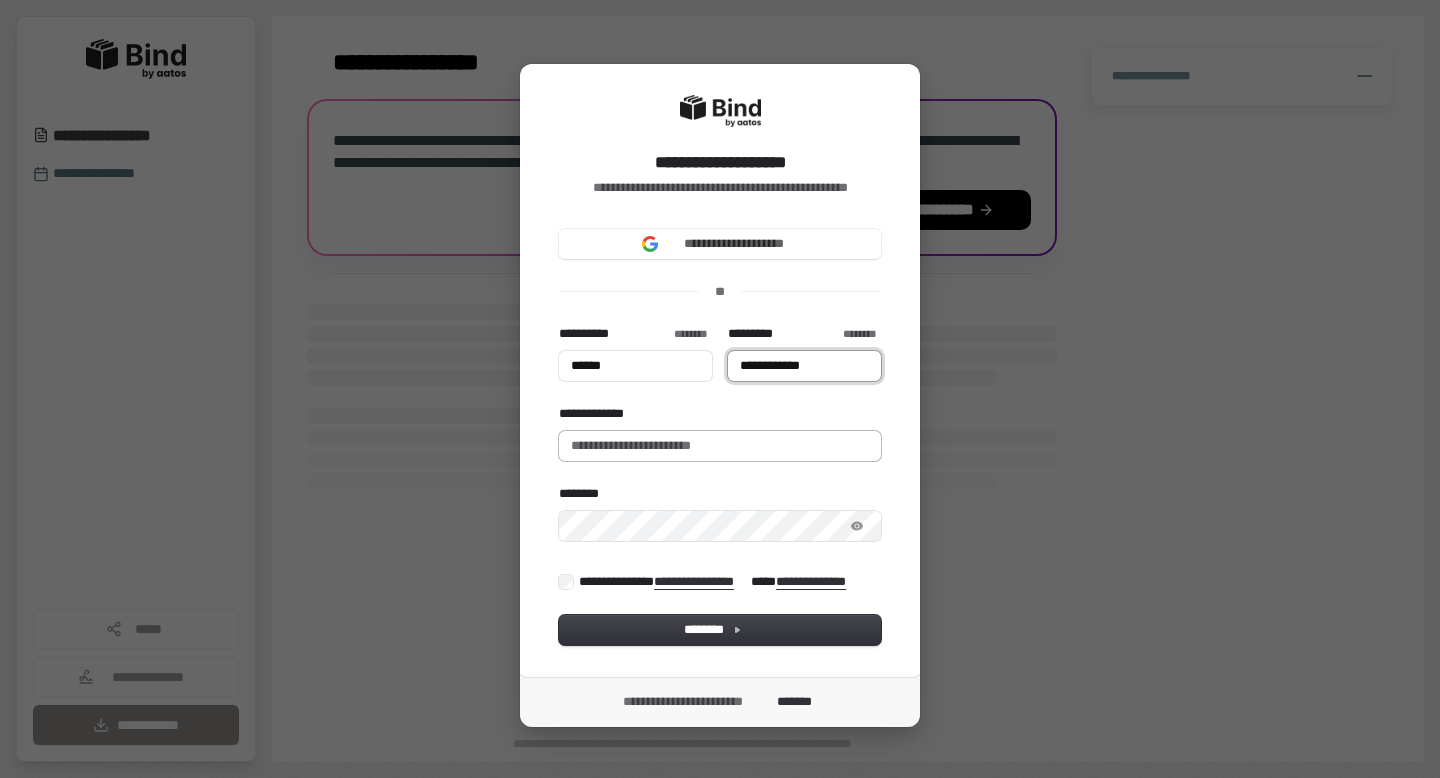 type on "**********" 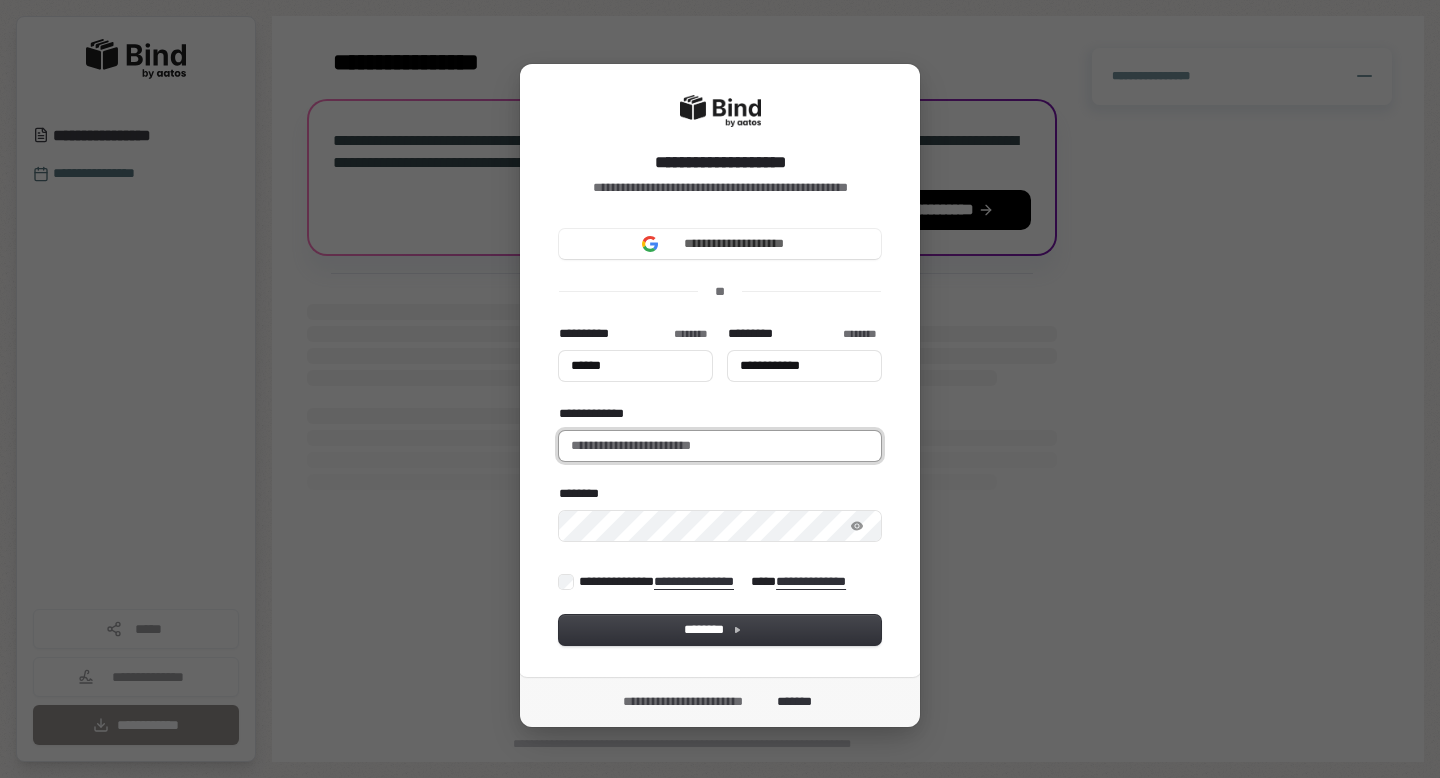 type on "*****" 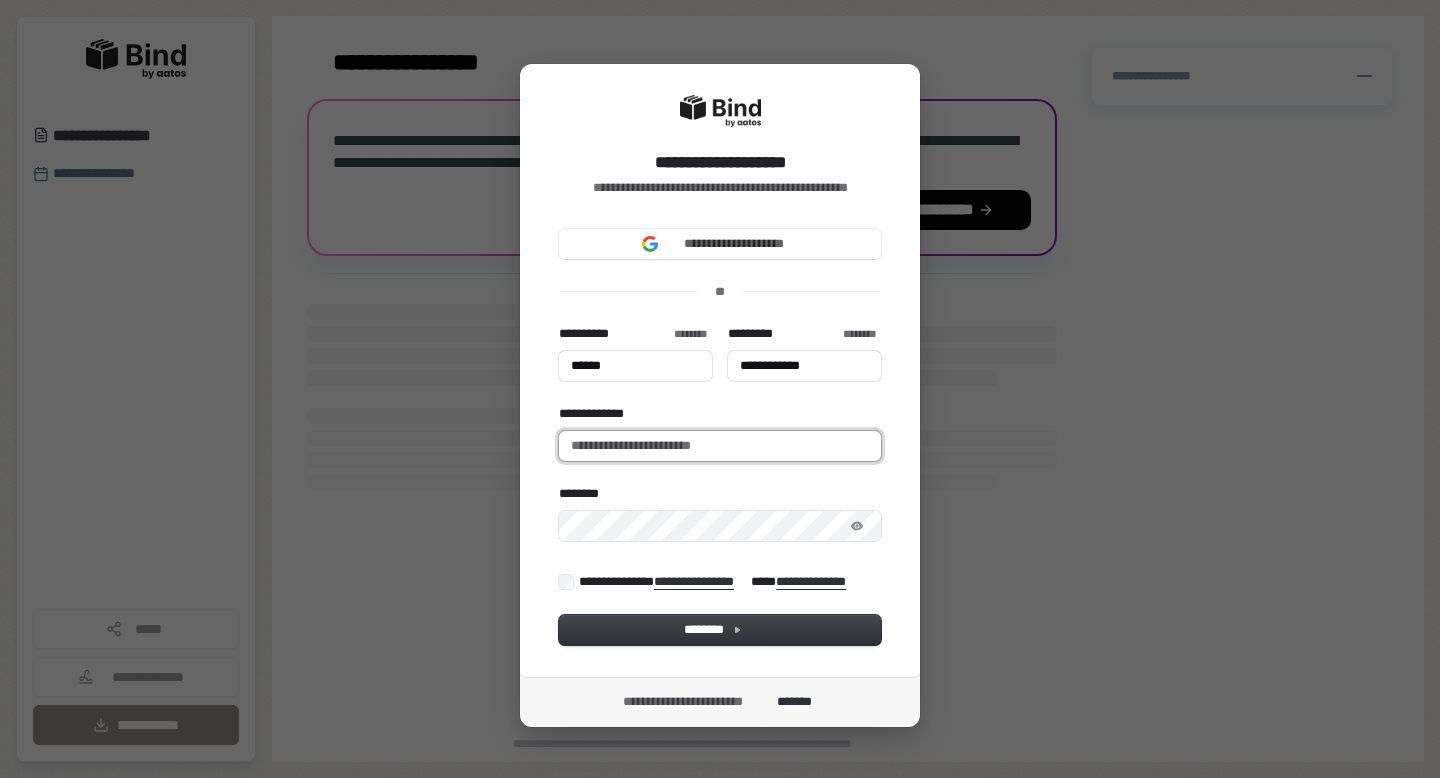 type 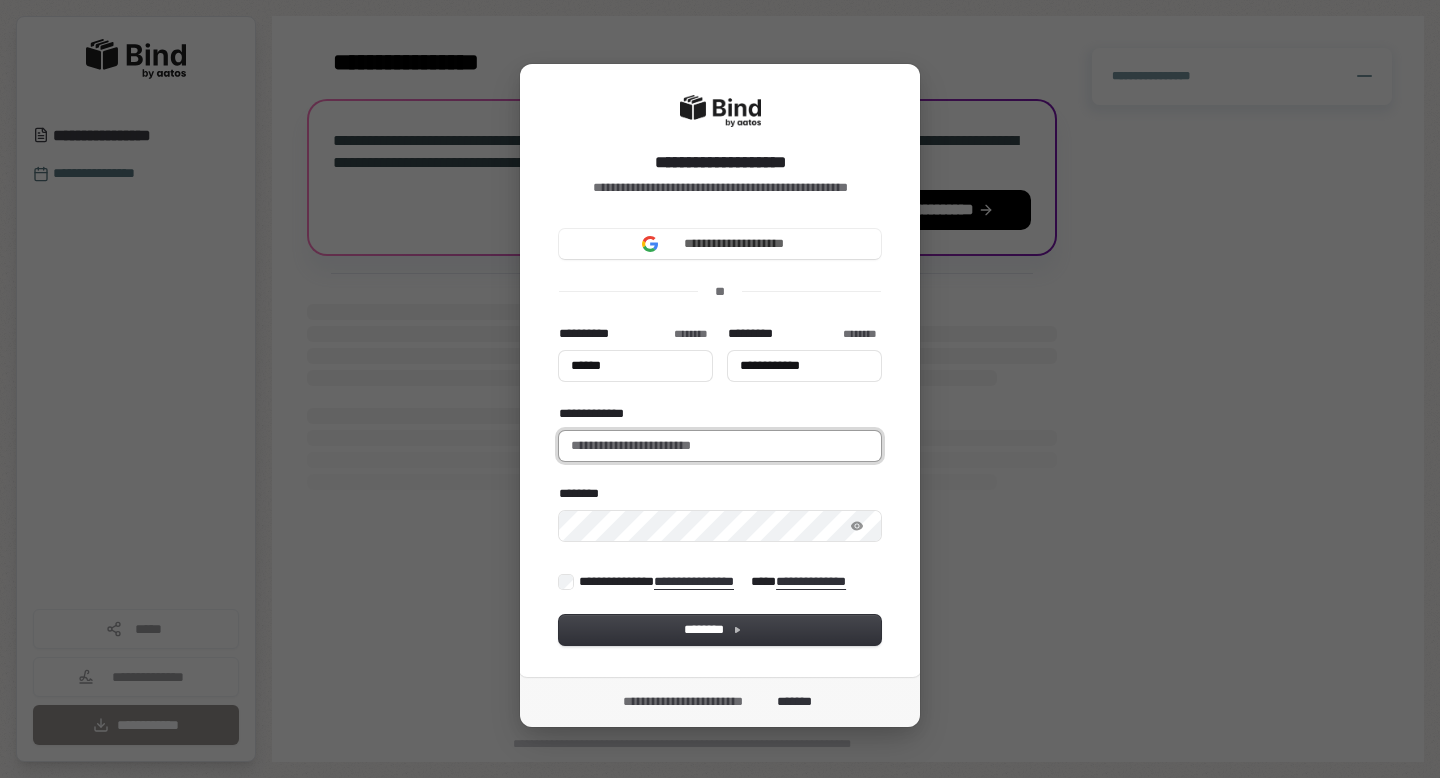 click on "**********" at bounding box center [720, 446] 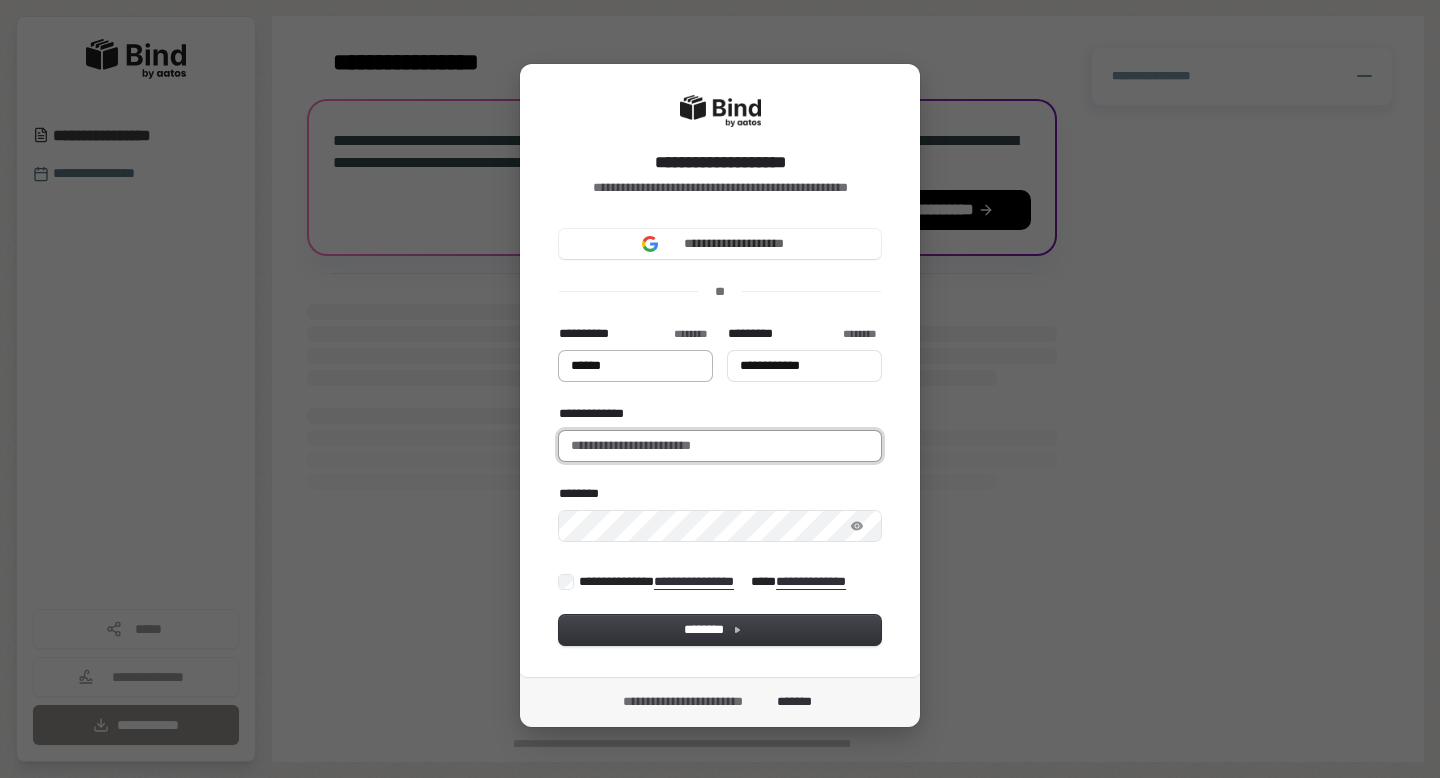 type on "*****" 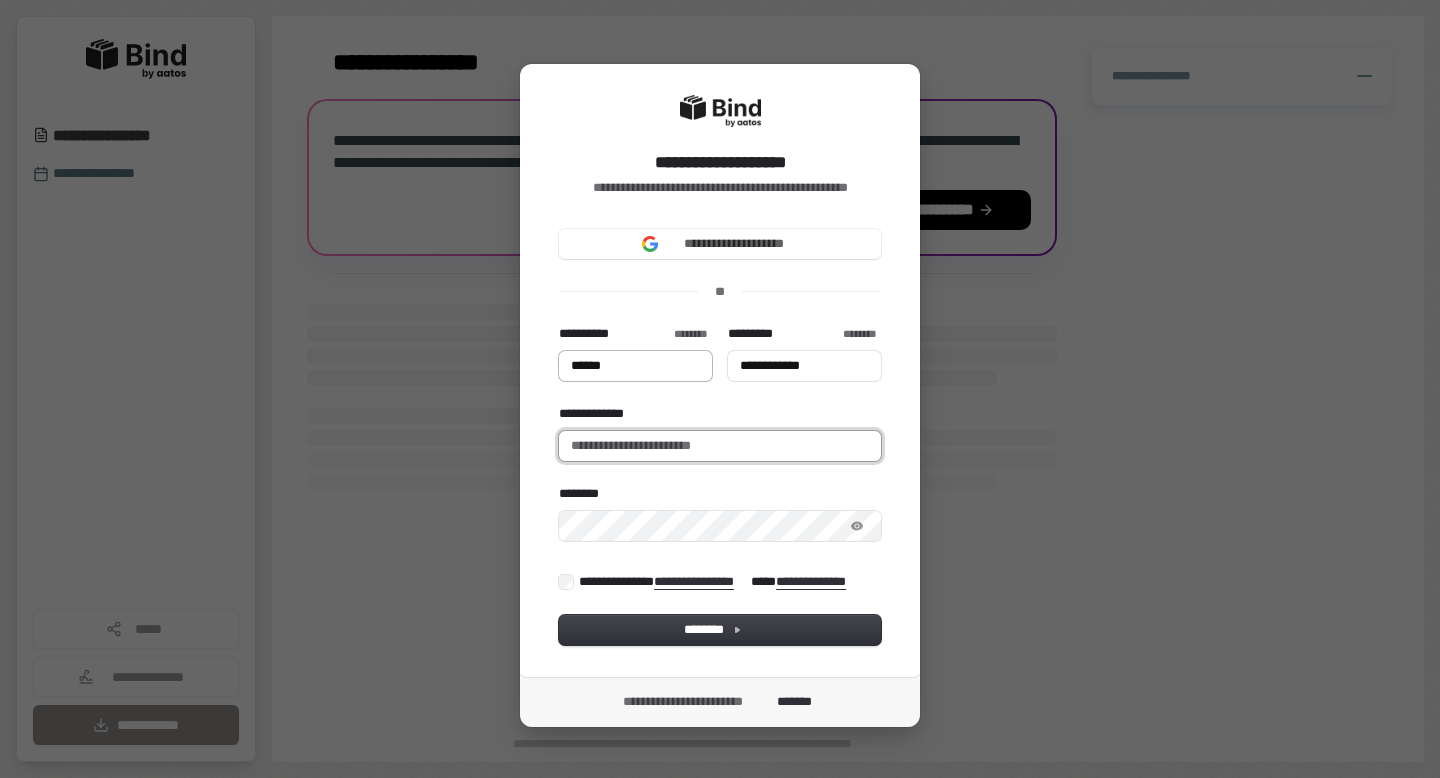 type on "**********" 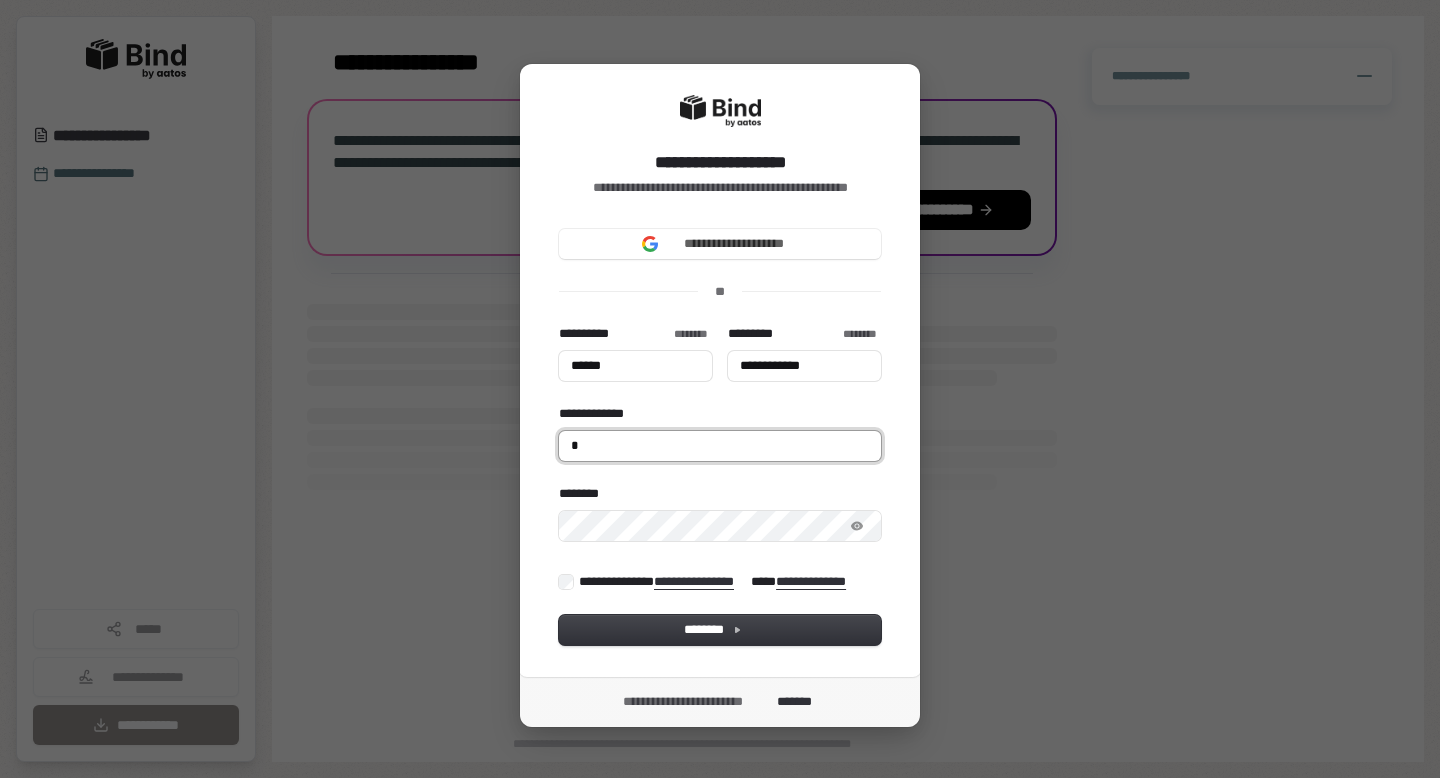 type on "**********" 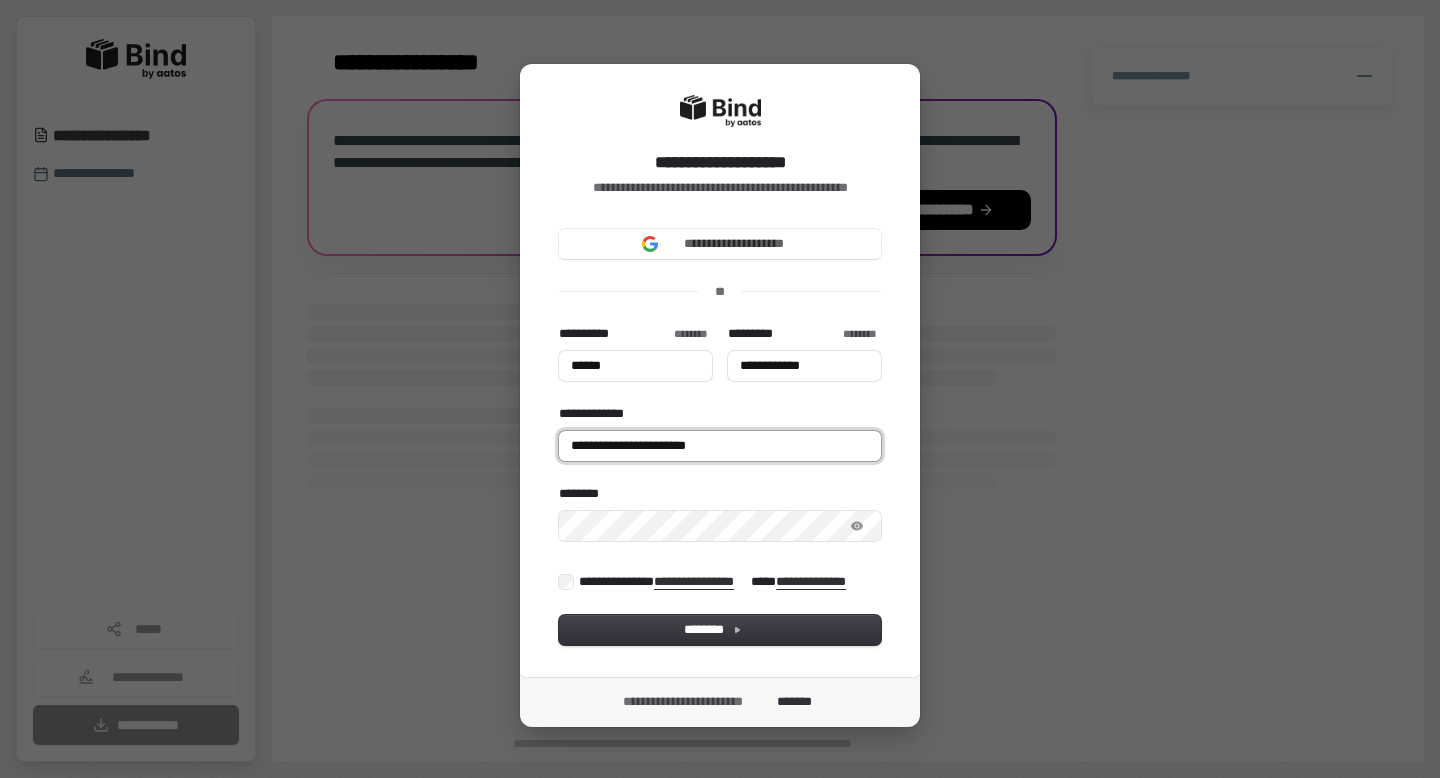type on "*****" 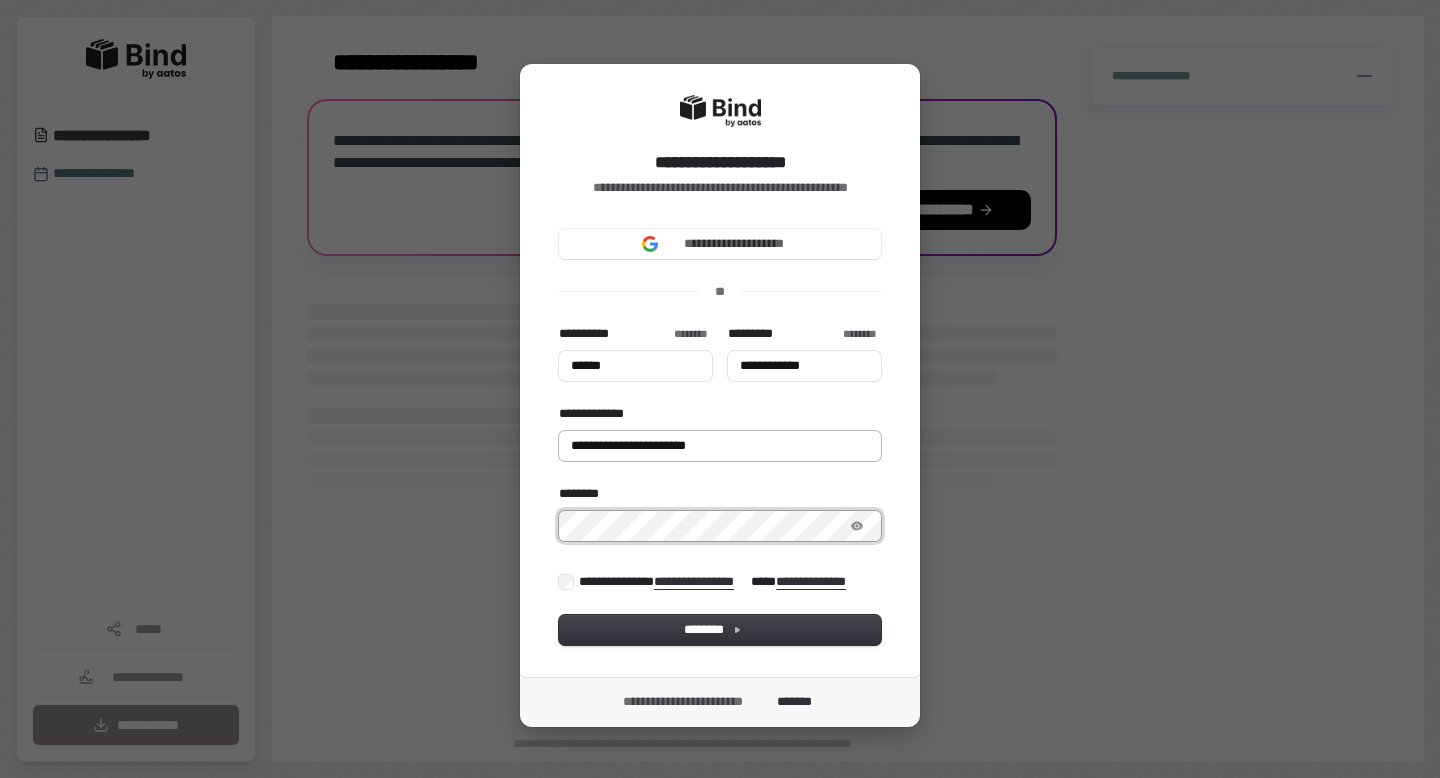 type on "*****" 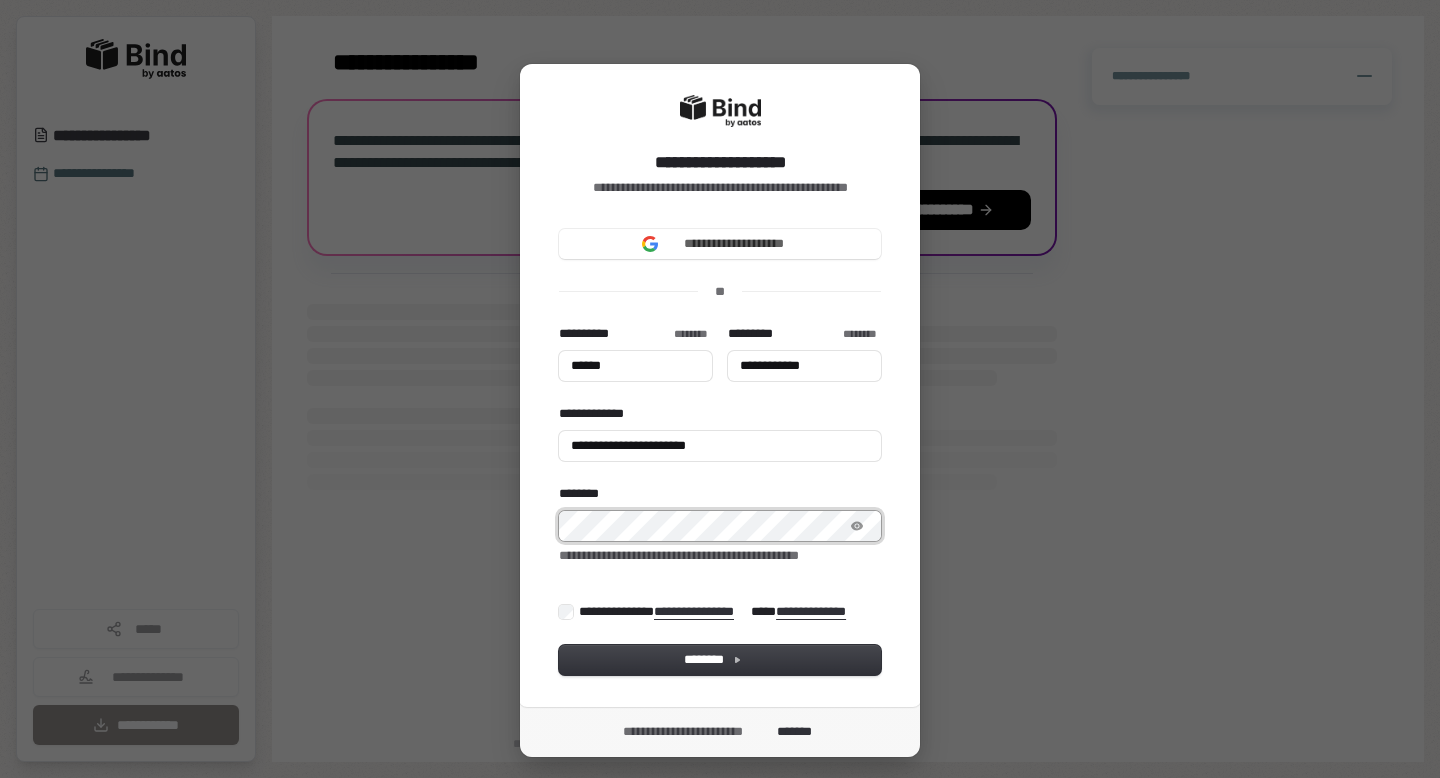 type on "*****" 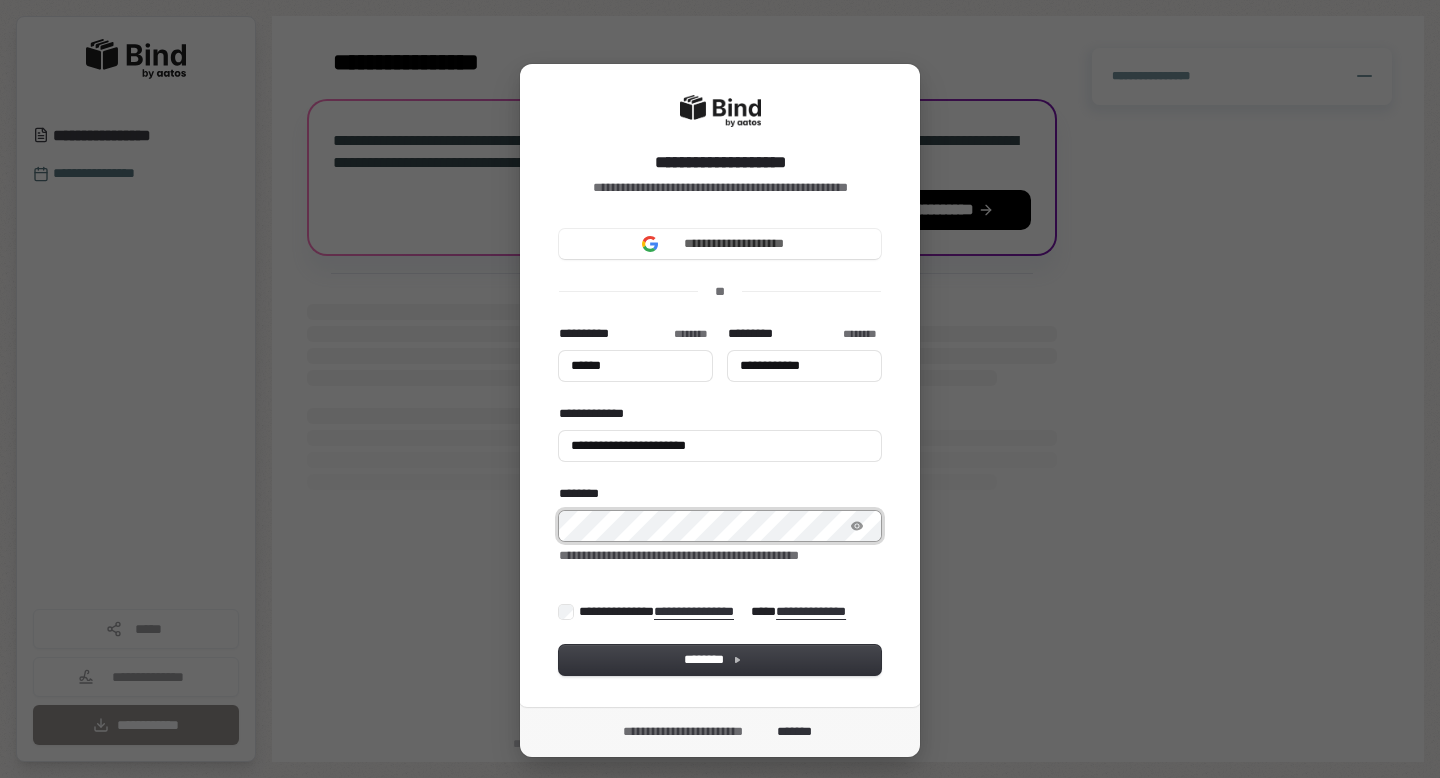 type on "*****" 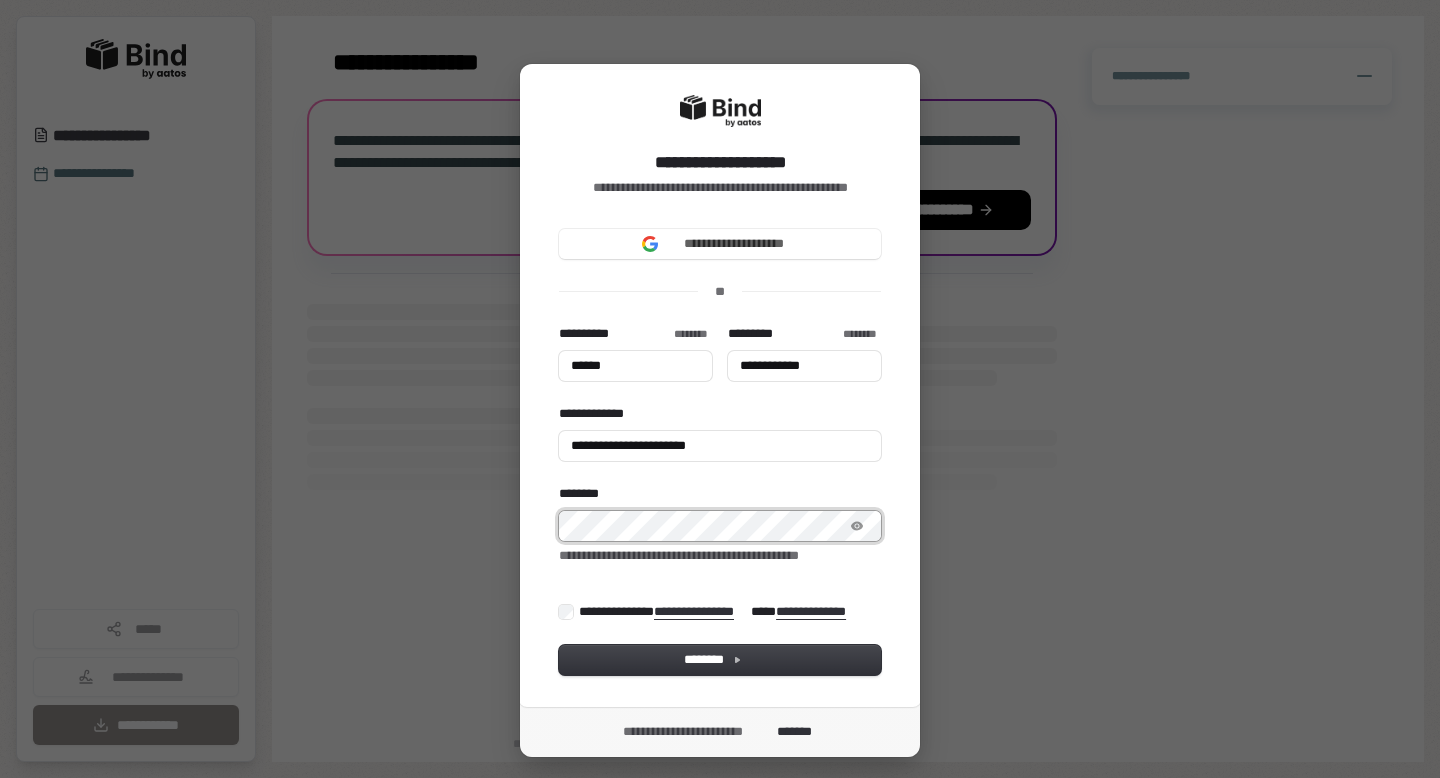 type on "*****" 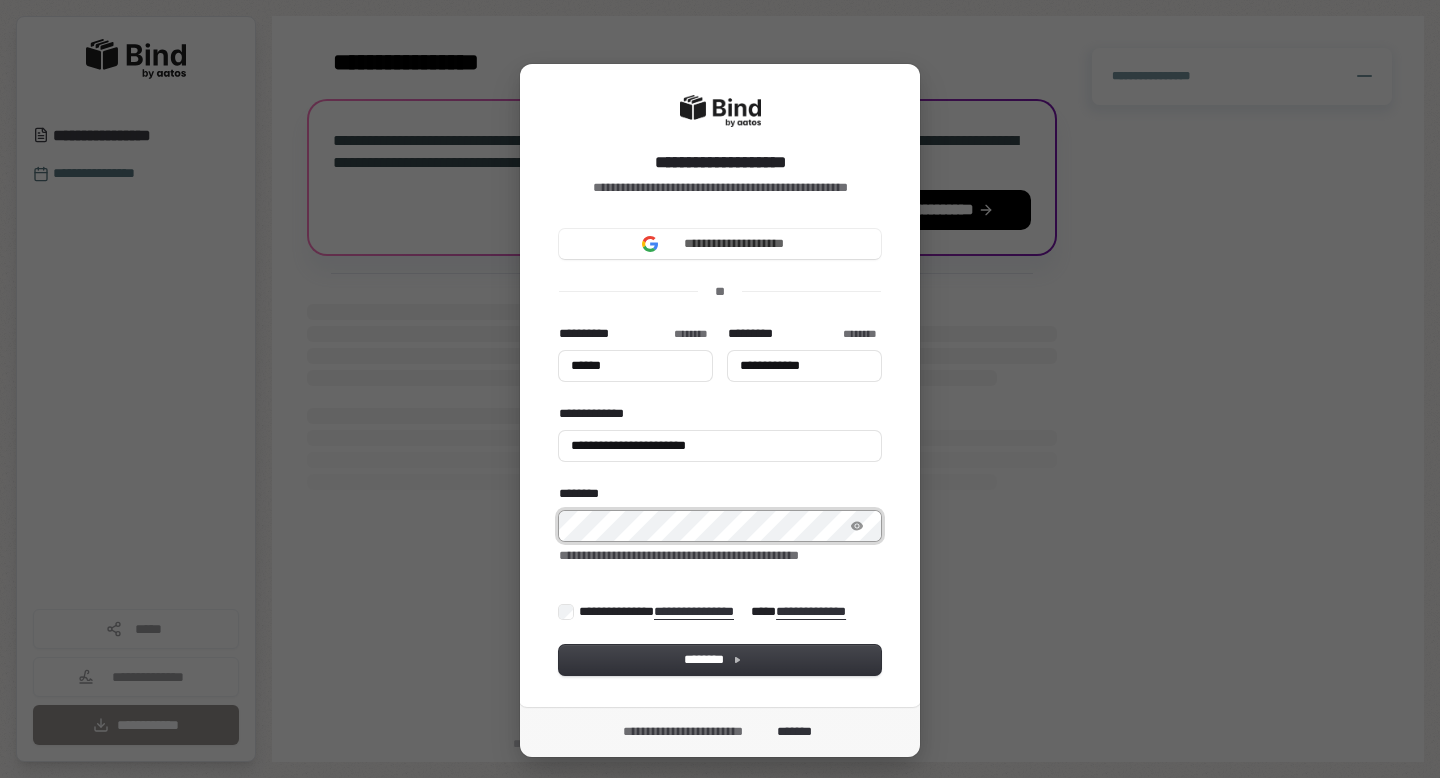 type on "**********" 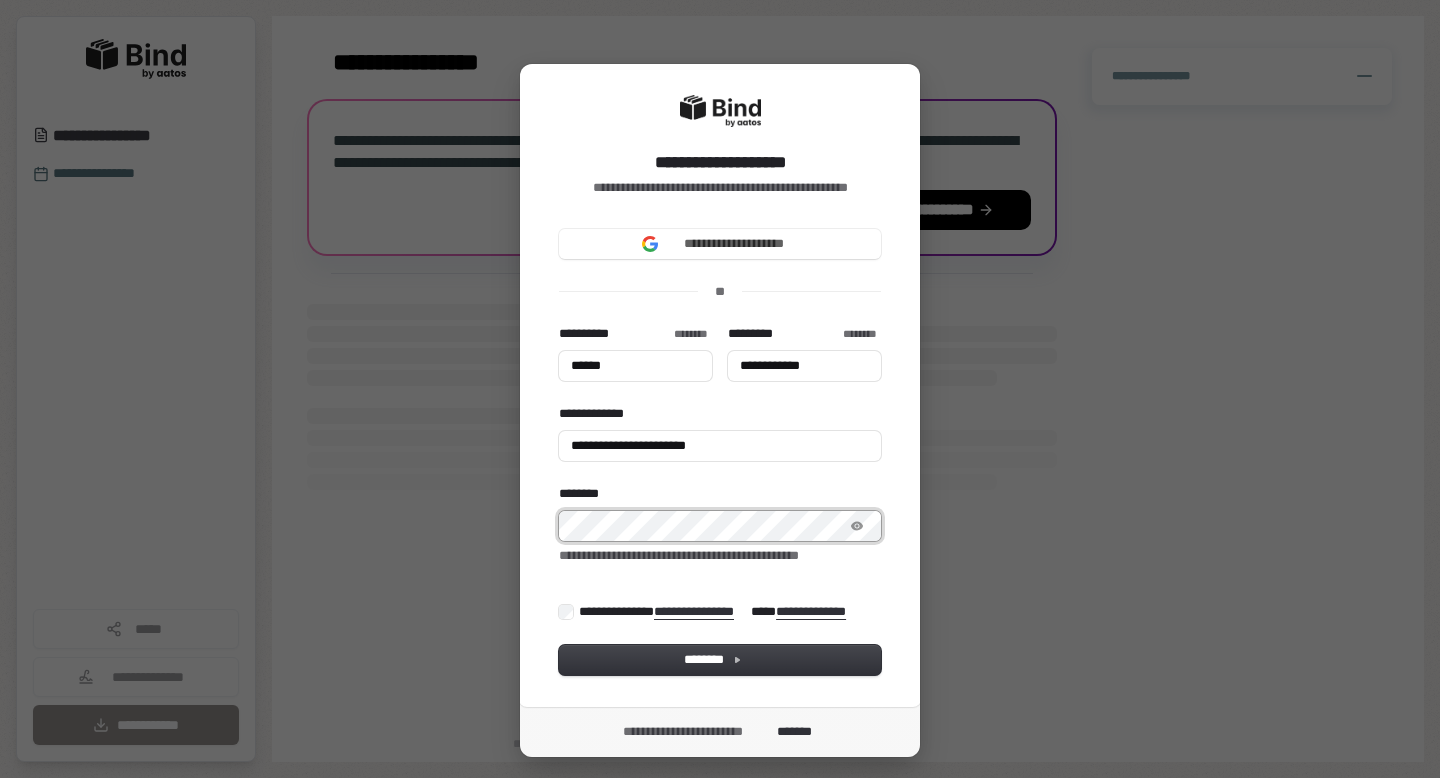 type on "**********" 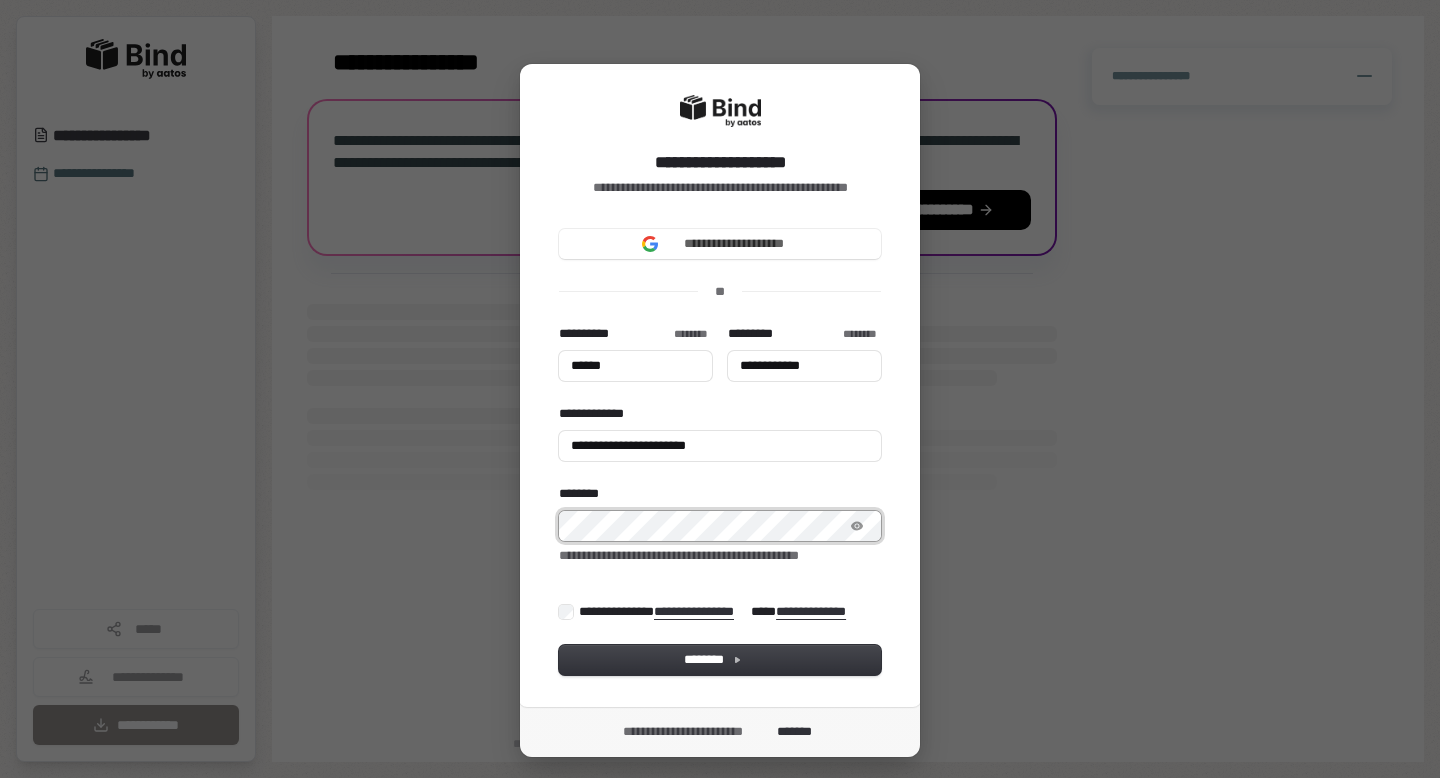 type on "*****" 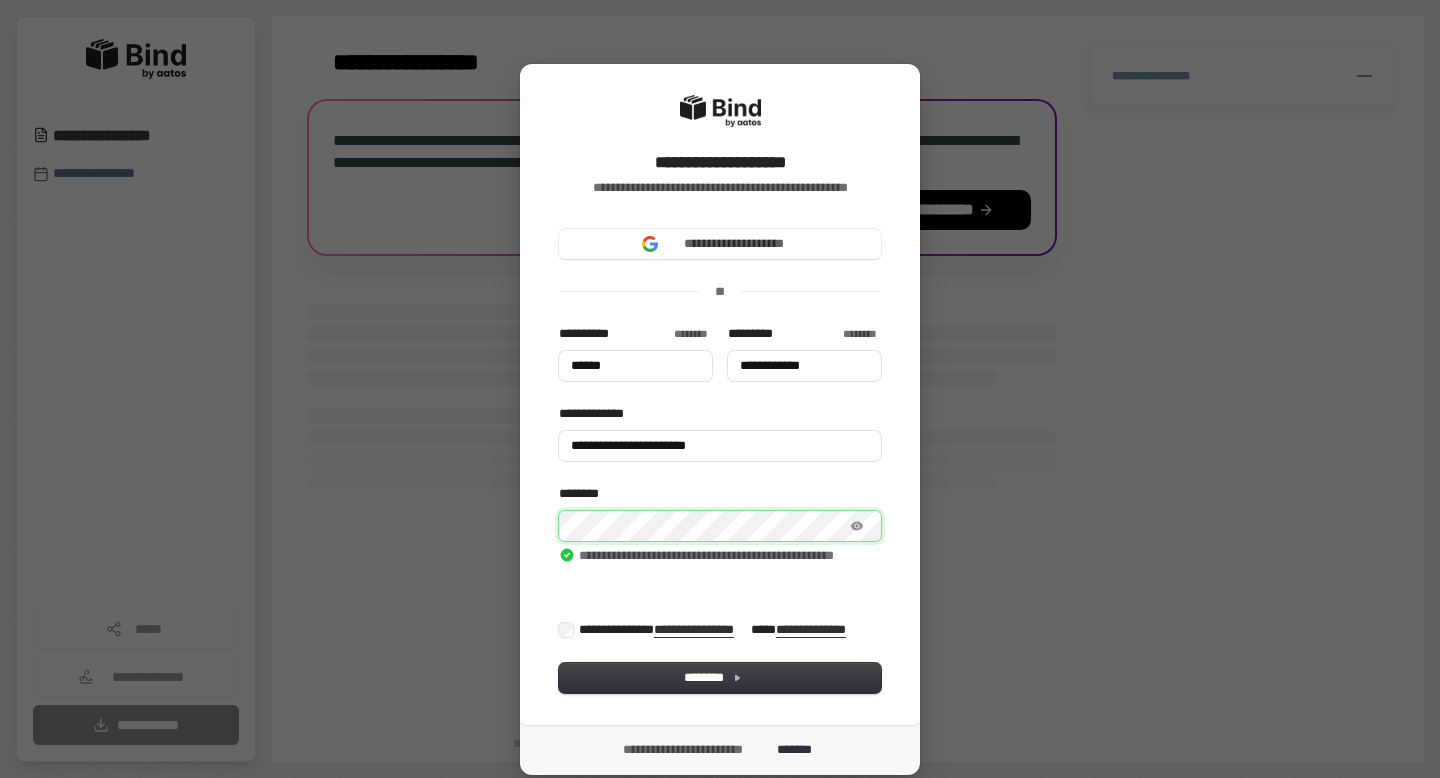 type on "*****" 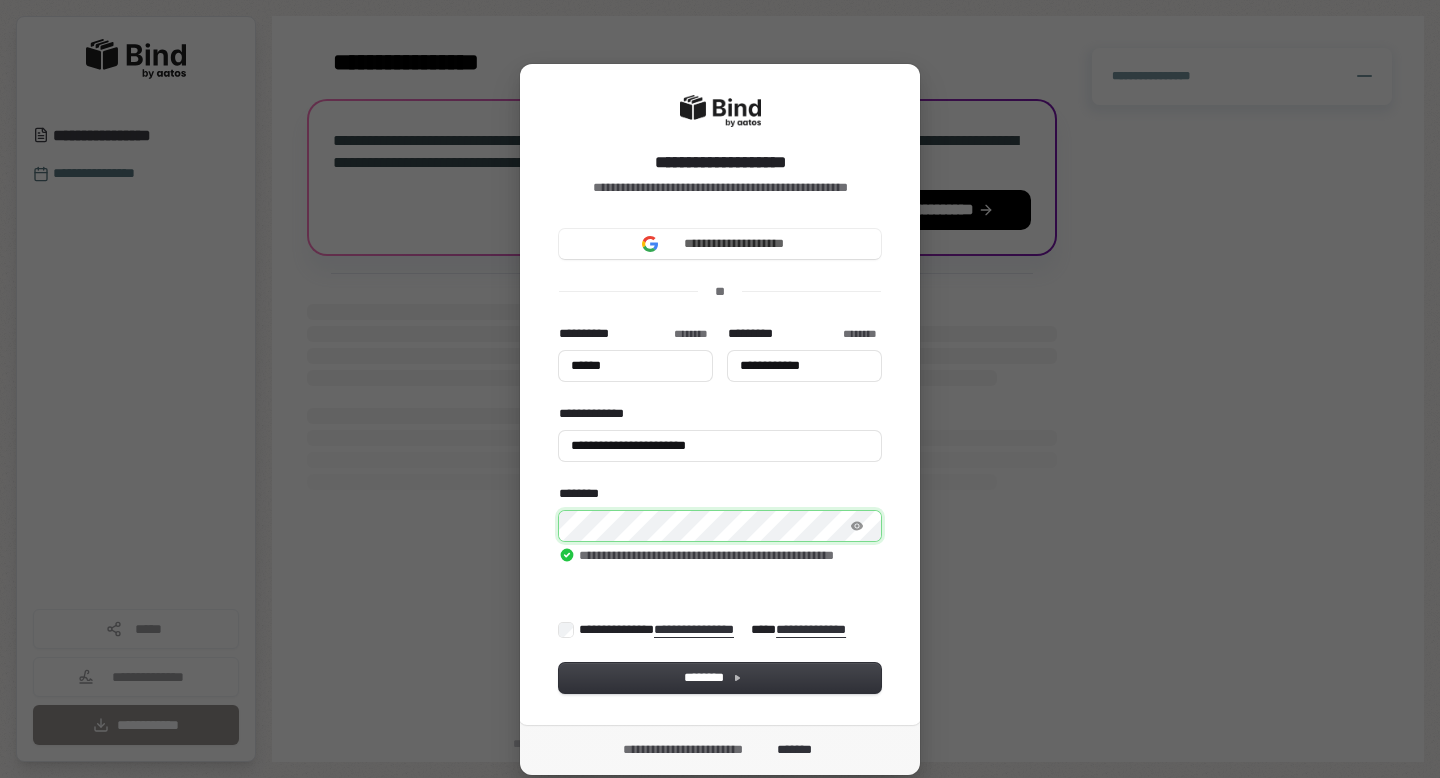 type on "**********" 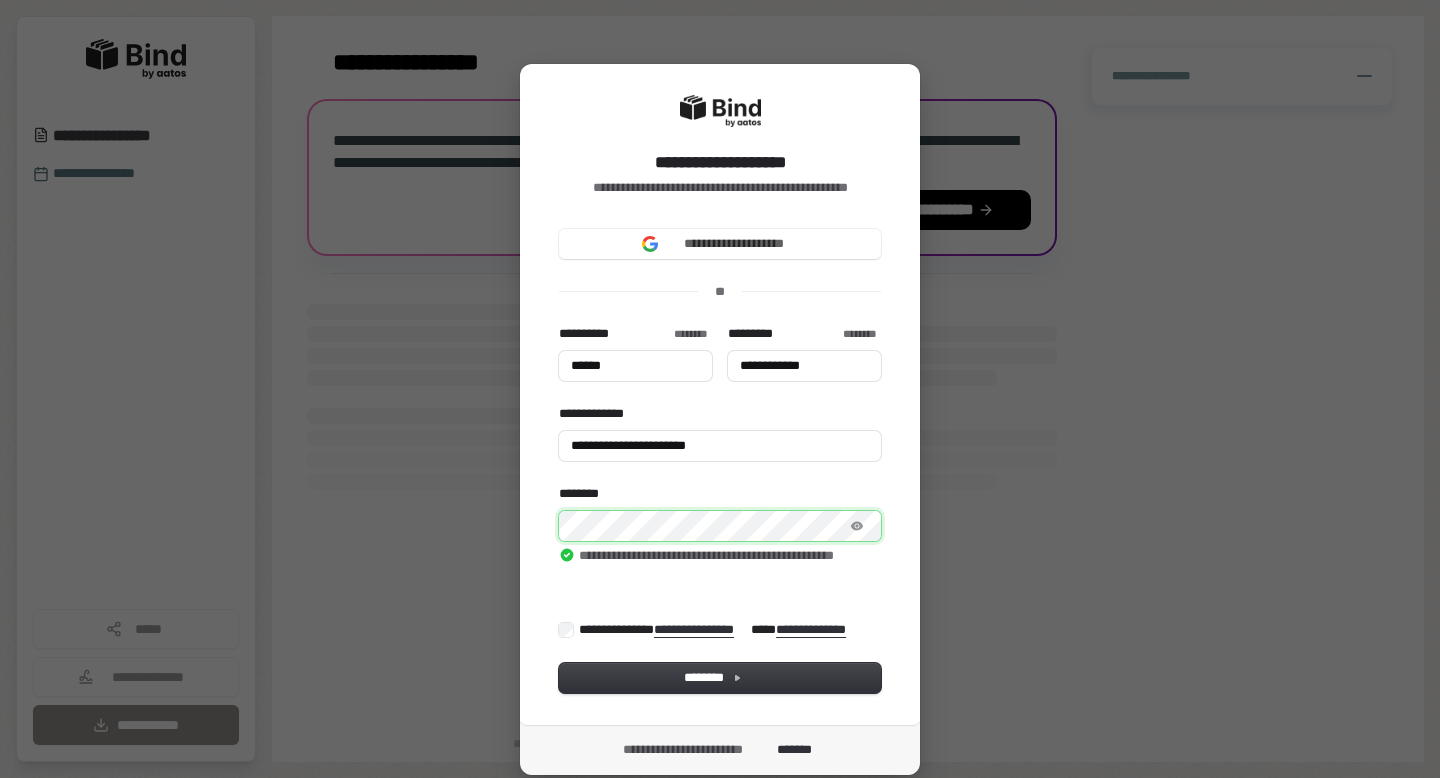 type on "*****" 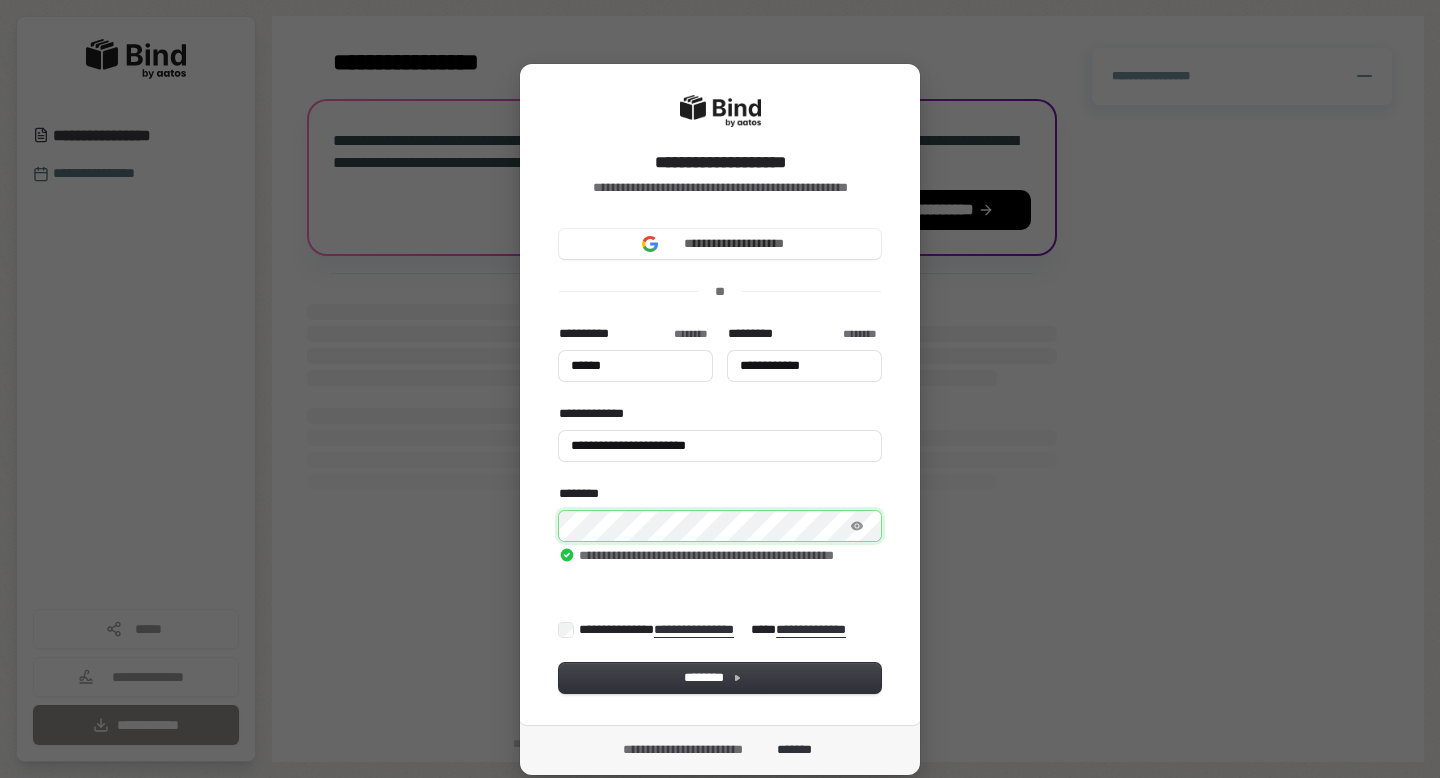type on "**********" 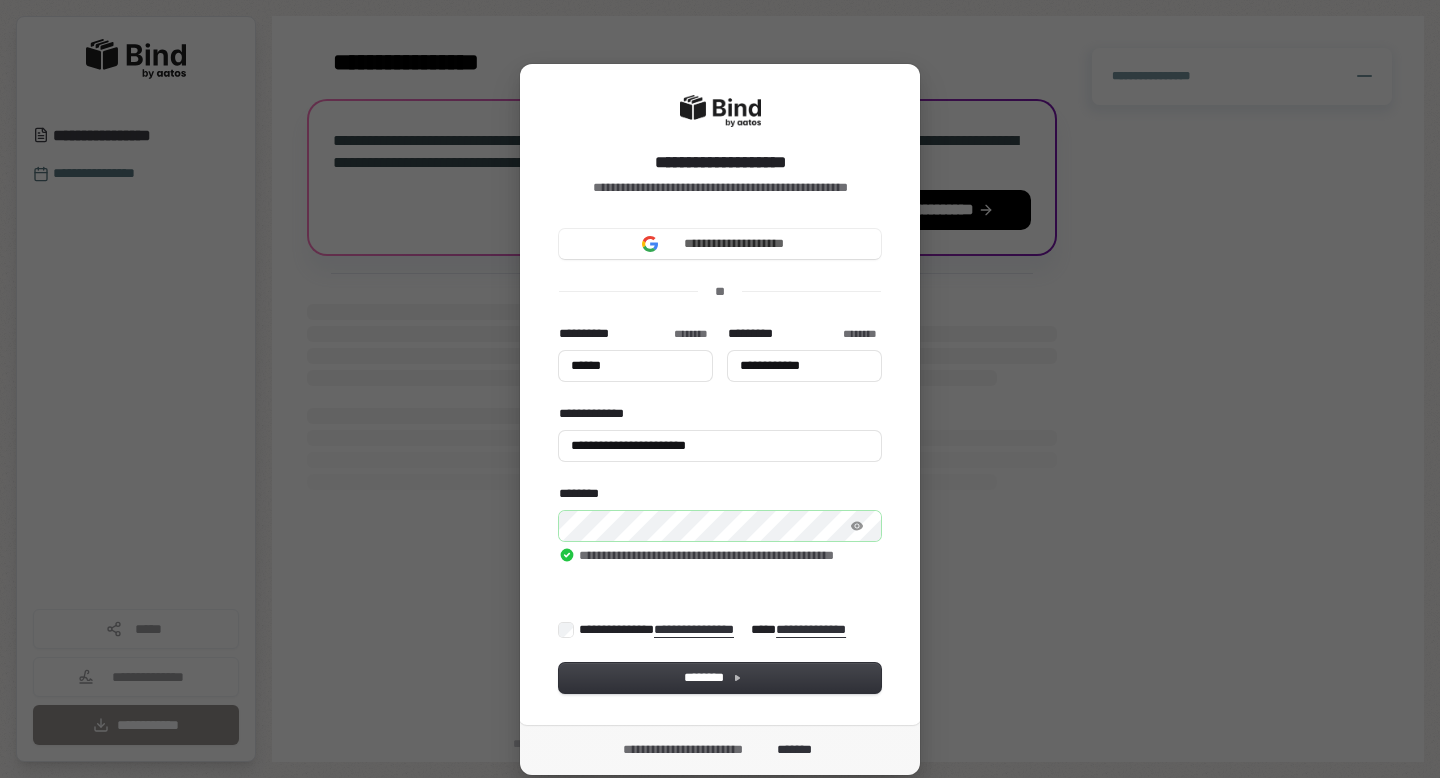 type on "*****" 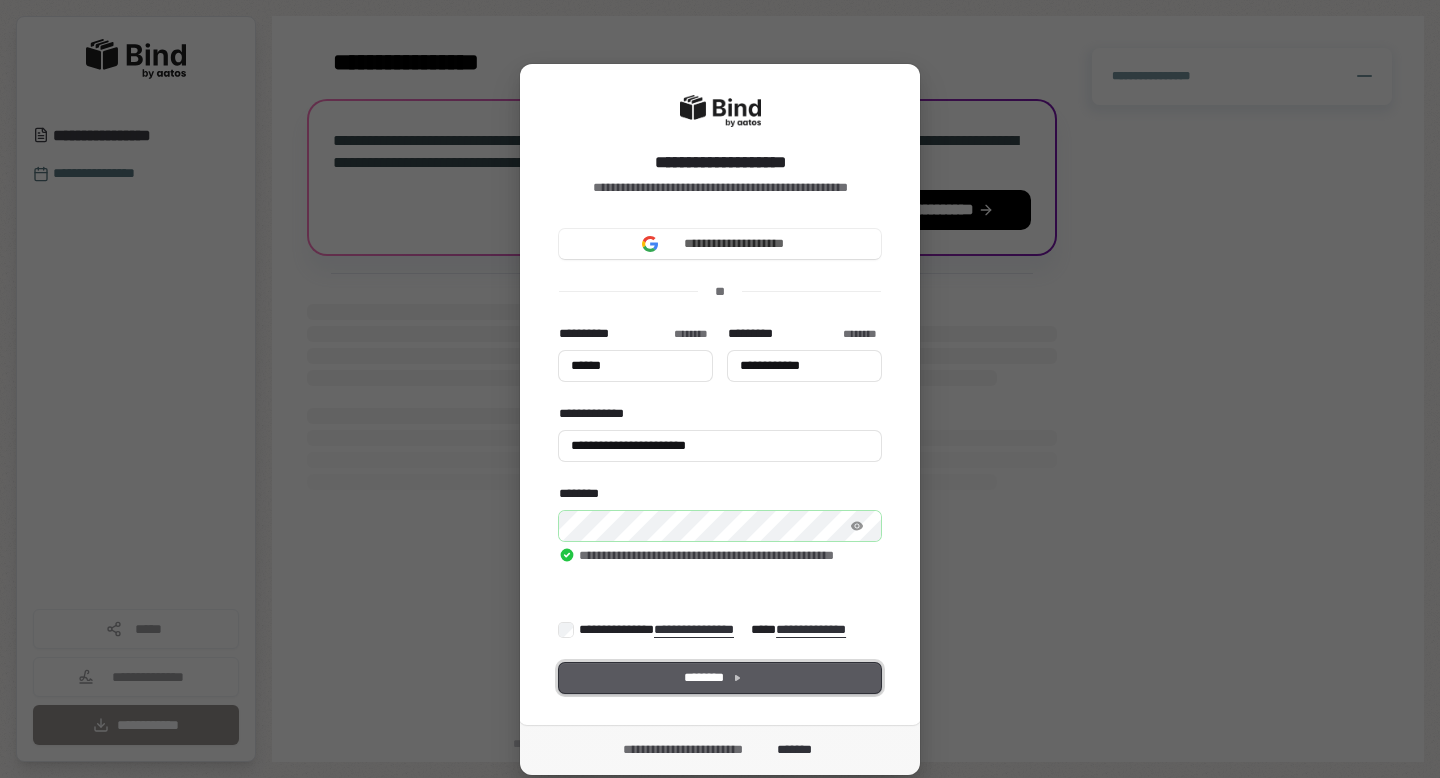 type on "*****" 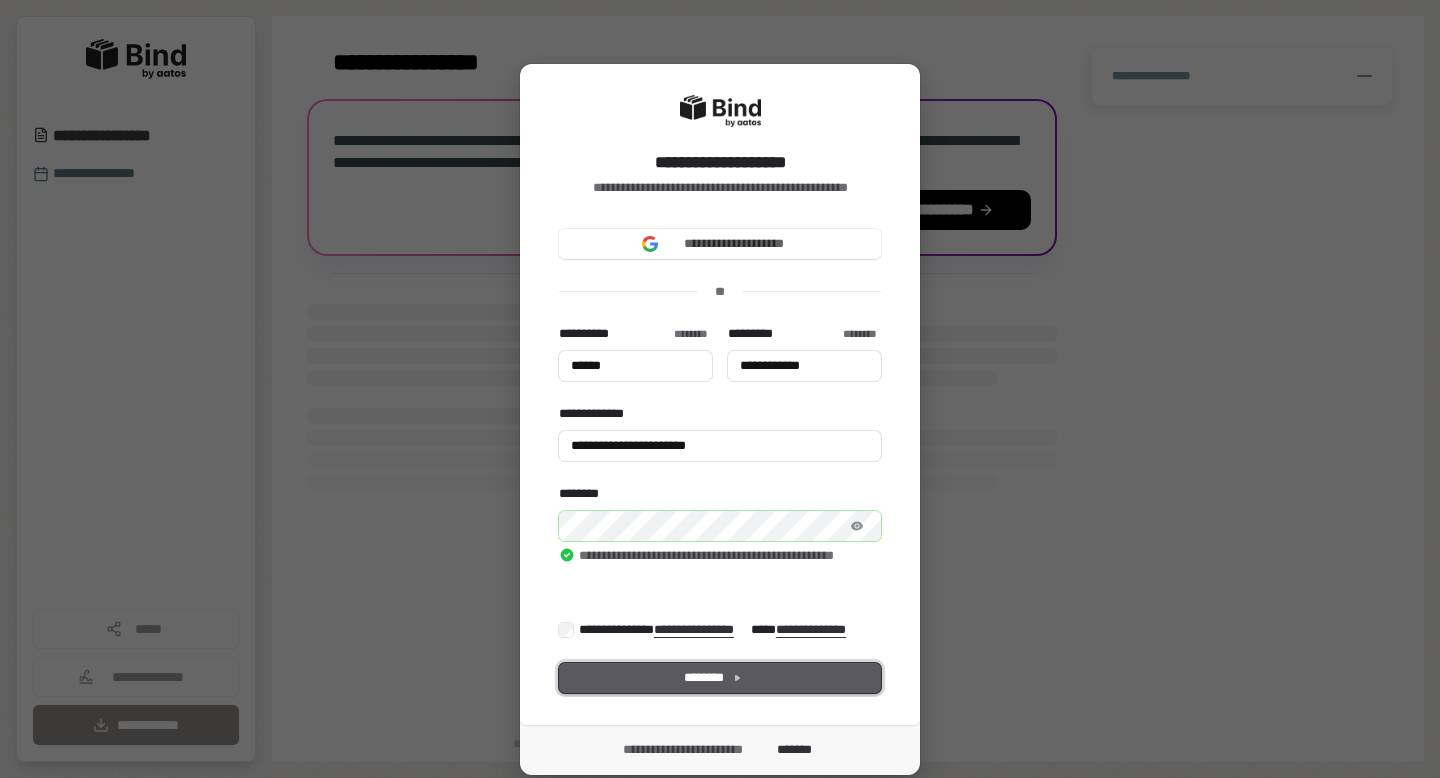 type on "**********" 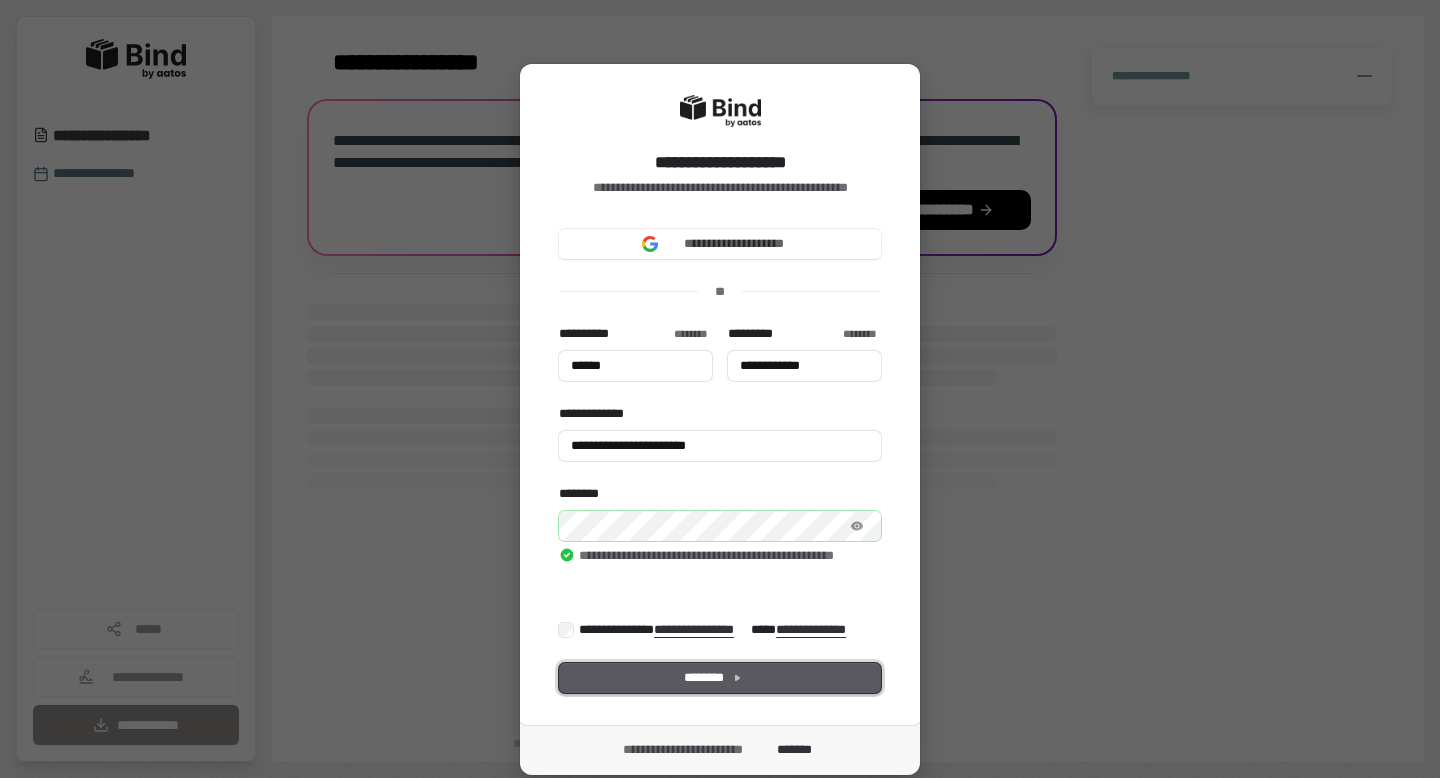 click on "********" at bounding box center [720, 678] 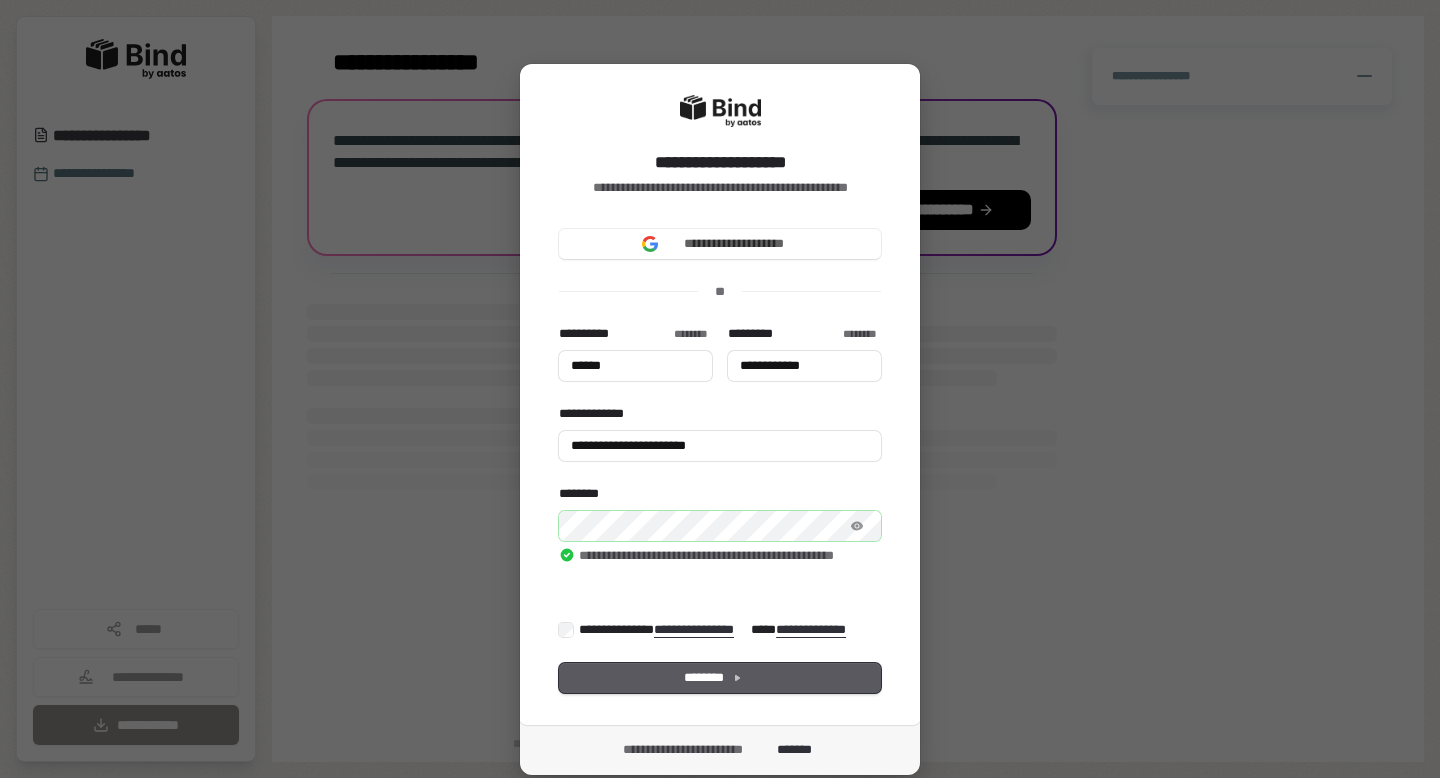 type on "*****" 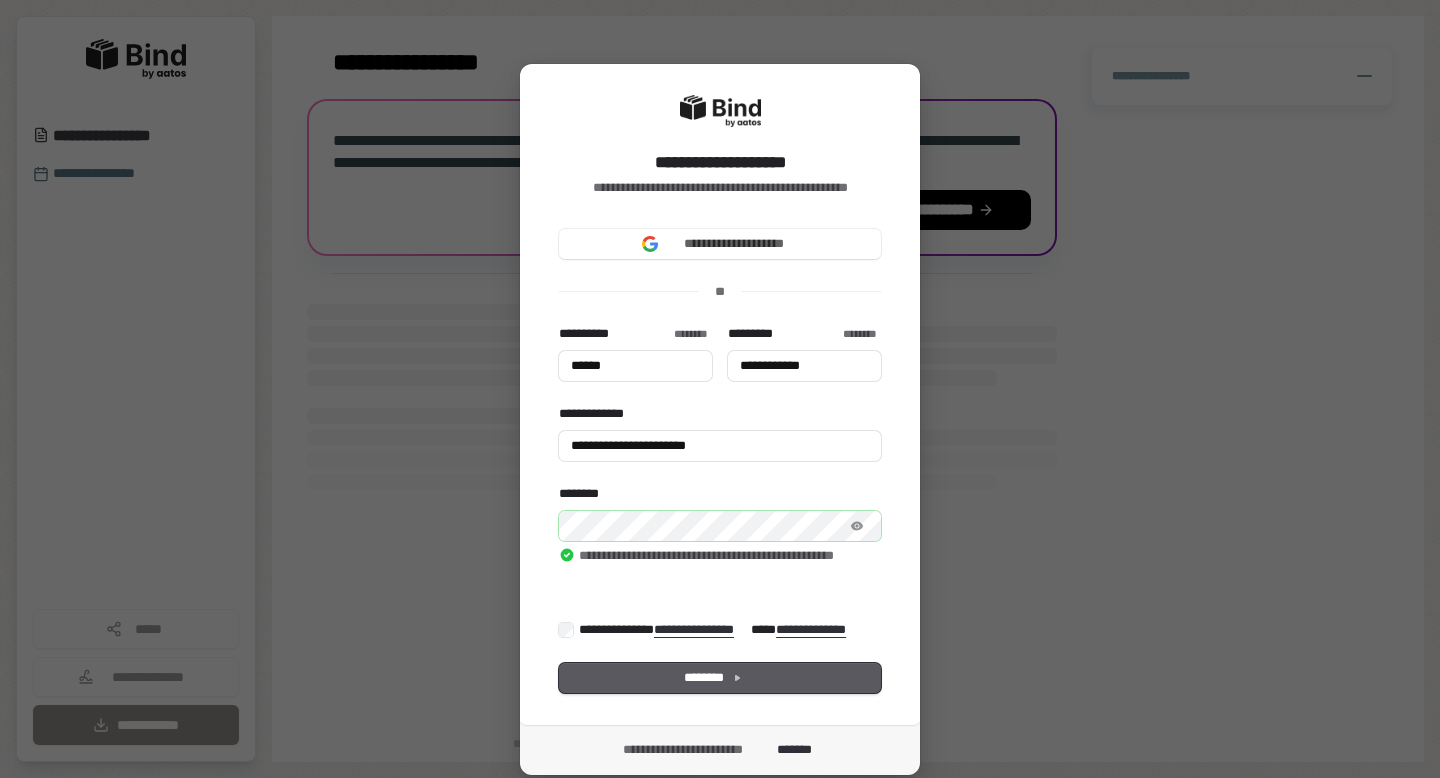 type on "**********" 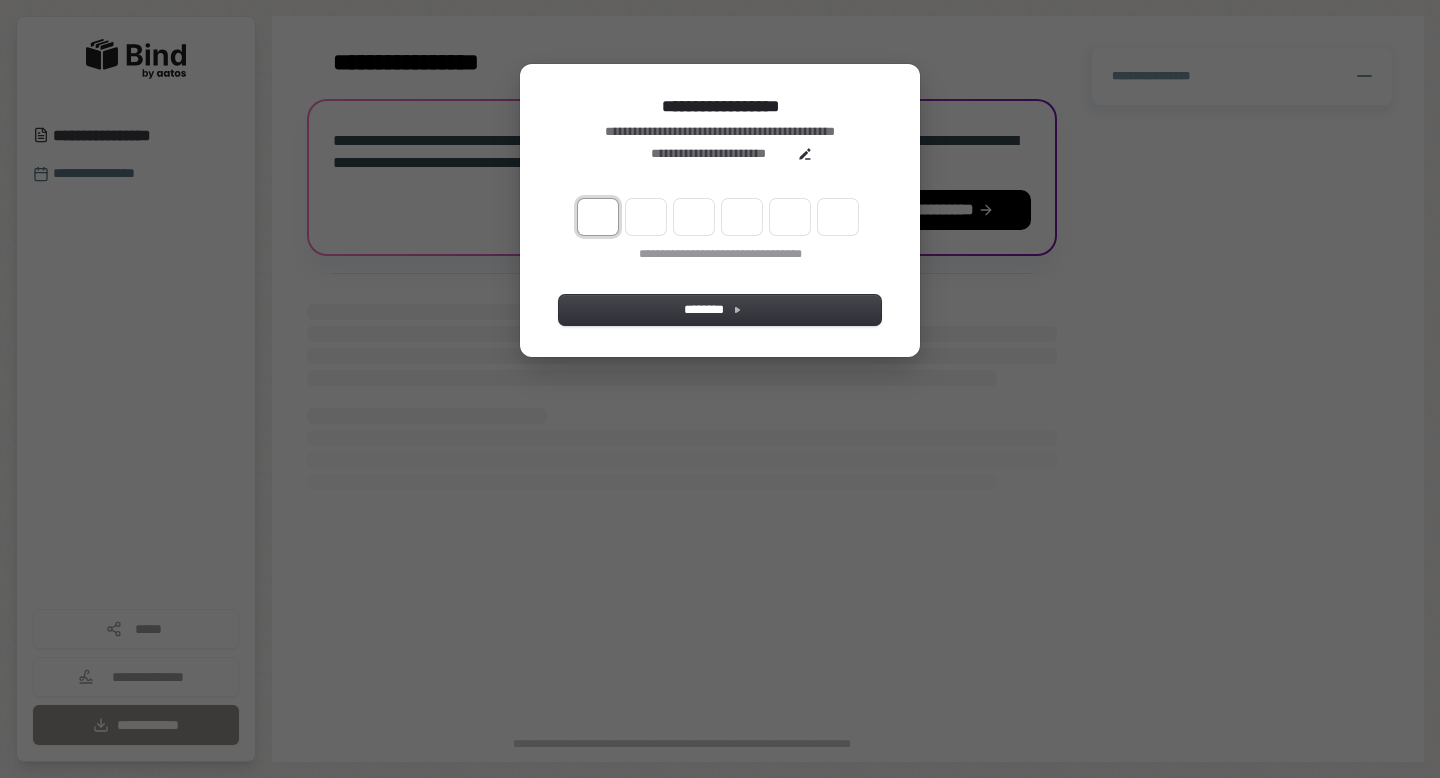 type on "*" 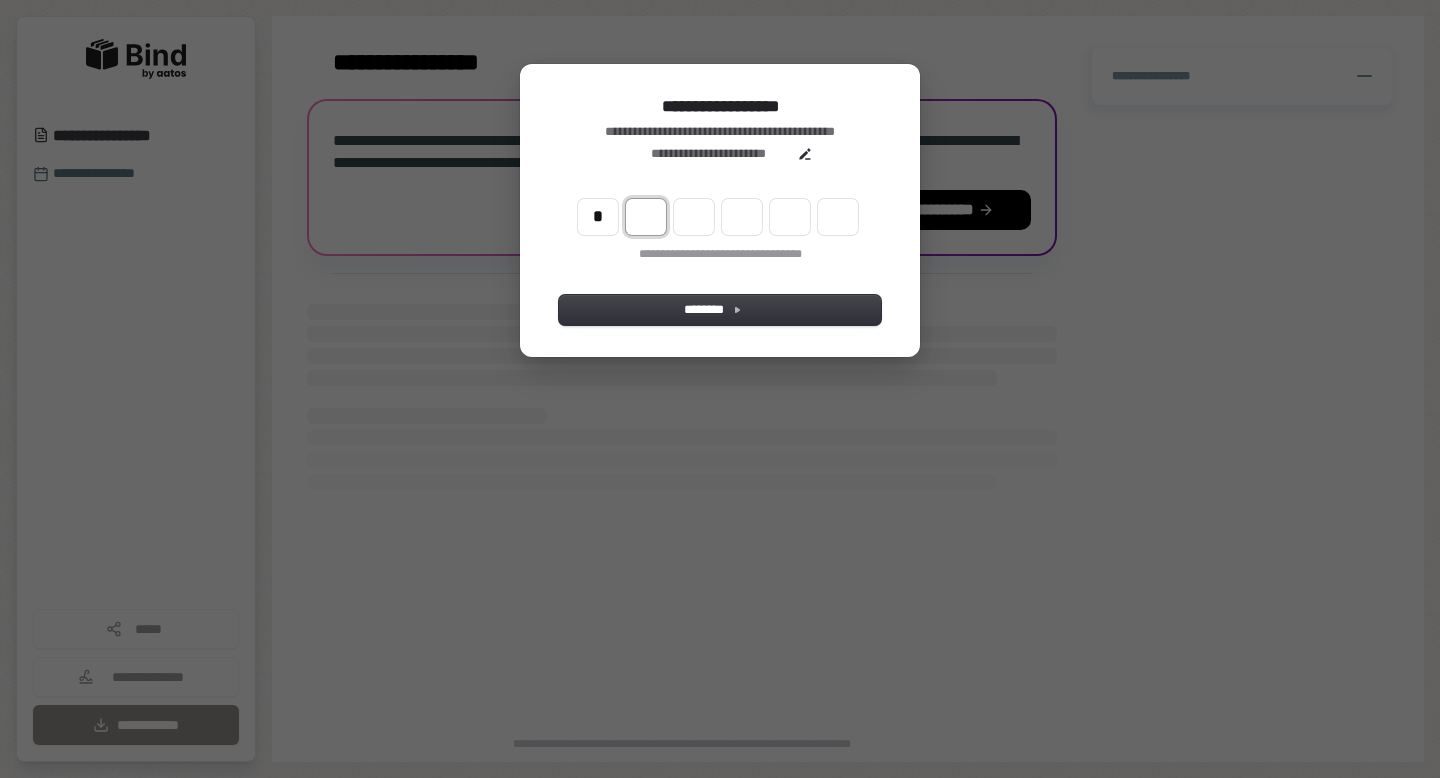 type on "*" 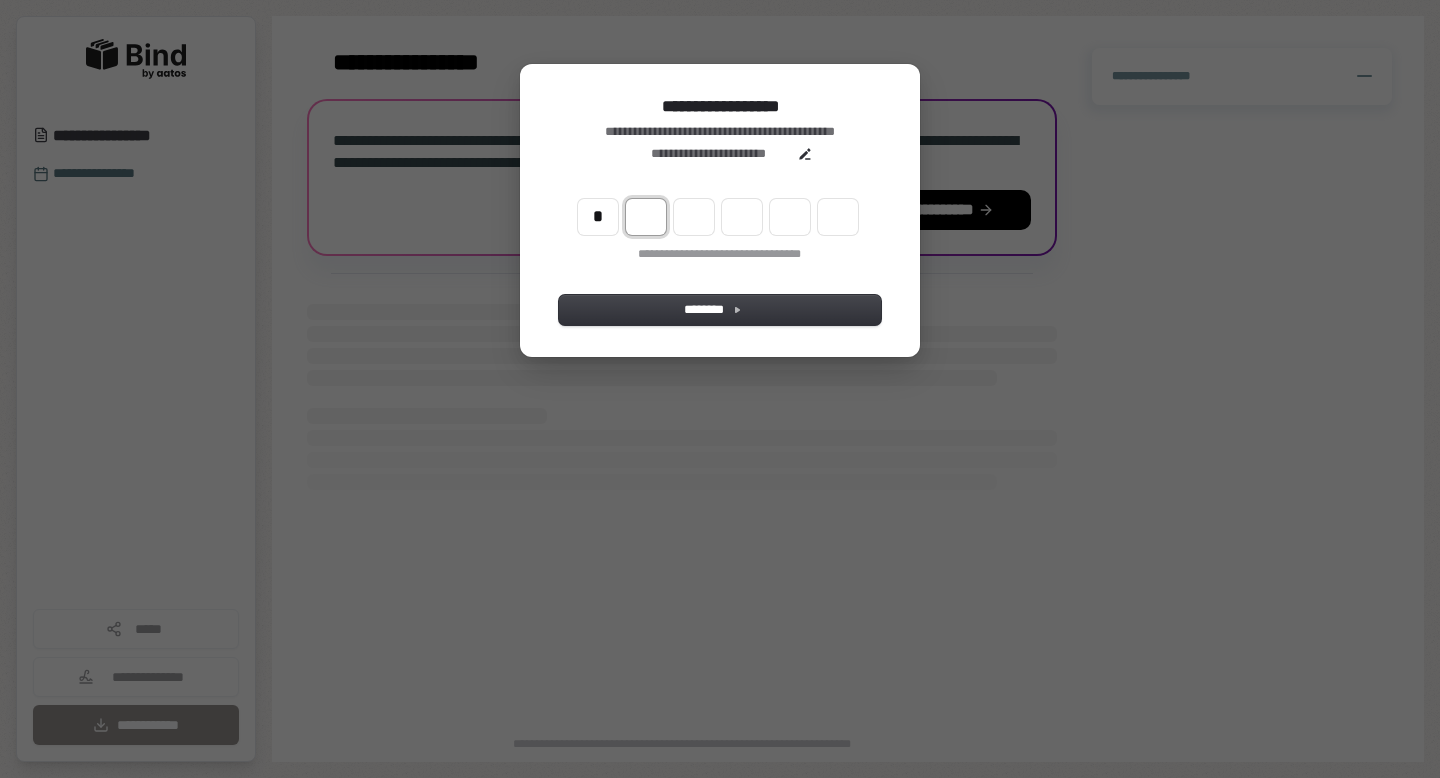 type on "*" 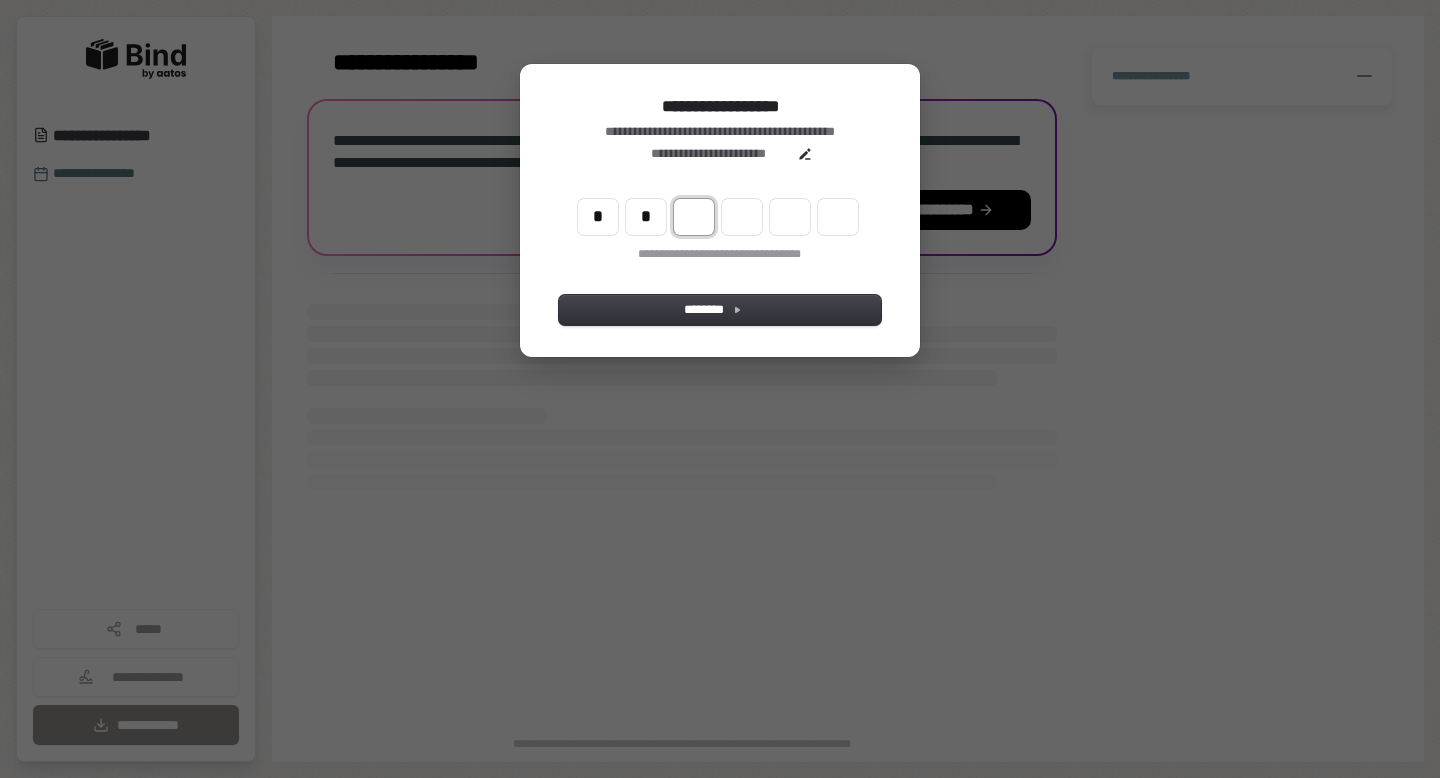 type on "**" 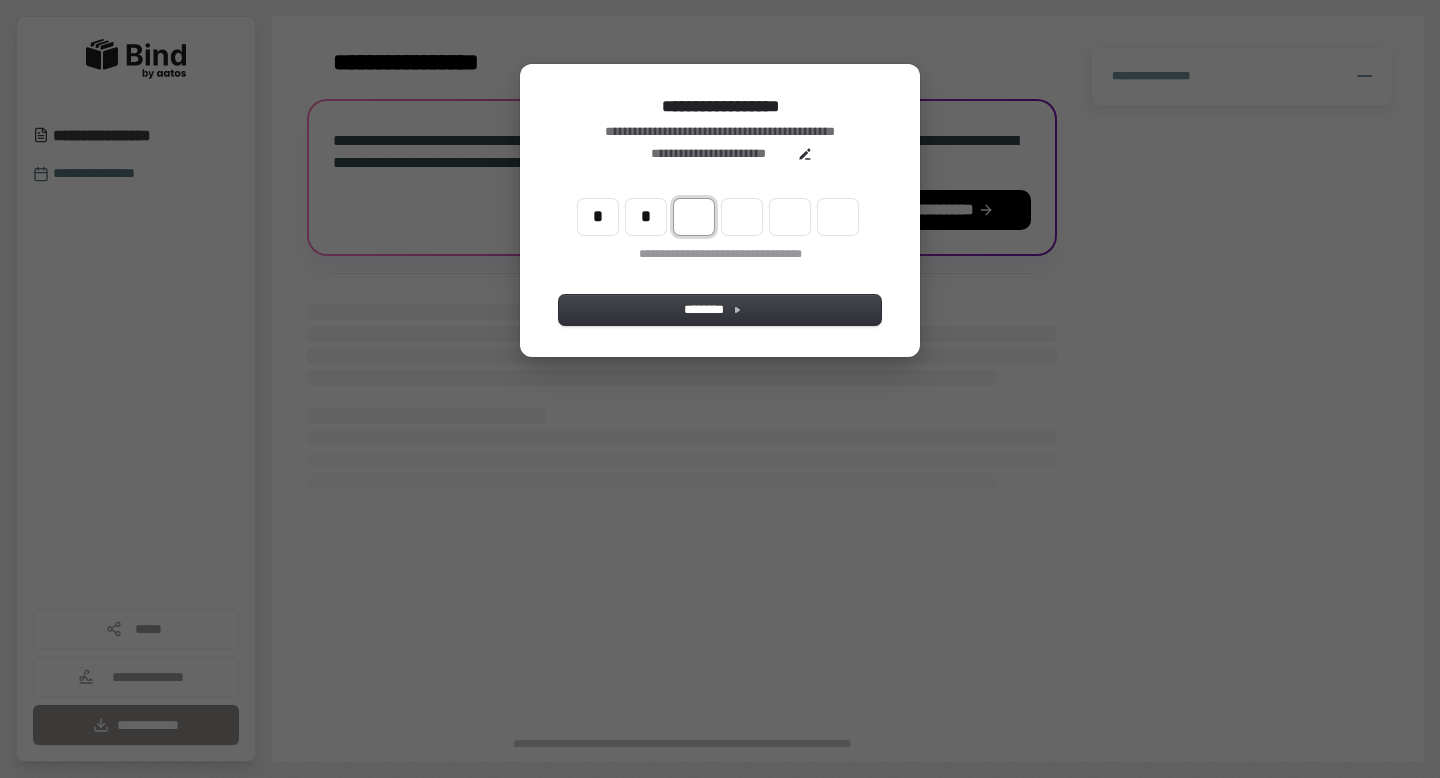 type on "*" 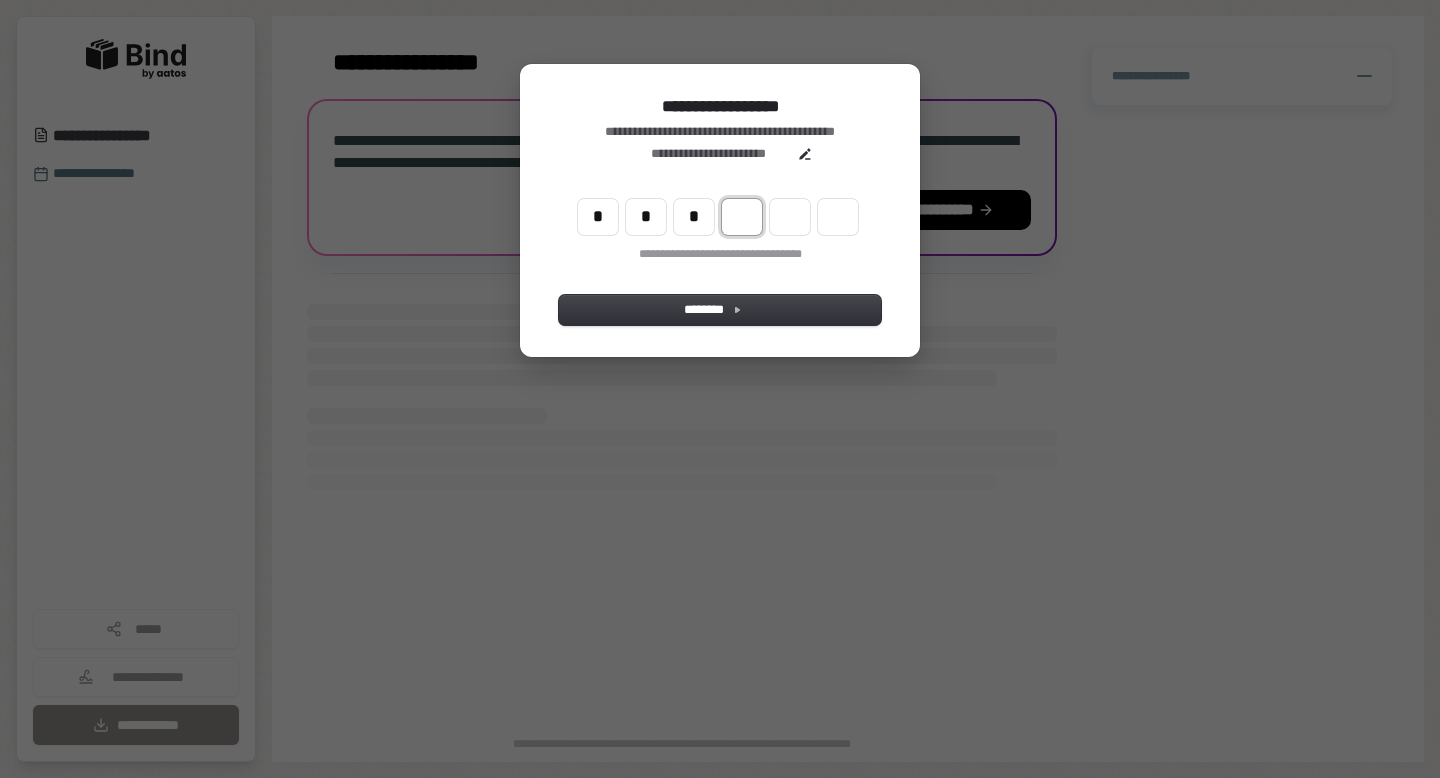 type on "***" 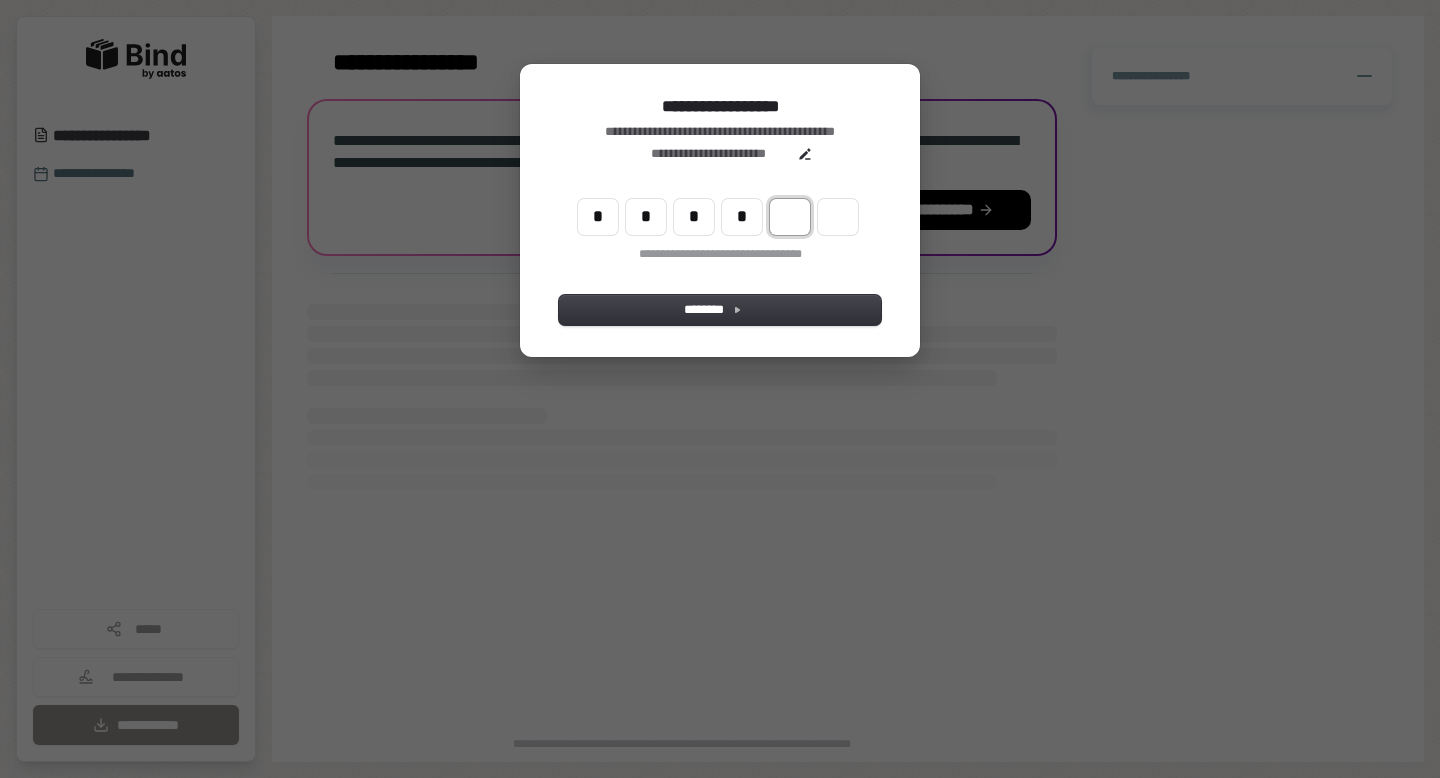 type on "****" 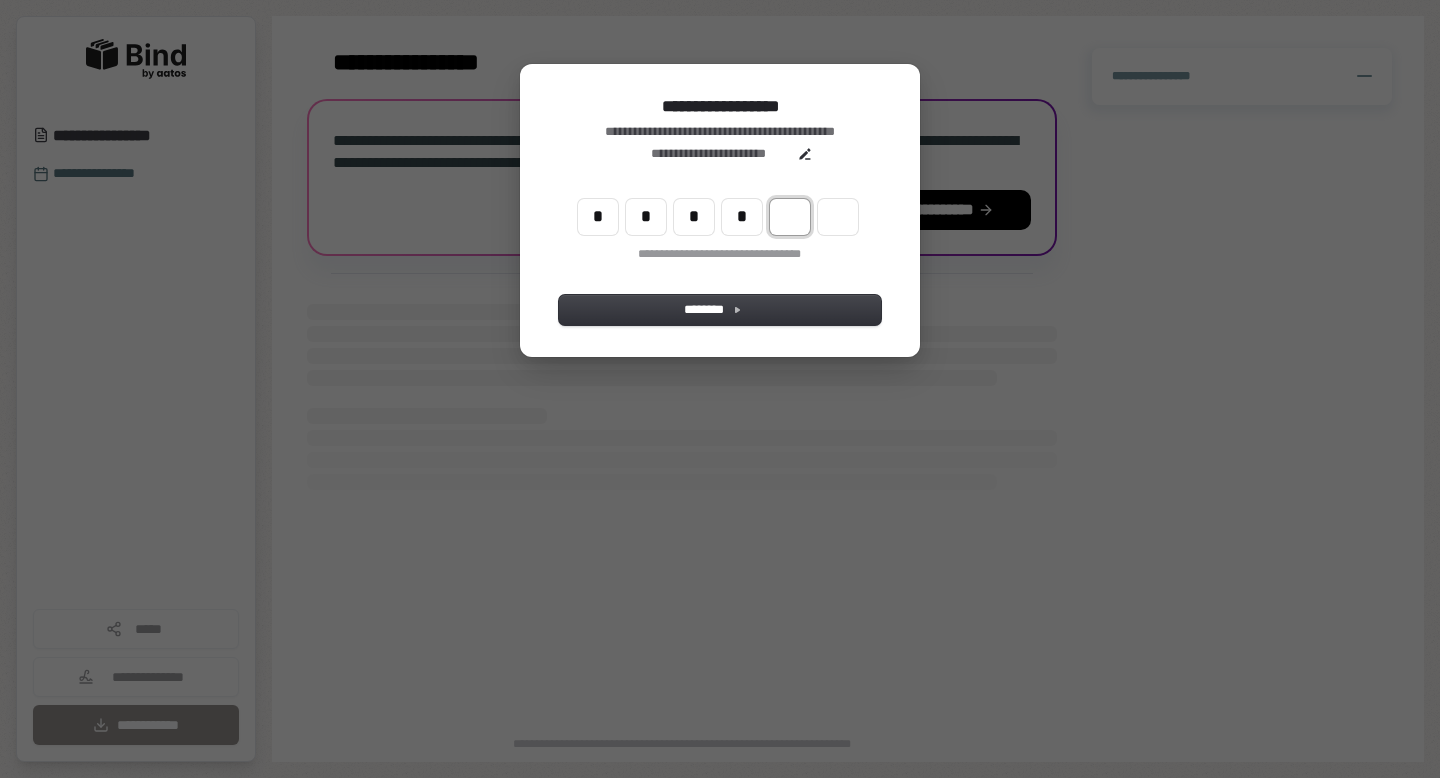 type on "*" 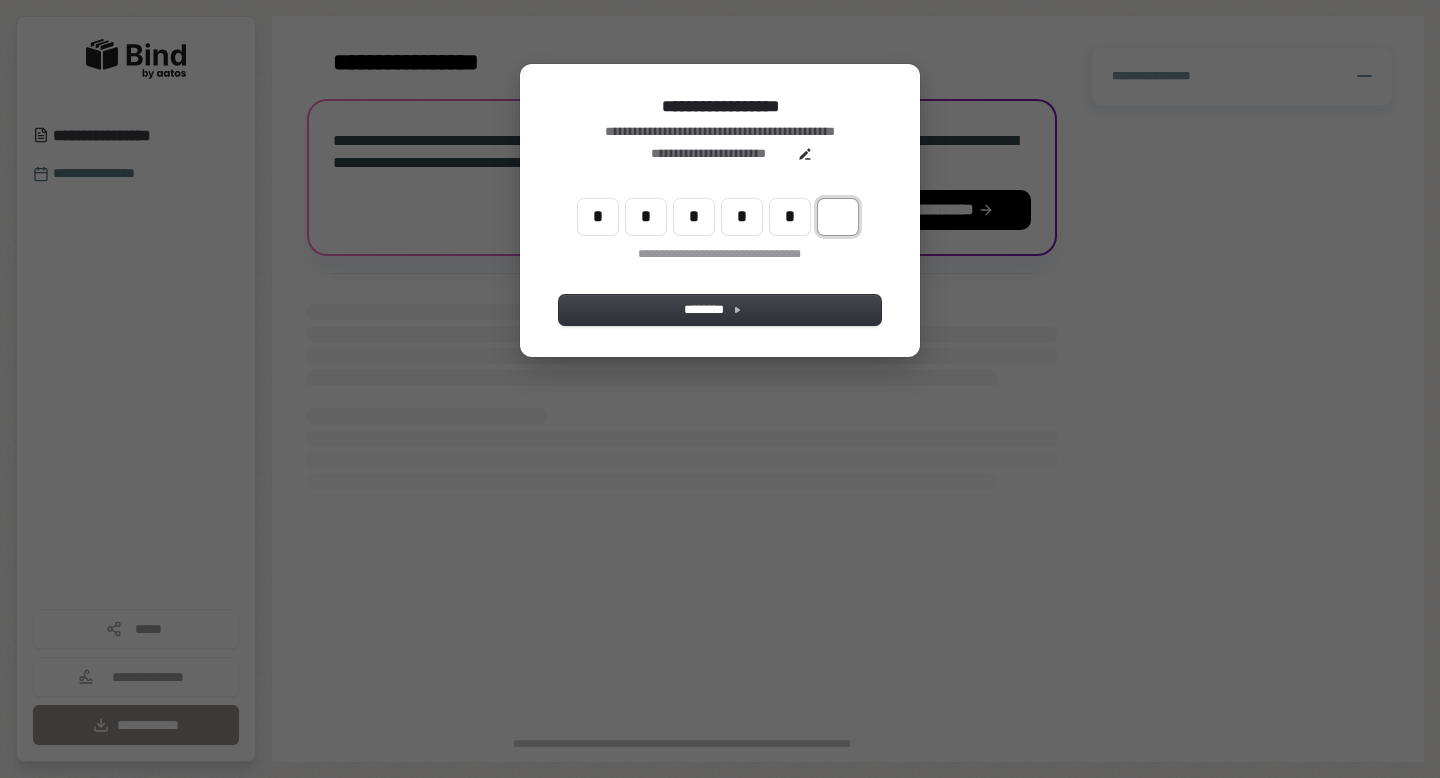 type on "******" 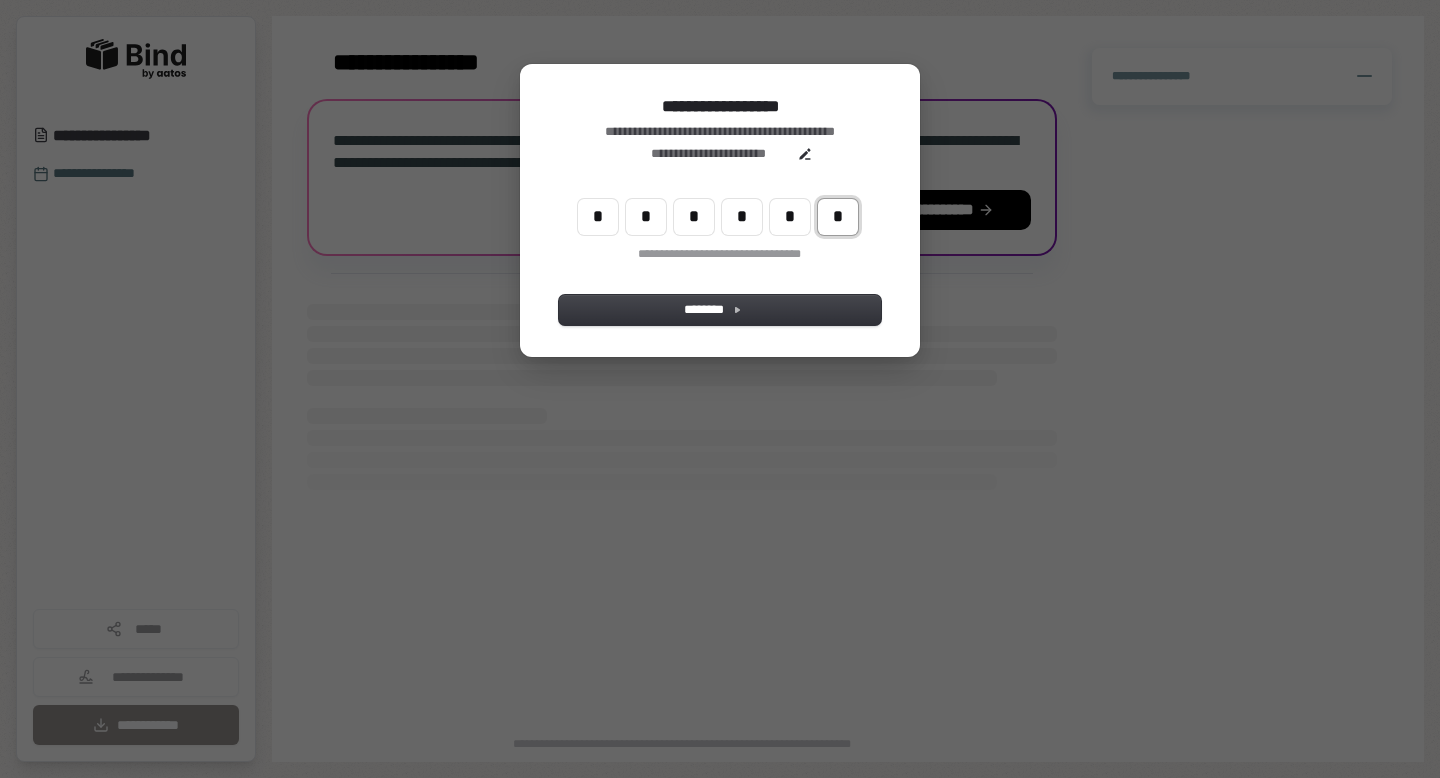 type on "*" 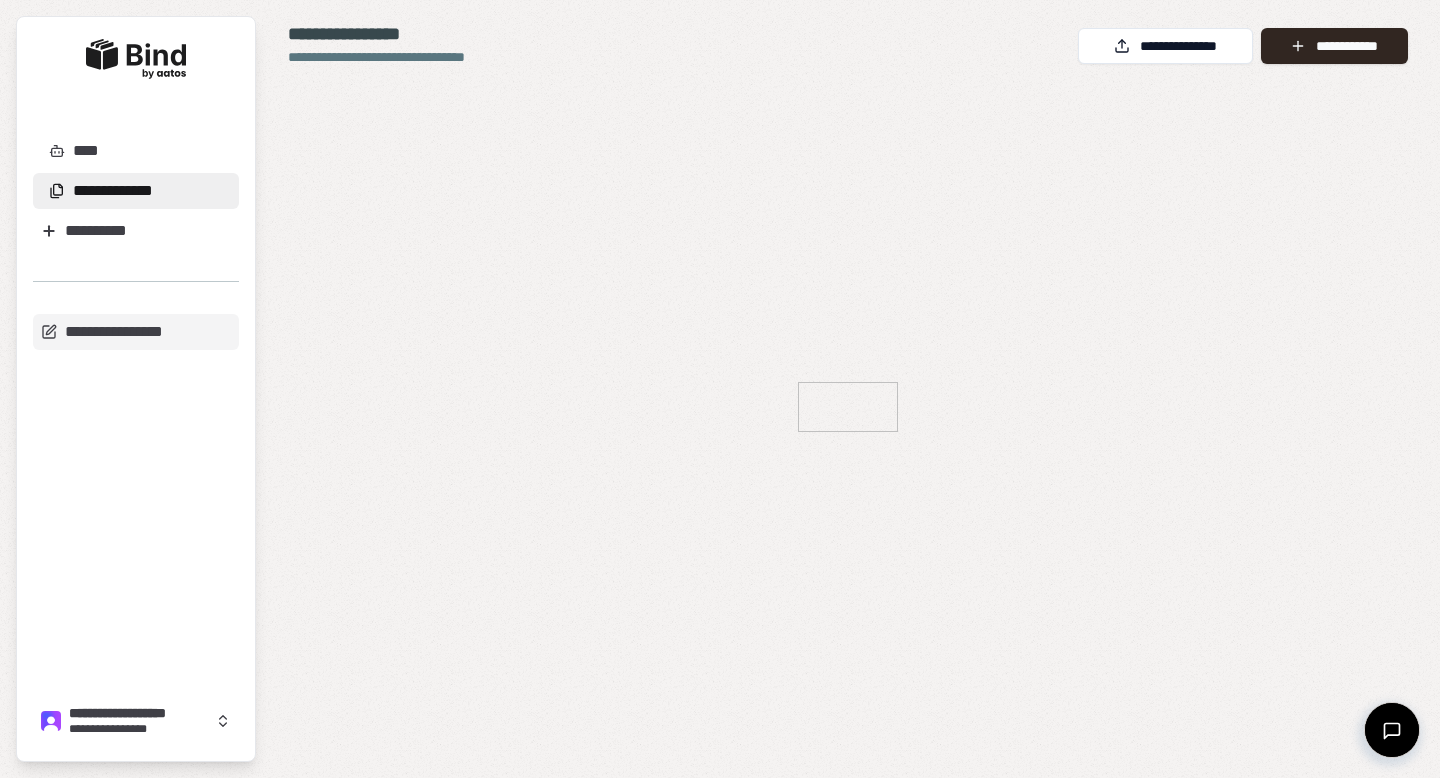 scroll, scrollTop: 0, scrollLeft: 0, axis: both 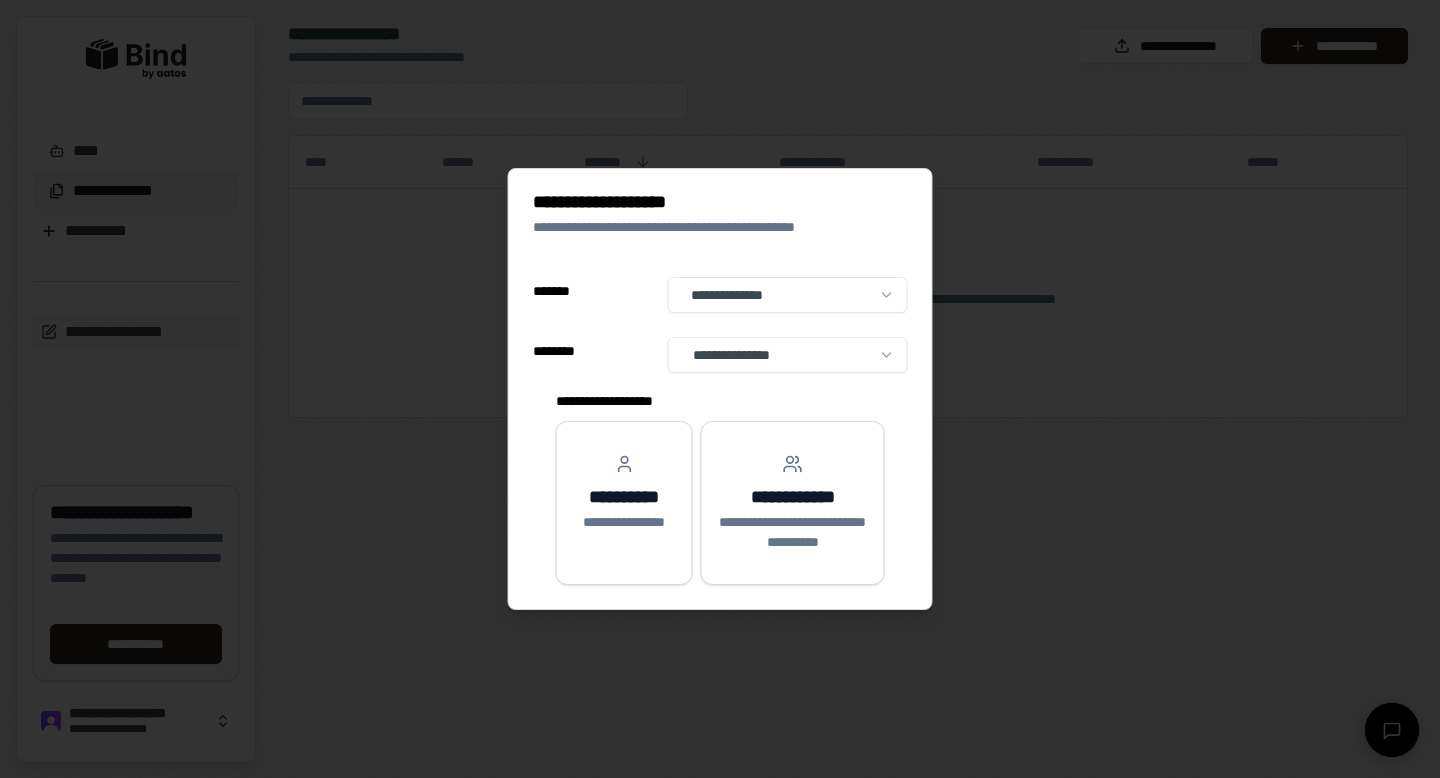 select on "**" 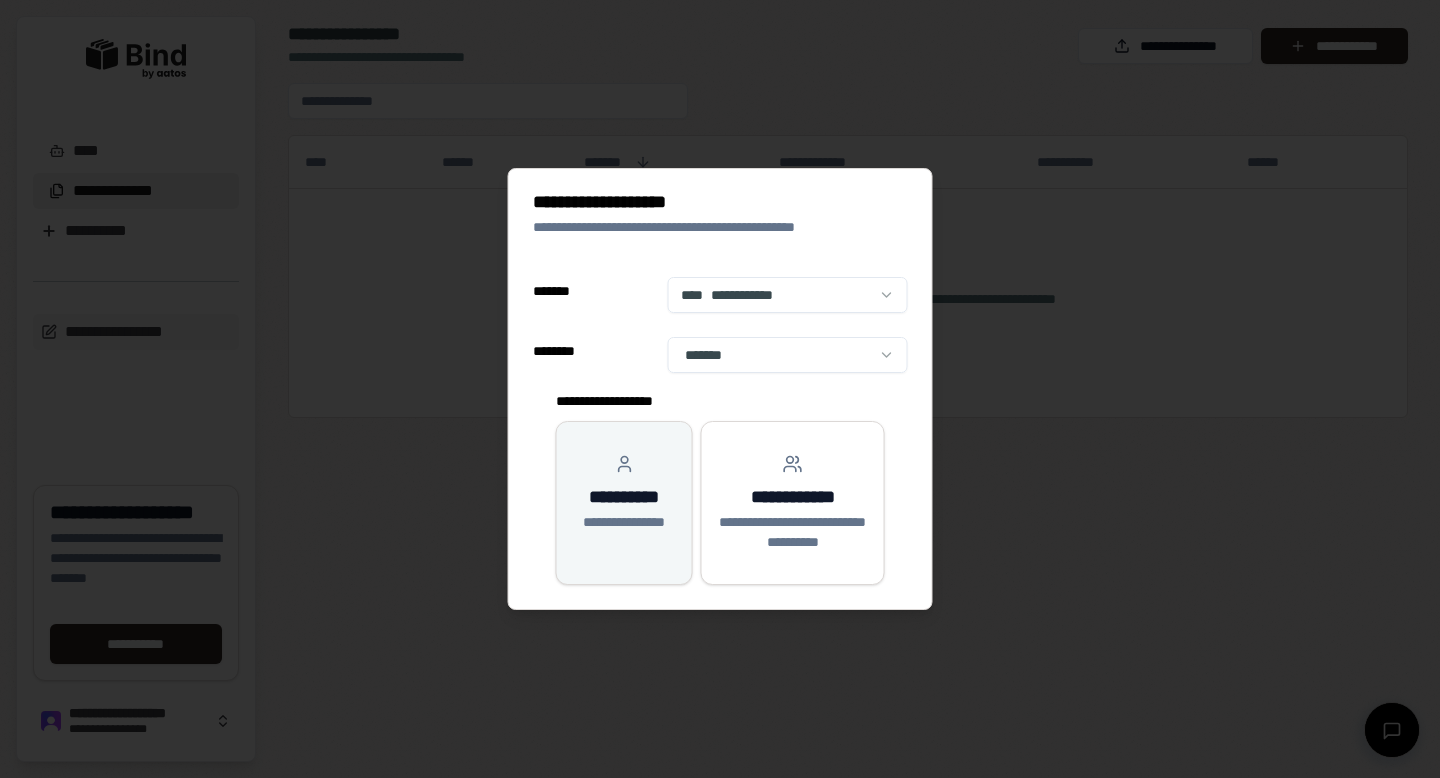 click on "**********" at bounding box center [624, 493] 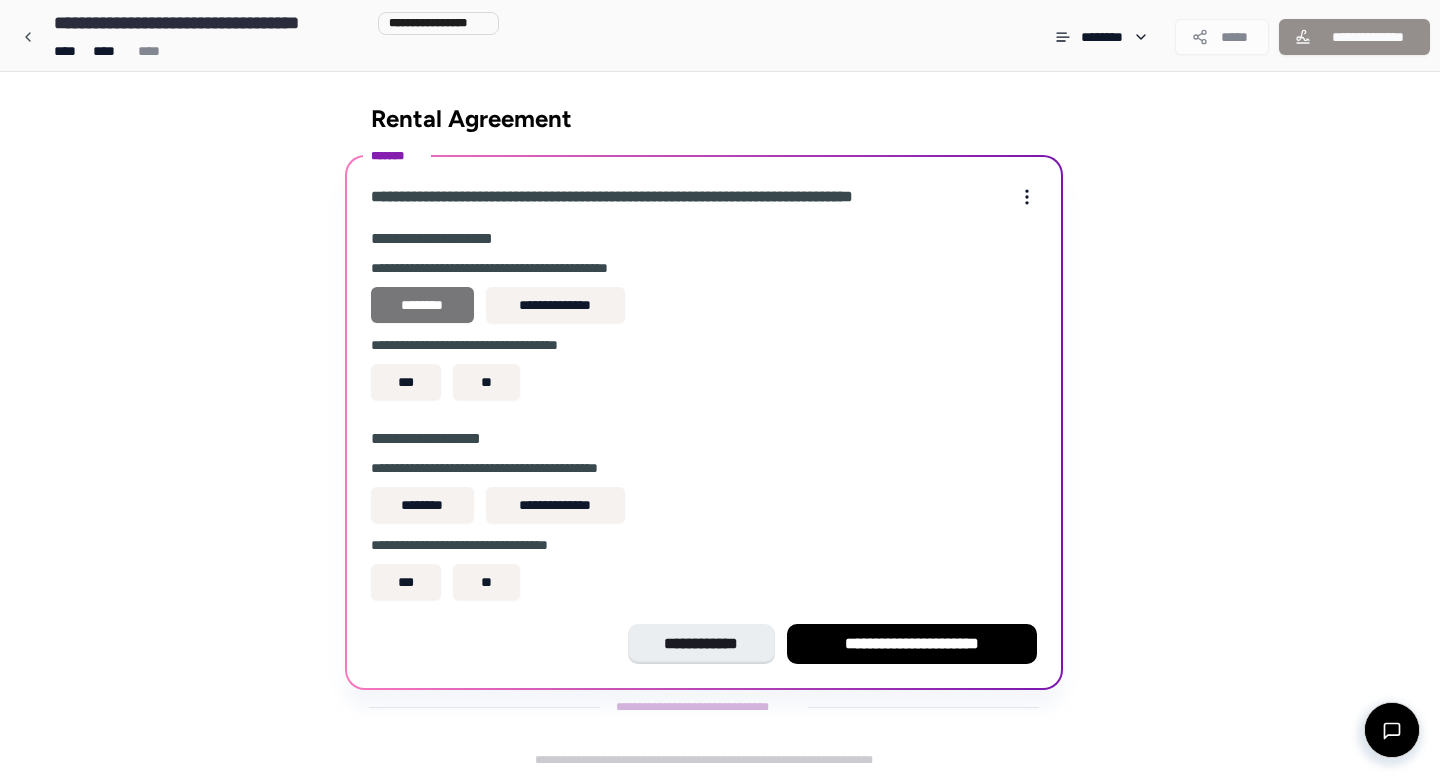 click on "********" at bounding box center [422, 305] 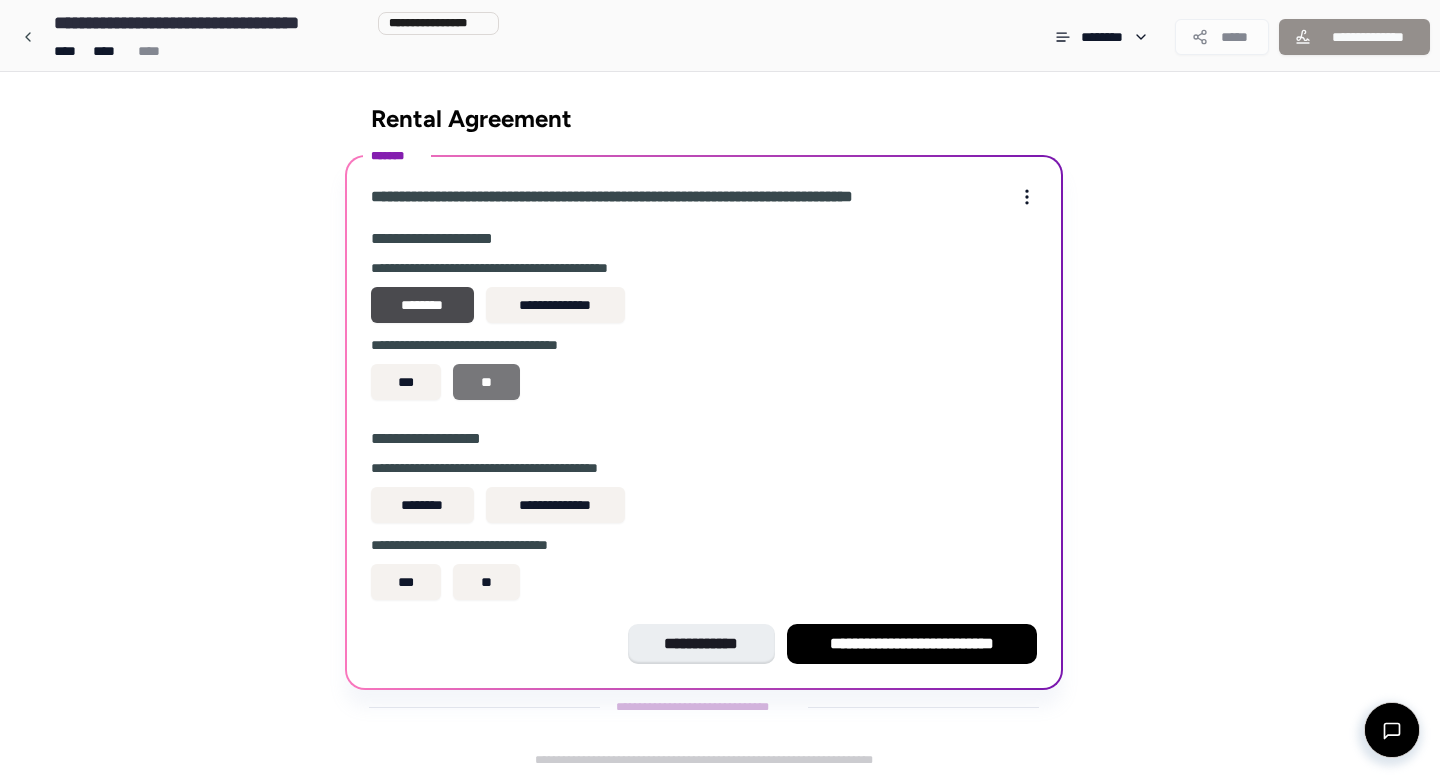 click on "**" at bounding box center (486, 382) 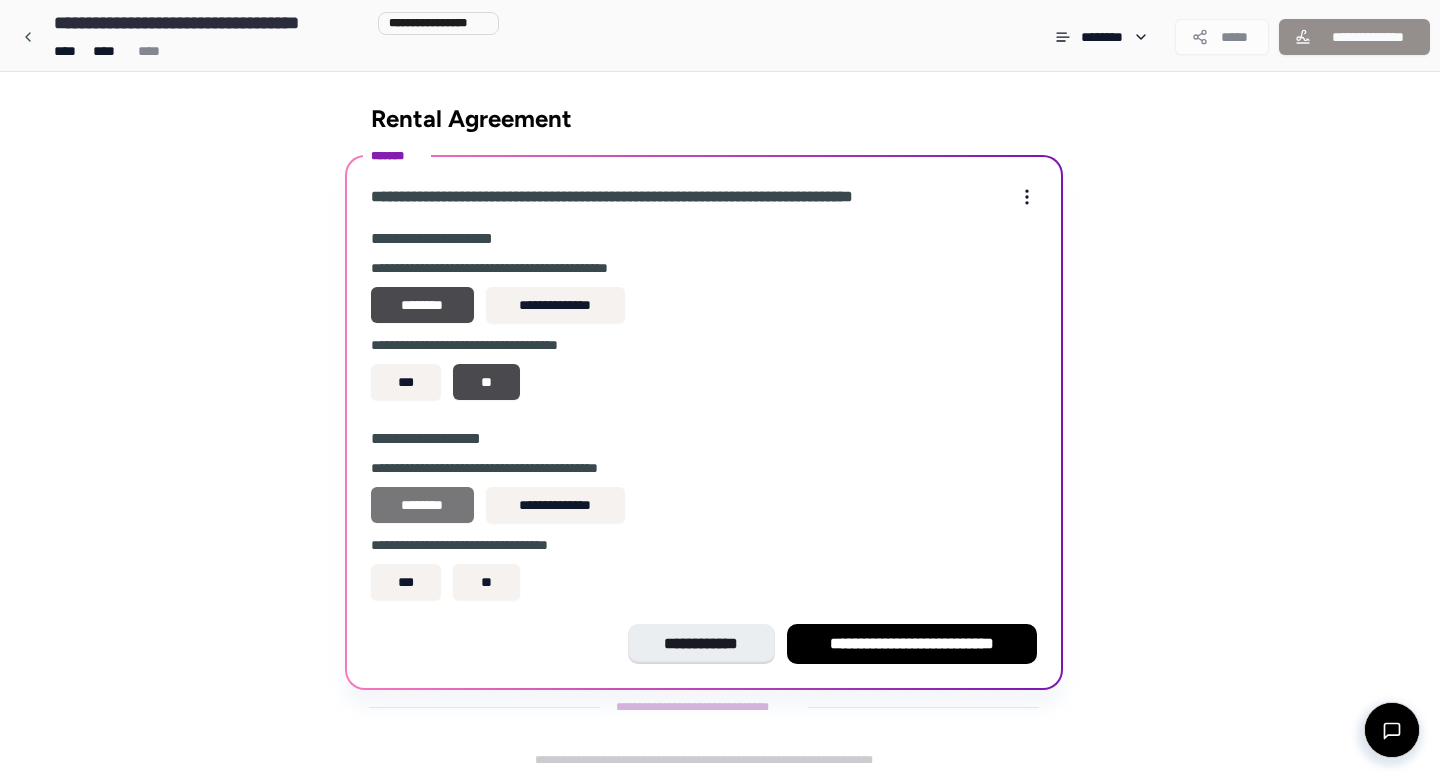 click on "********" at bounding box center [422, 505] 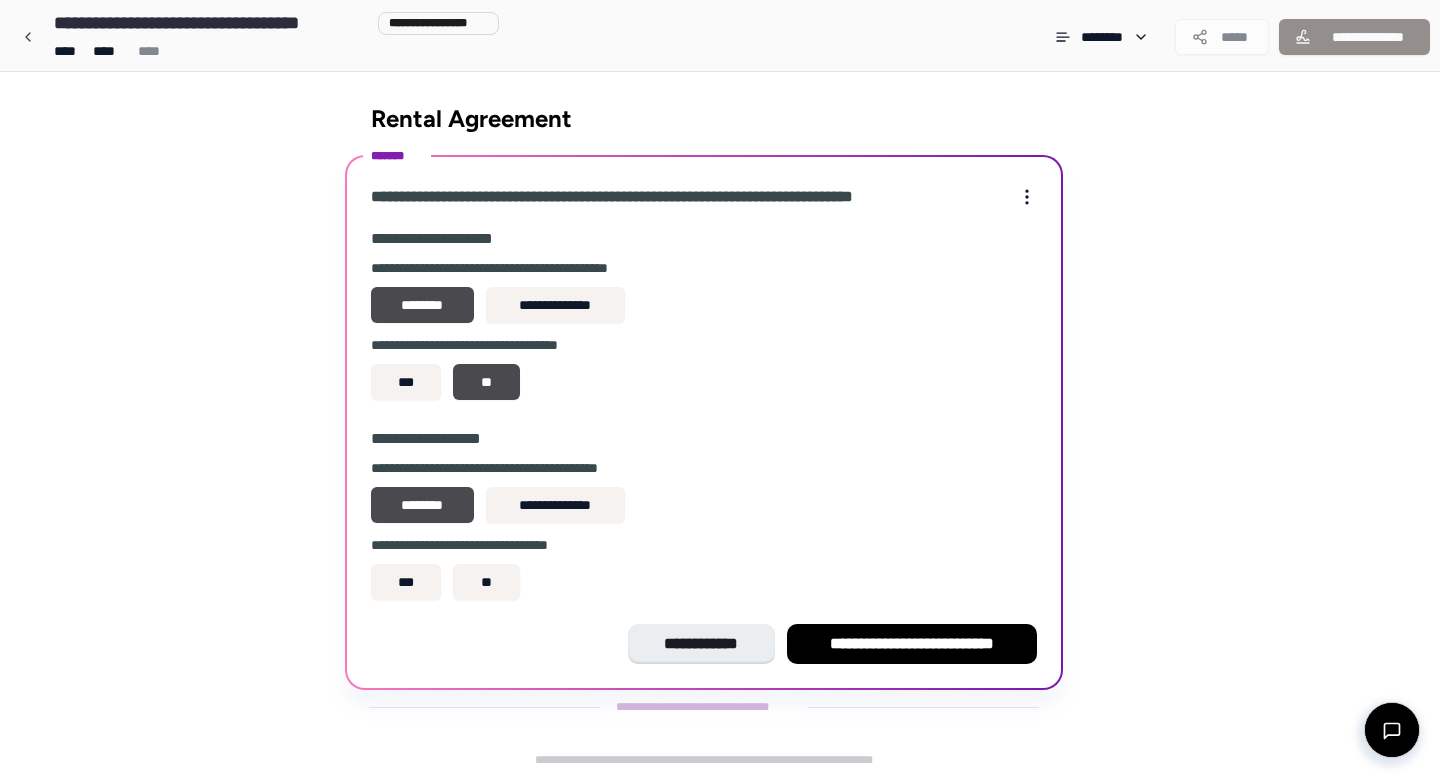 click on "[FIRST] [LAST]" at bounding box center [704, 571] 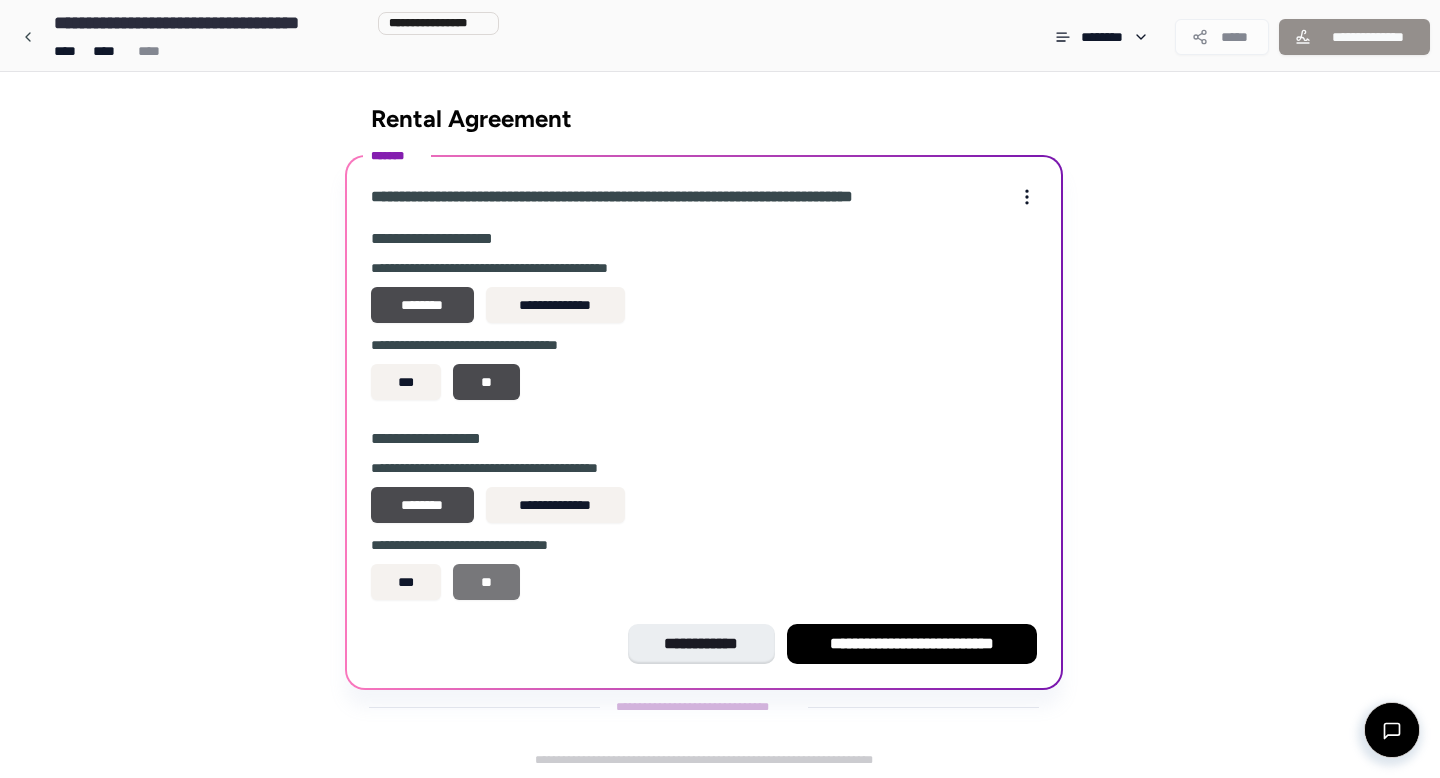 click on "**" at bounding box center [486, 582] 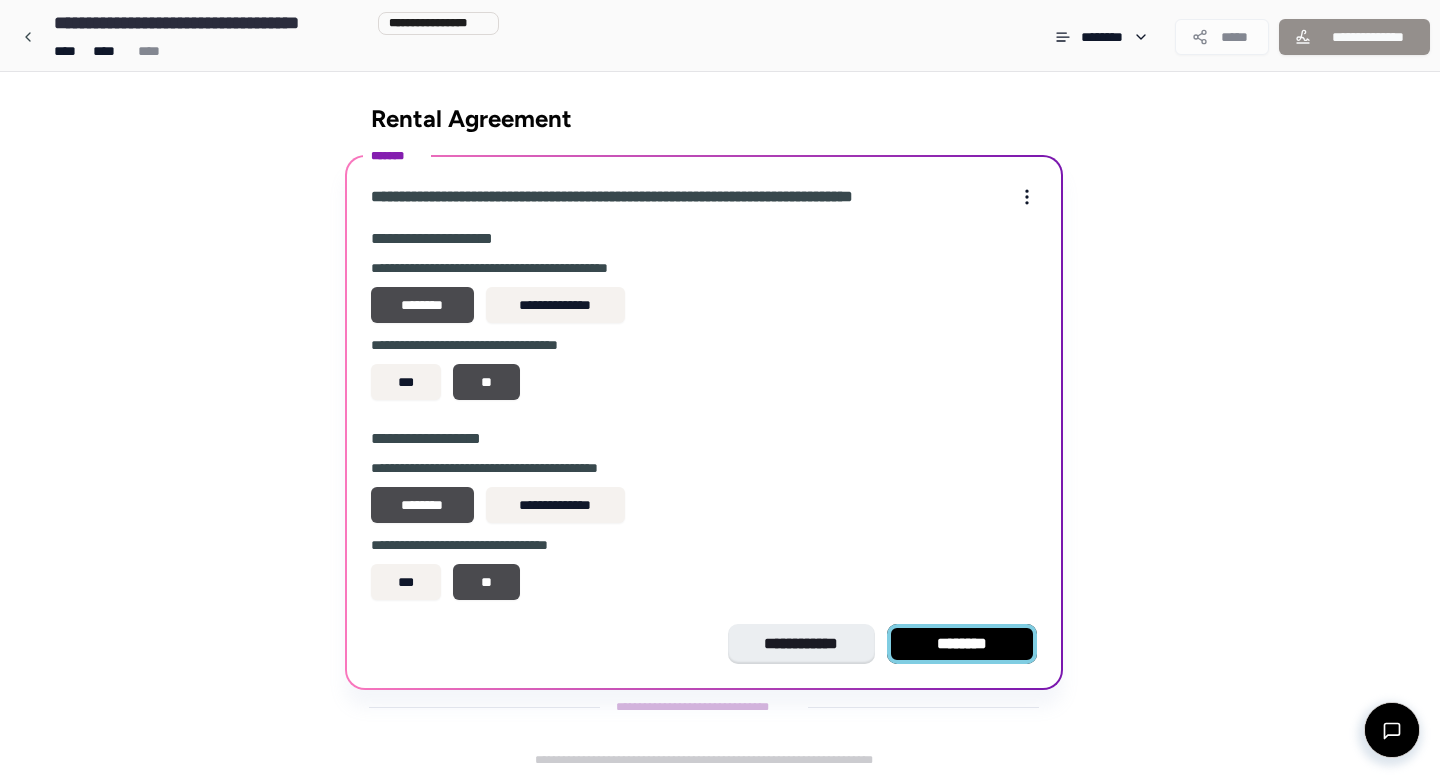 click on "********" at bounding box center (962, 644) 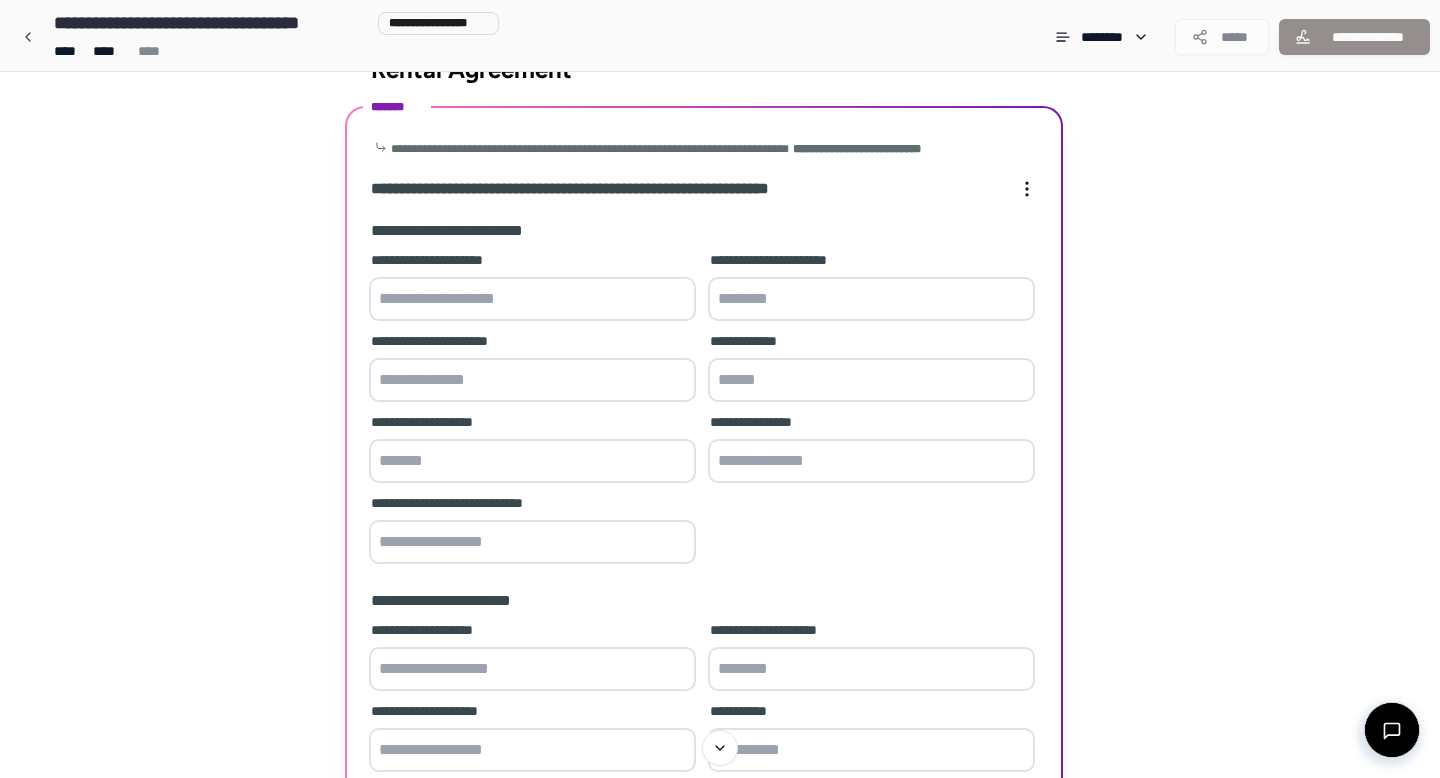 scroll, scrollTop: 60, scrollLeft: 0, axis: vertical 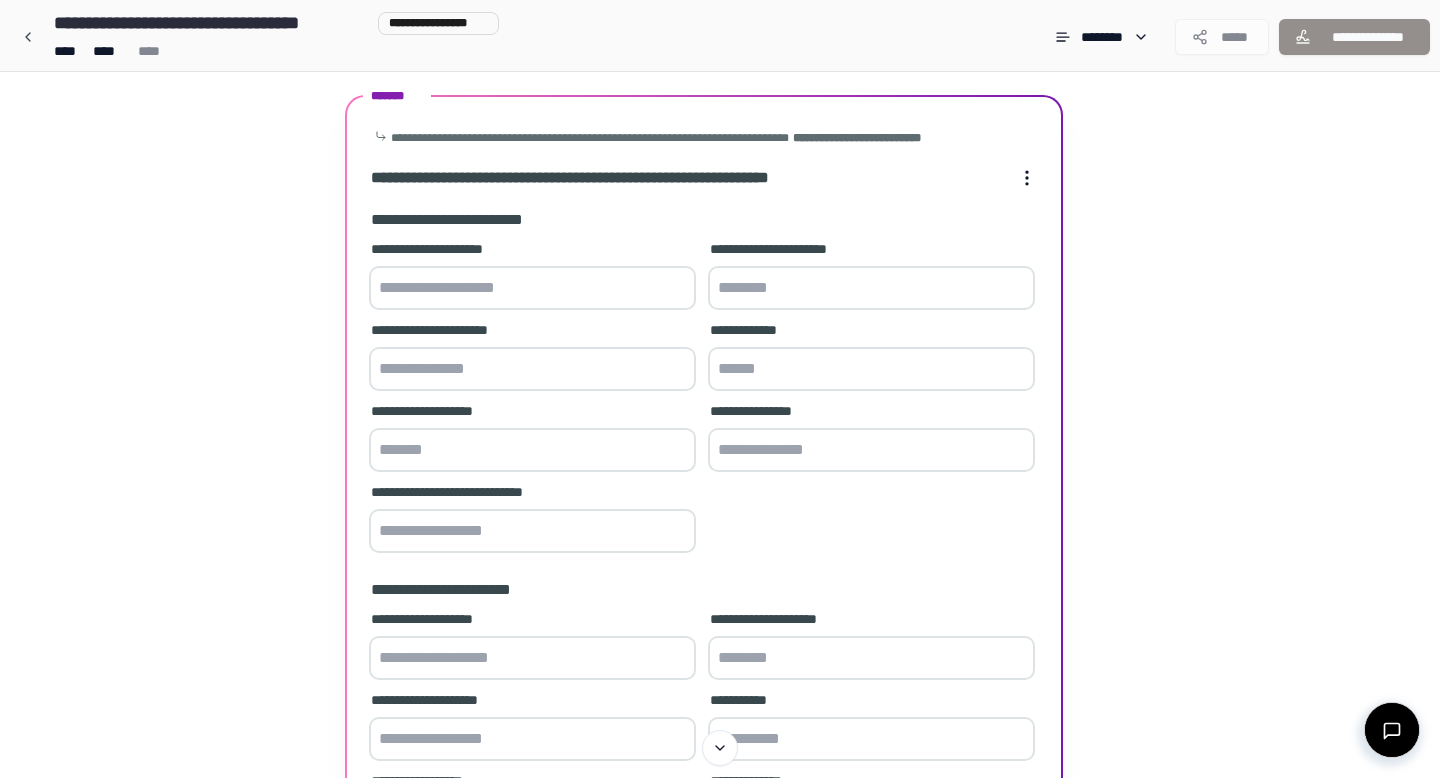 click at bounding box center [532, 288] 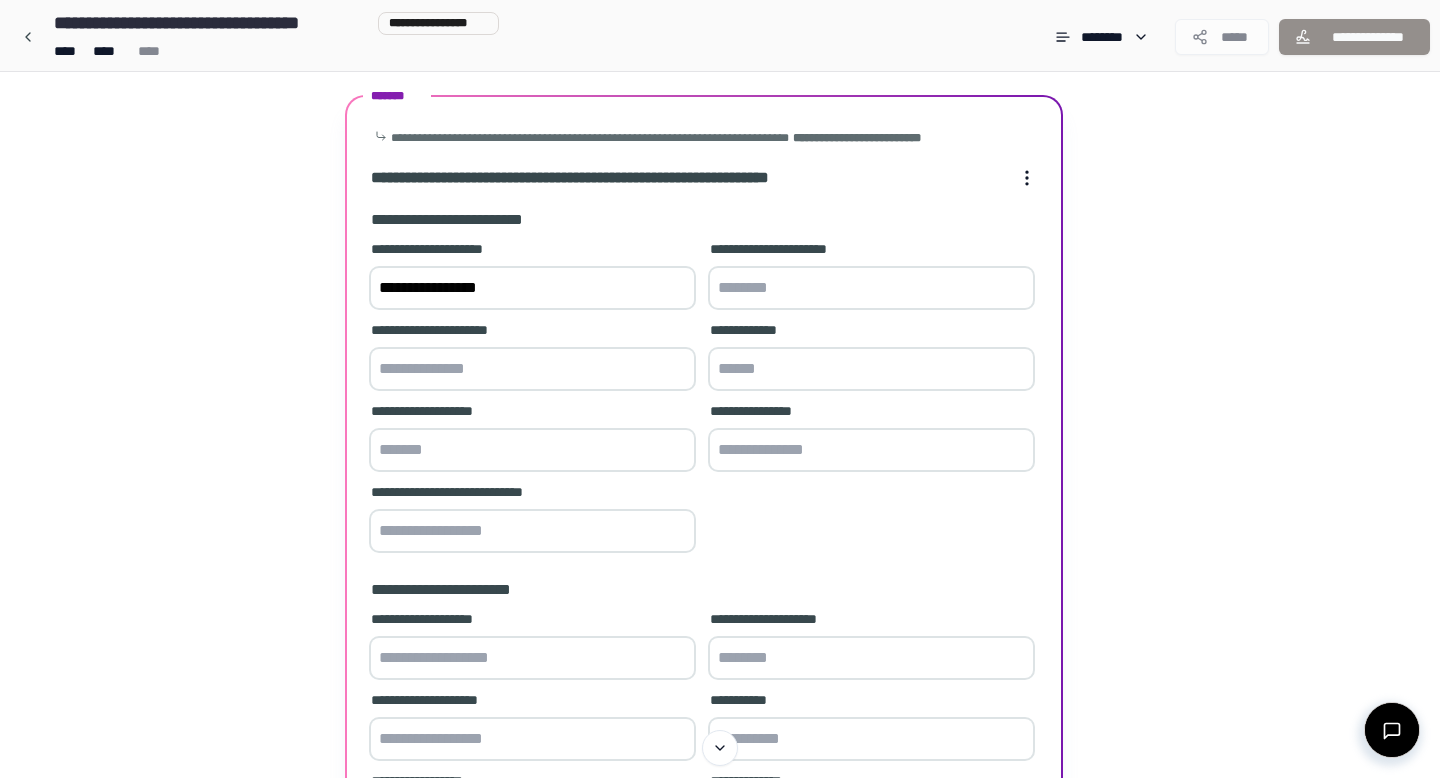 type on "**********" 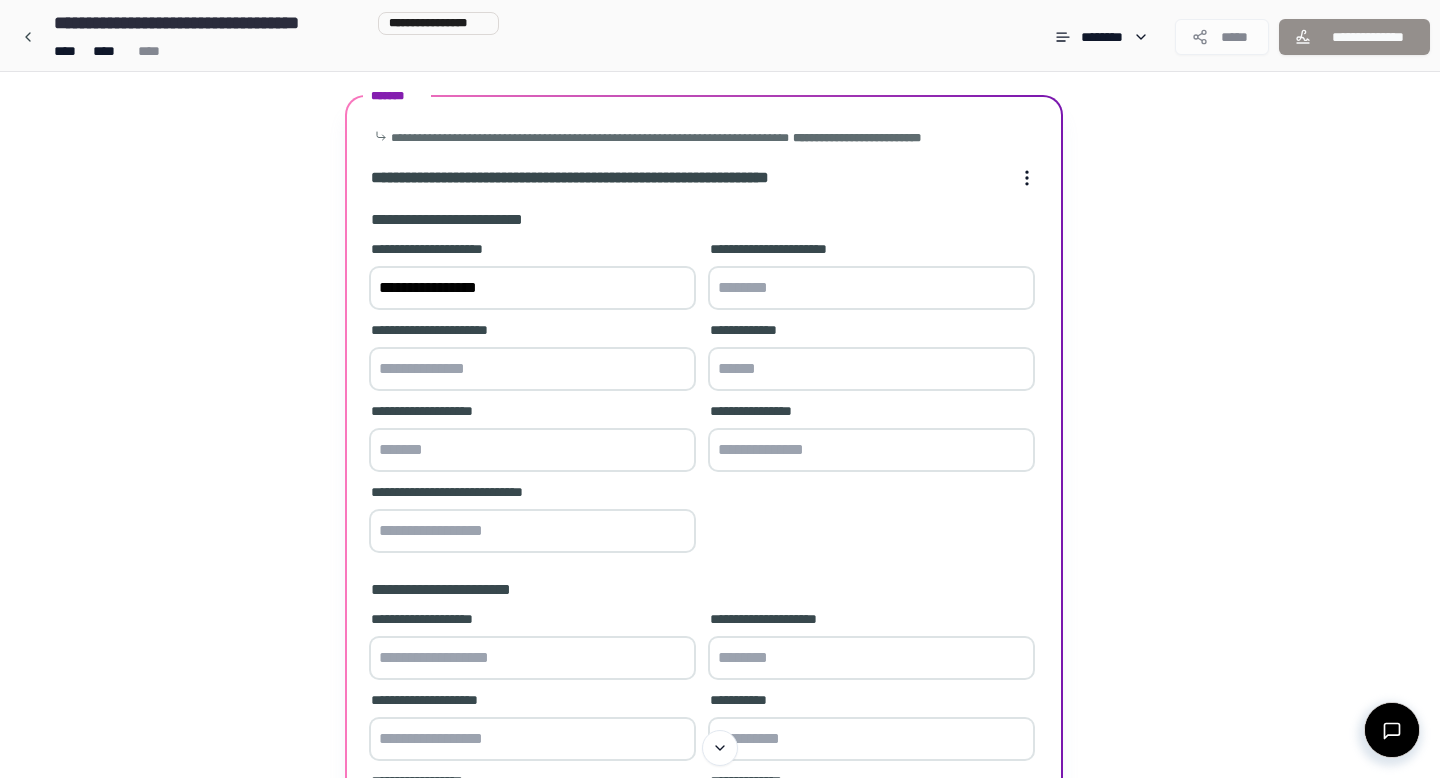 click at bounding box center [871, 288] 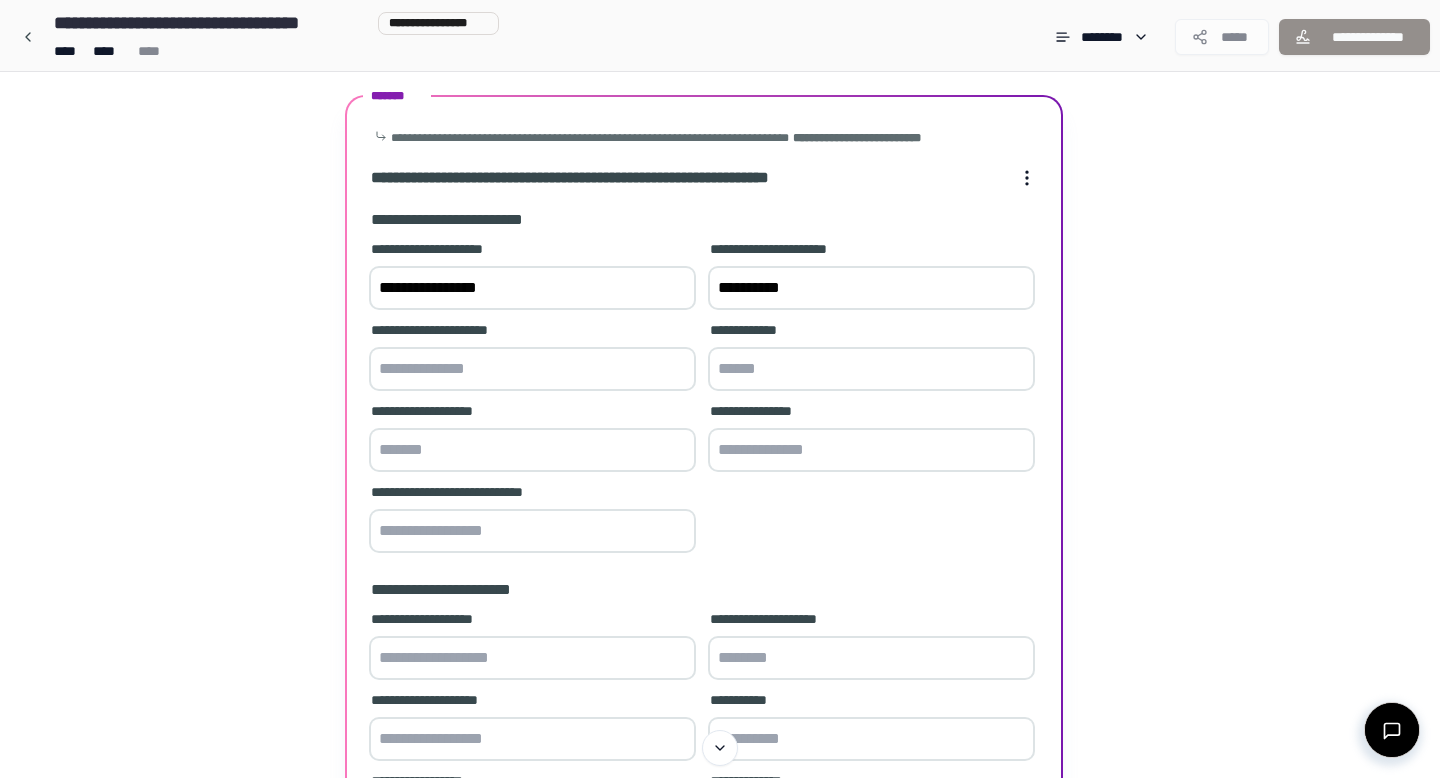 type on "**********" 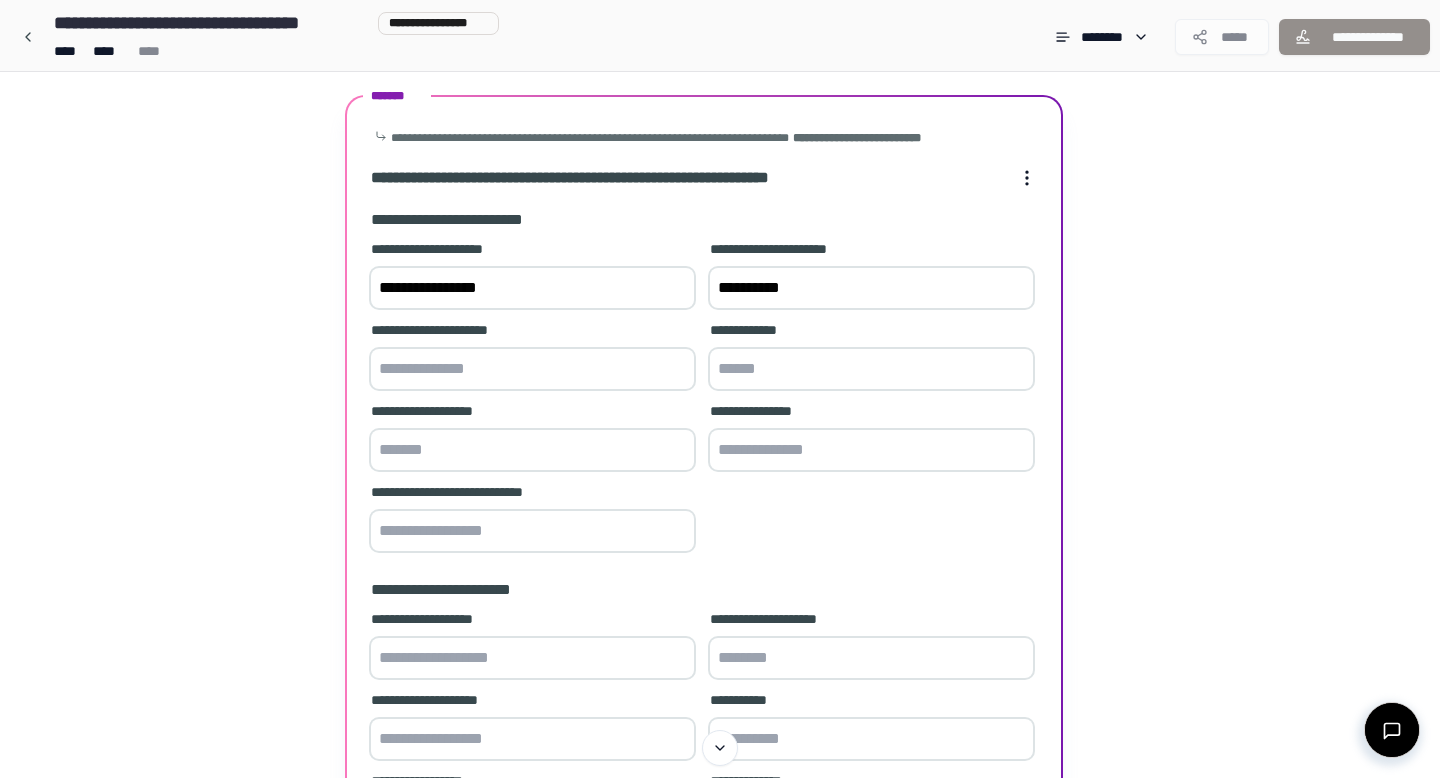 click at bounding box center (532, 369) 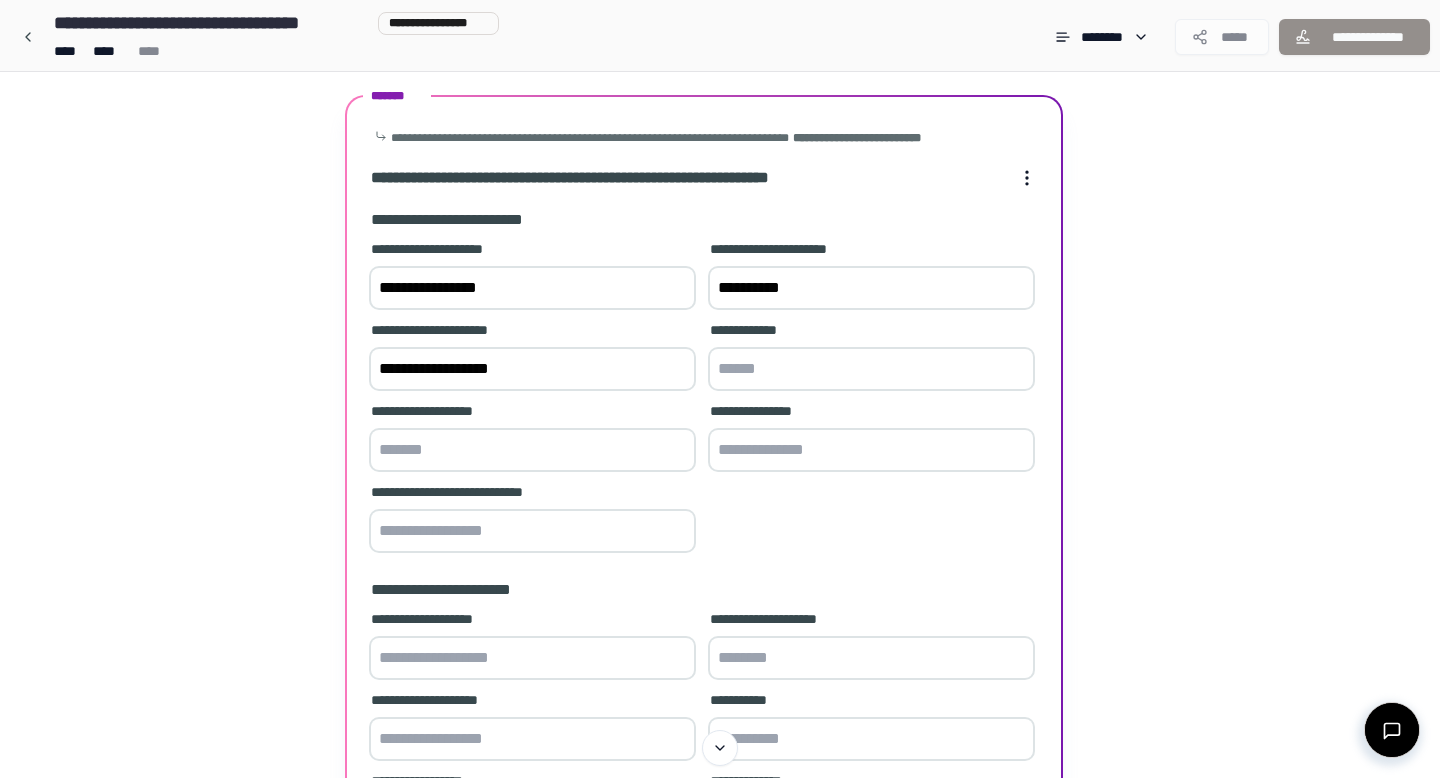 type on "**********" 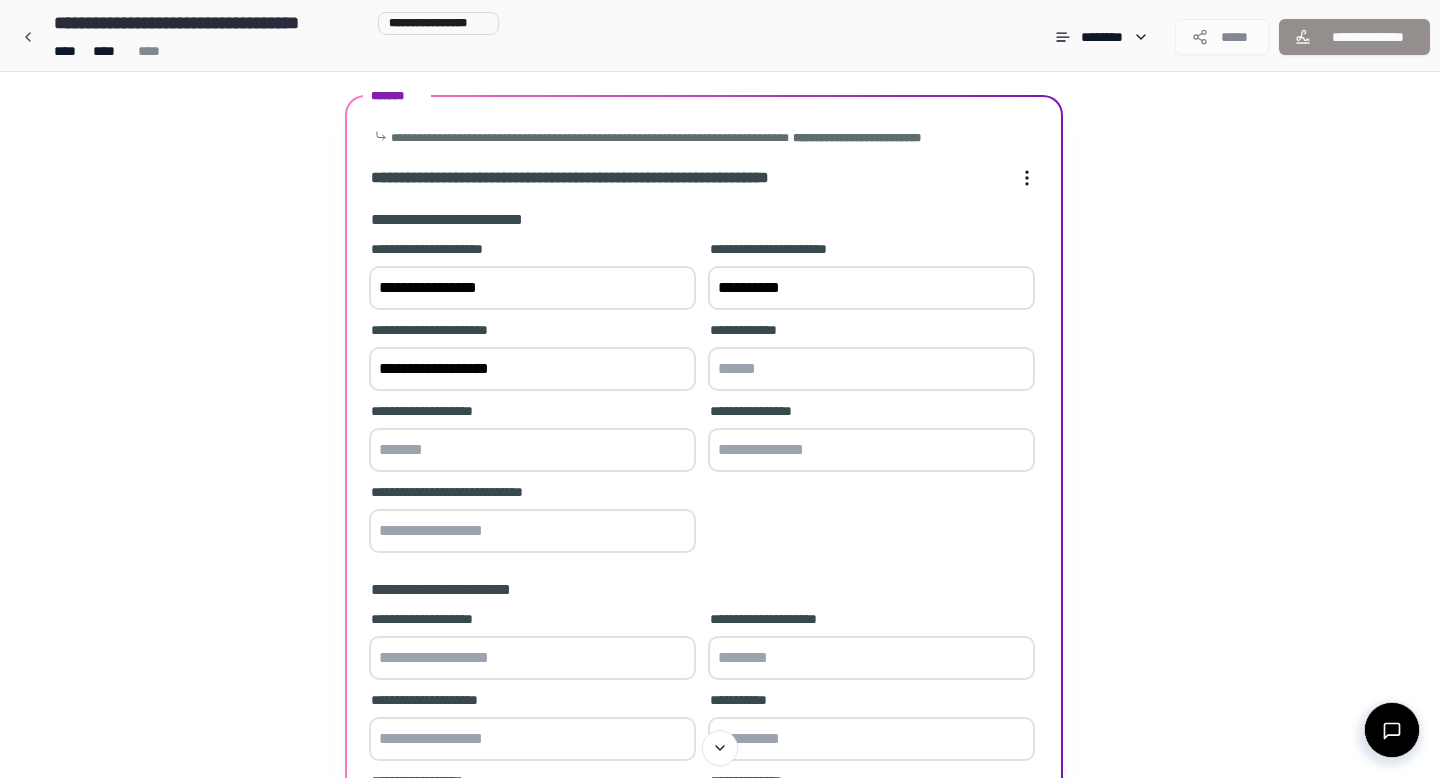 click at bounding box center (871, 369) 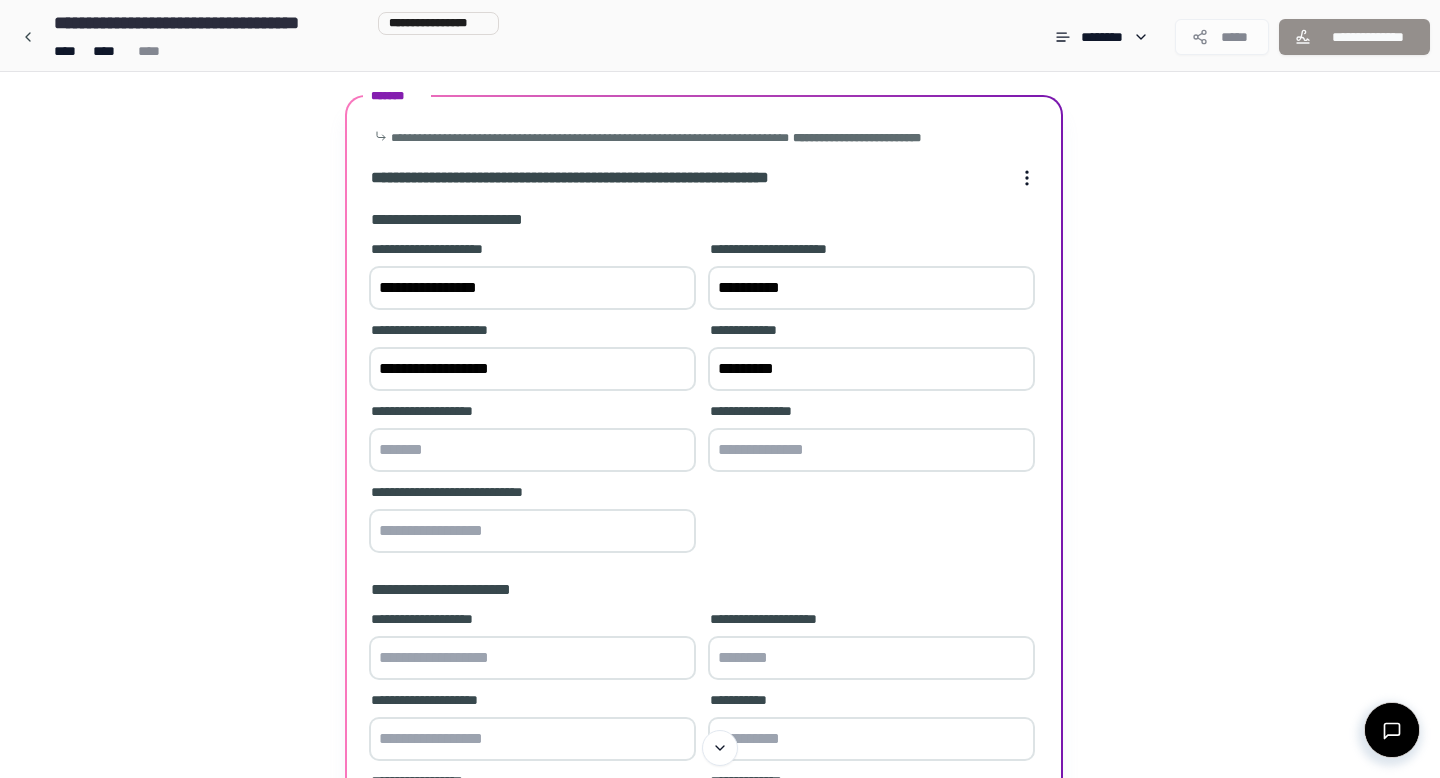 type on "*********" 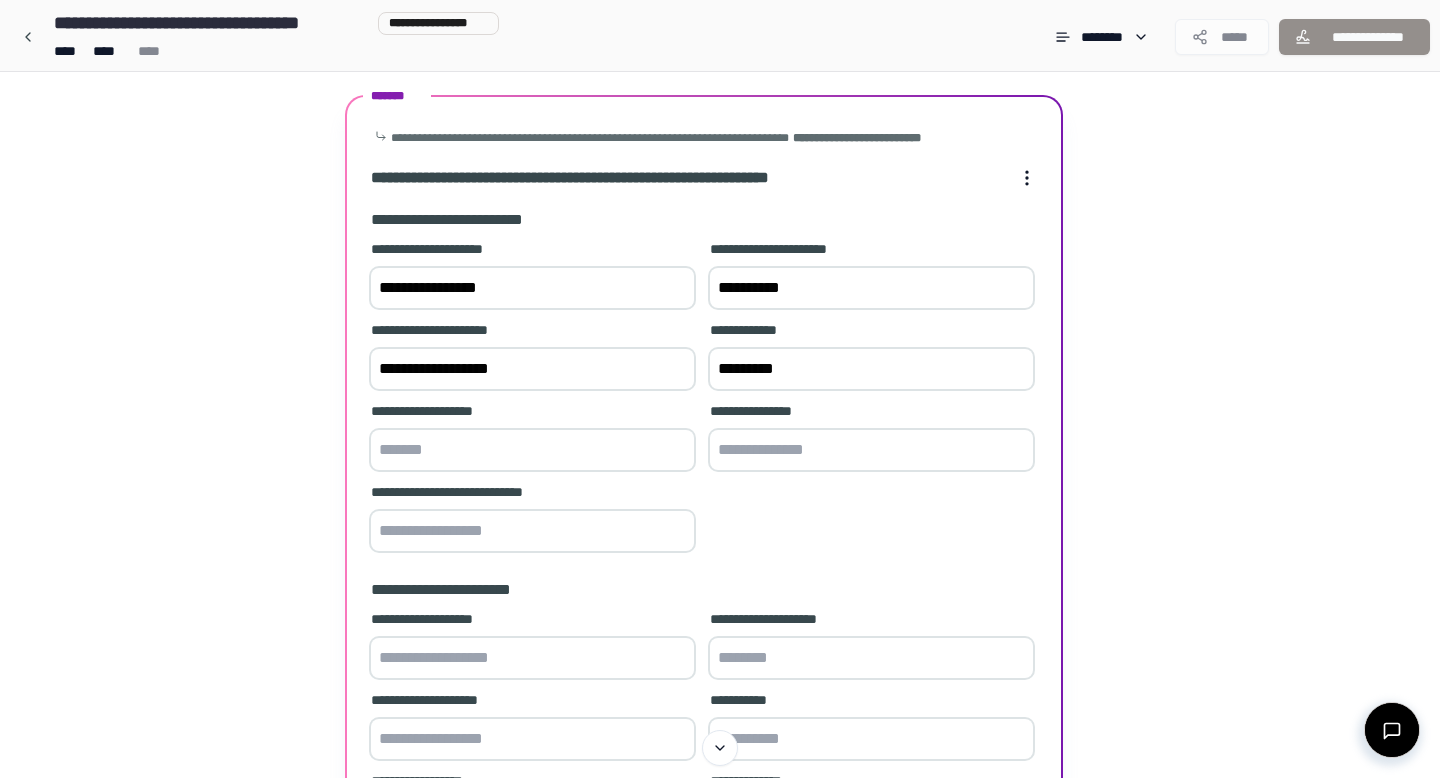 click at bounding box center [532, 450] 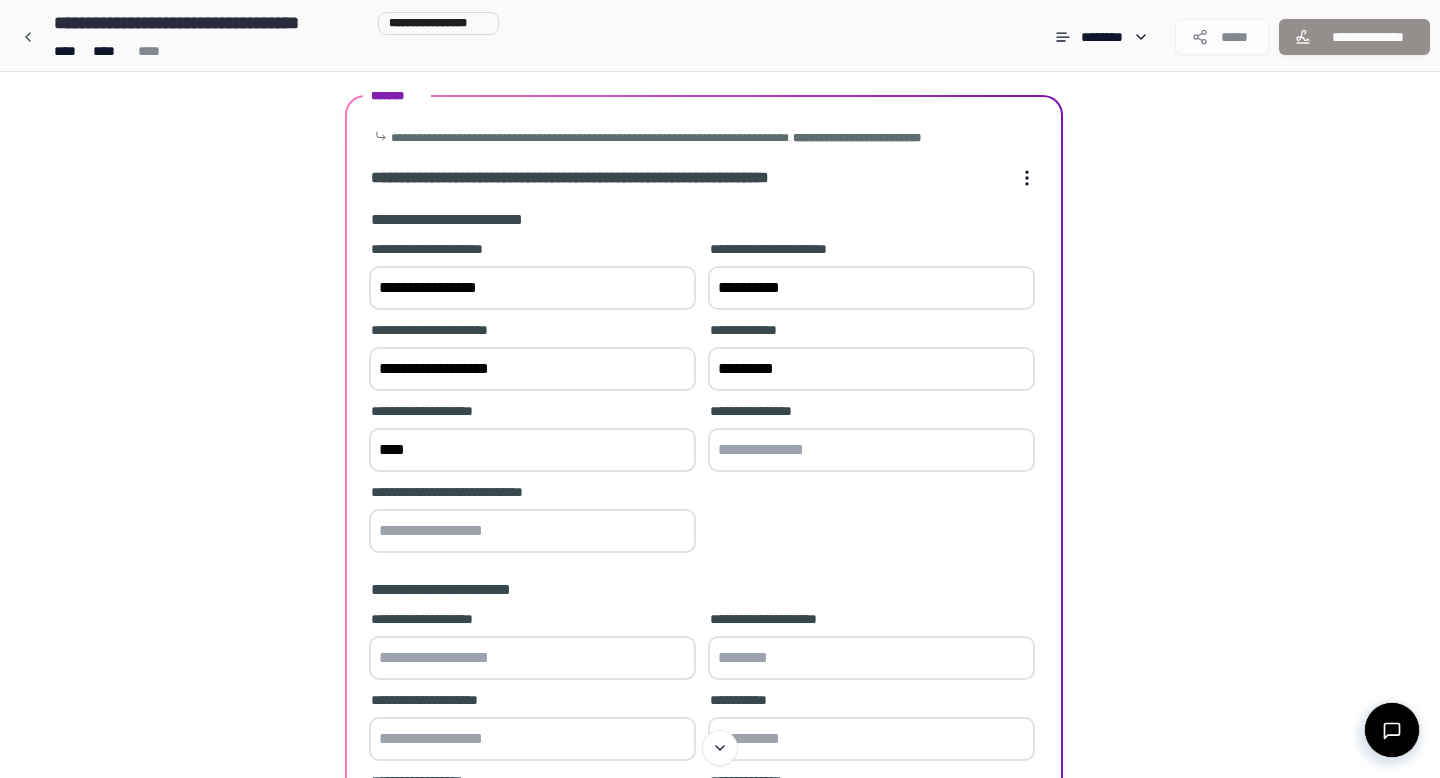 type on "****" 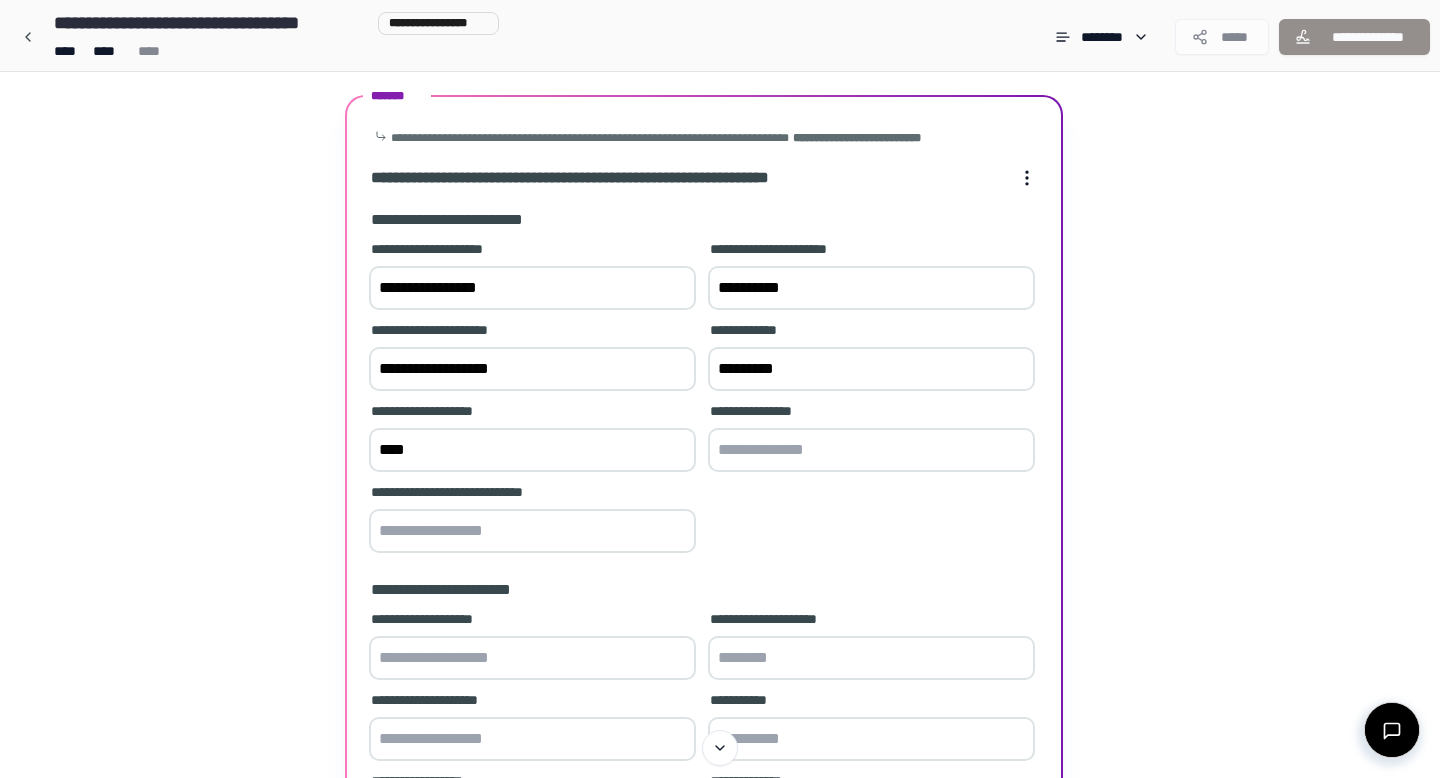 click at bounding box center (871, 450) 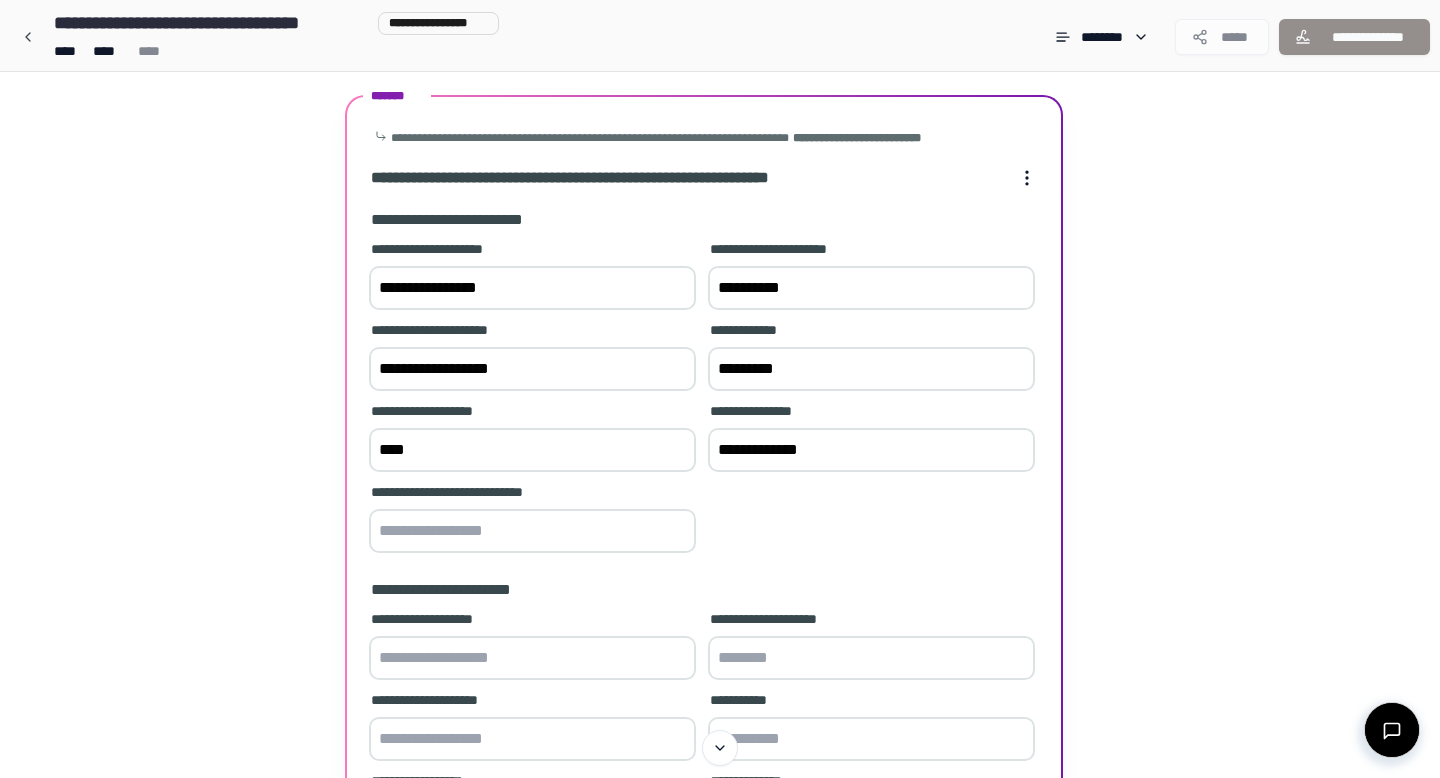 type on "**********" 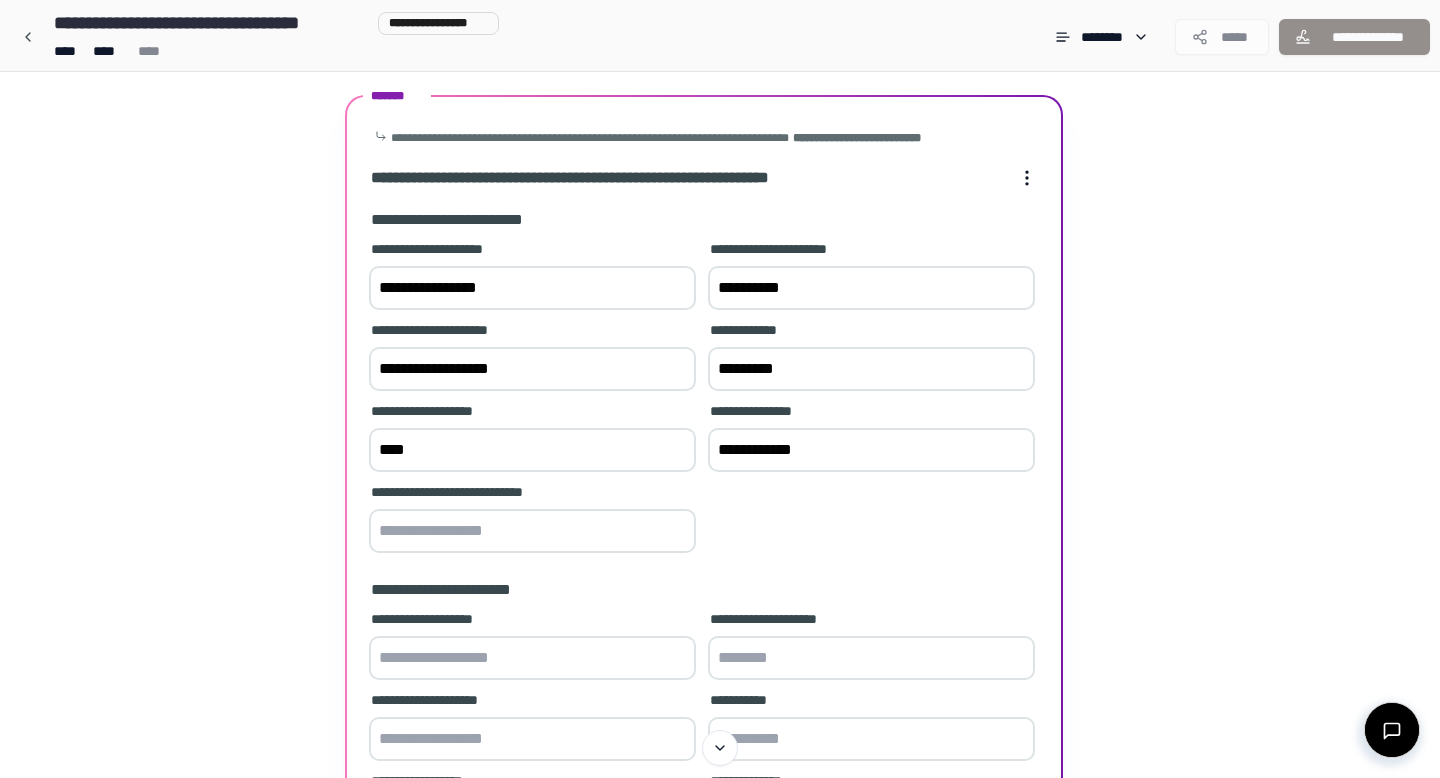 click at bounding box center (532, 531) 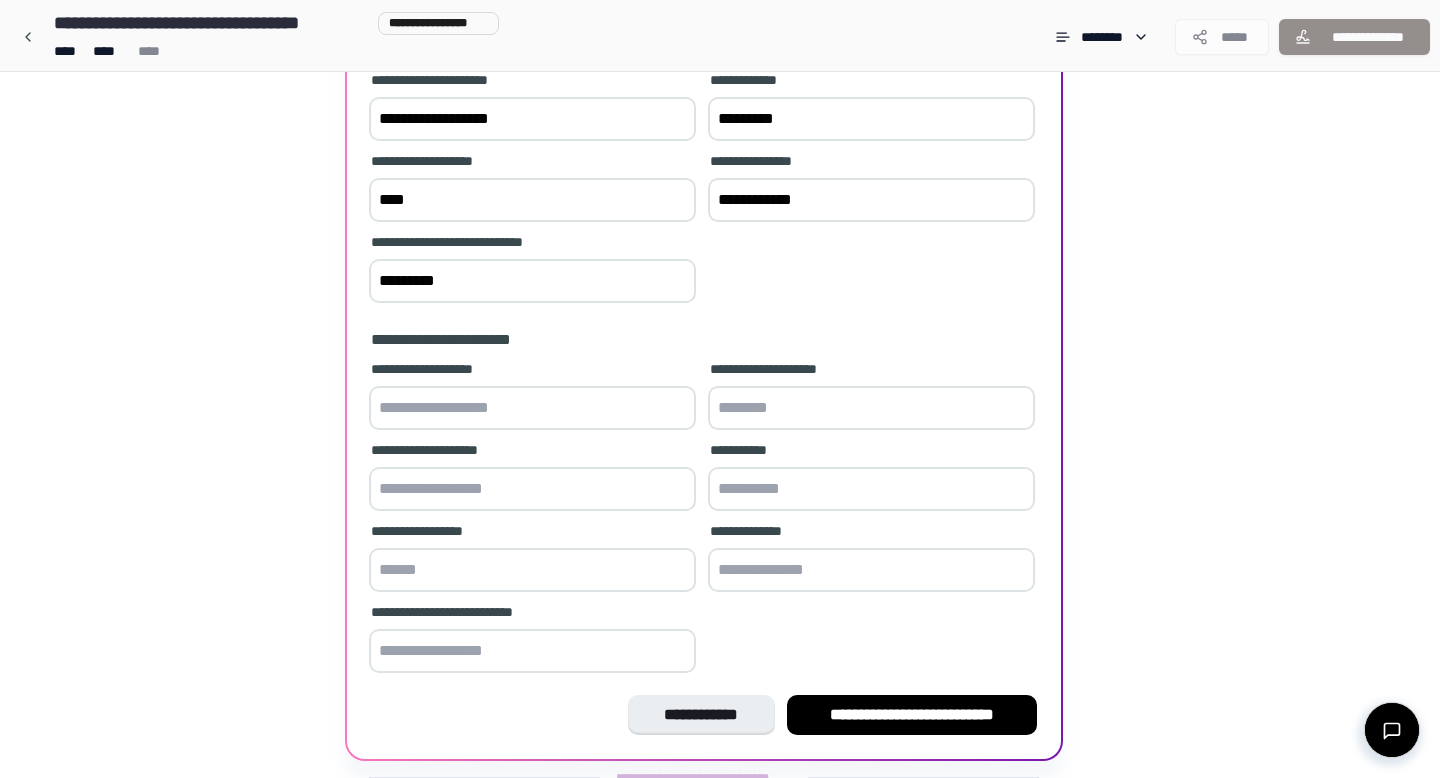scroll, scrollTop: 356, scrollLeft: 0, axis: vertical 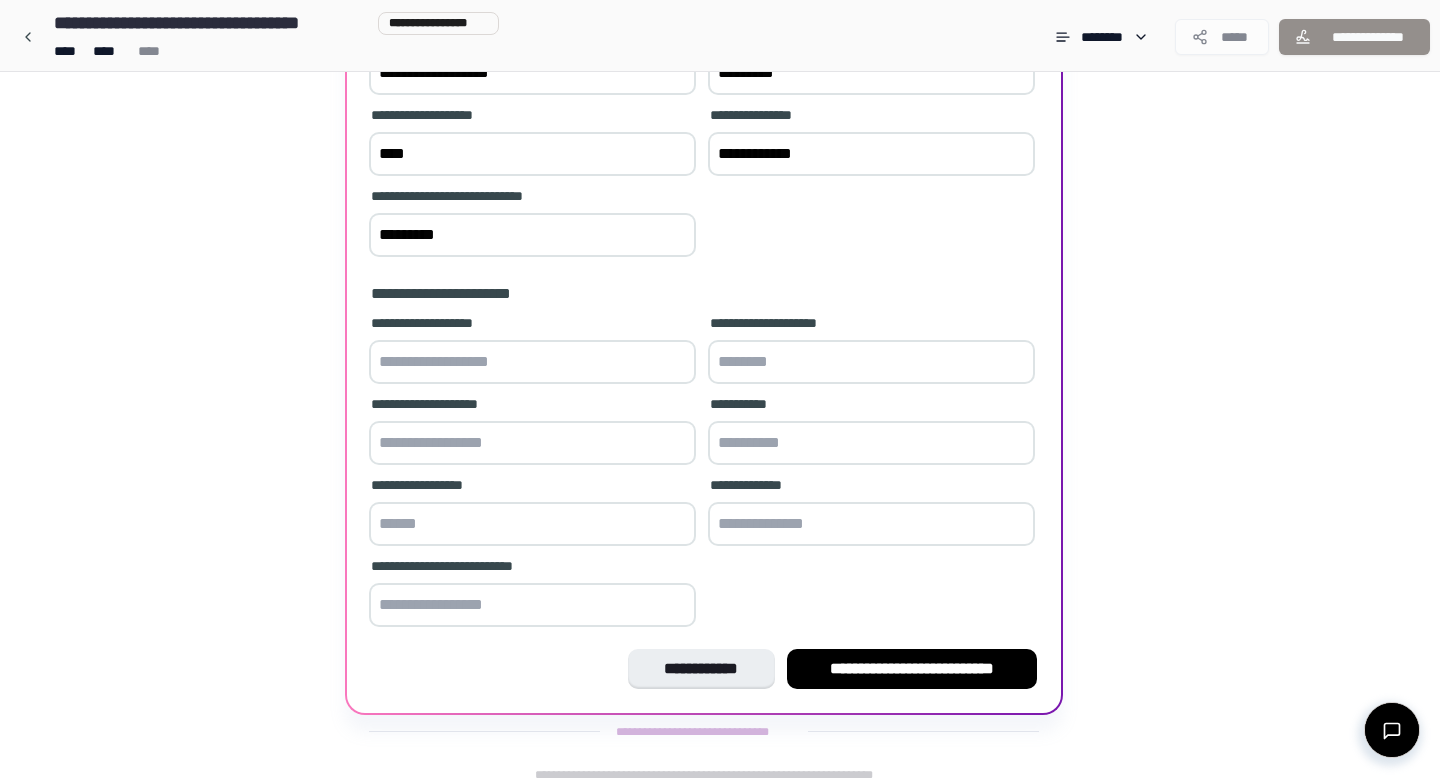 type on "*********" 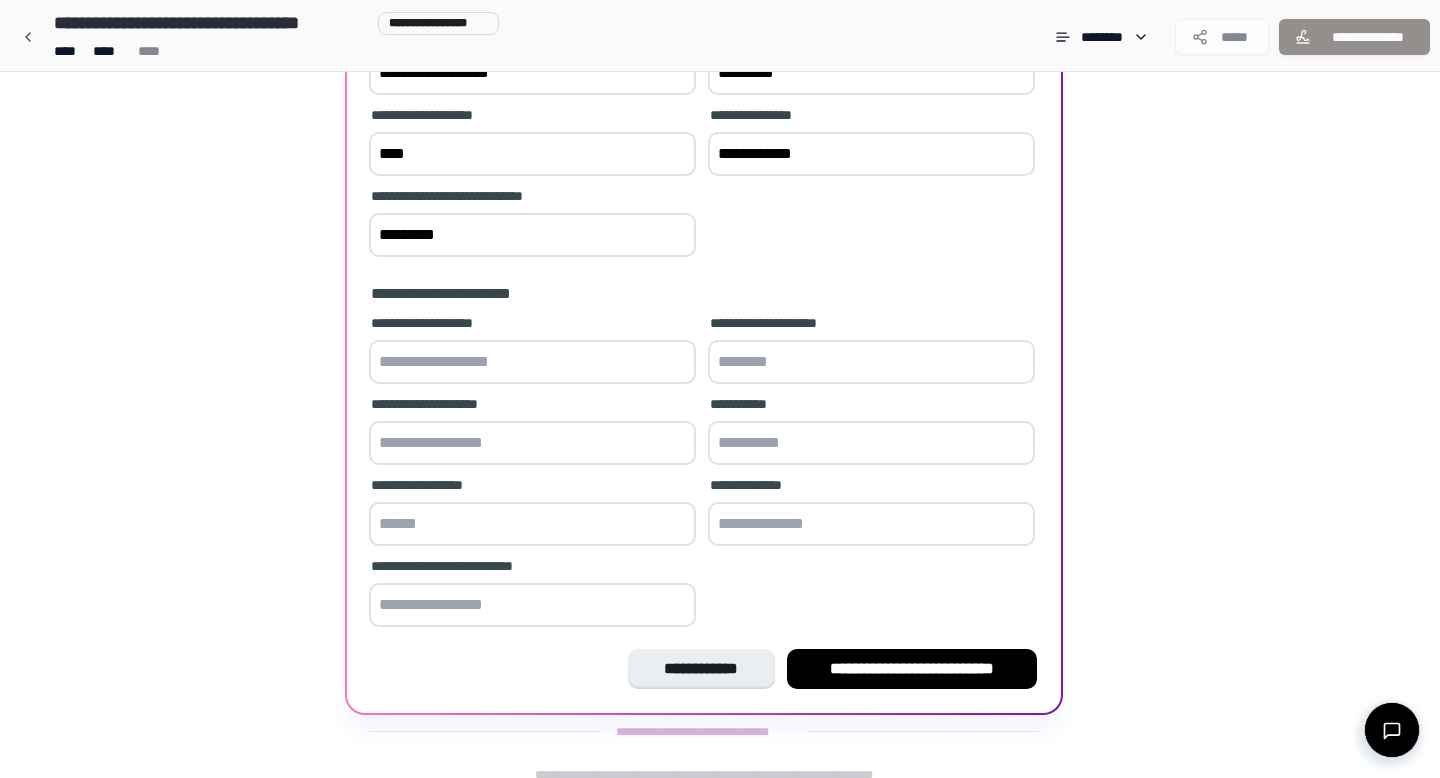 click at bounding box center [532, 362] 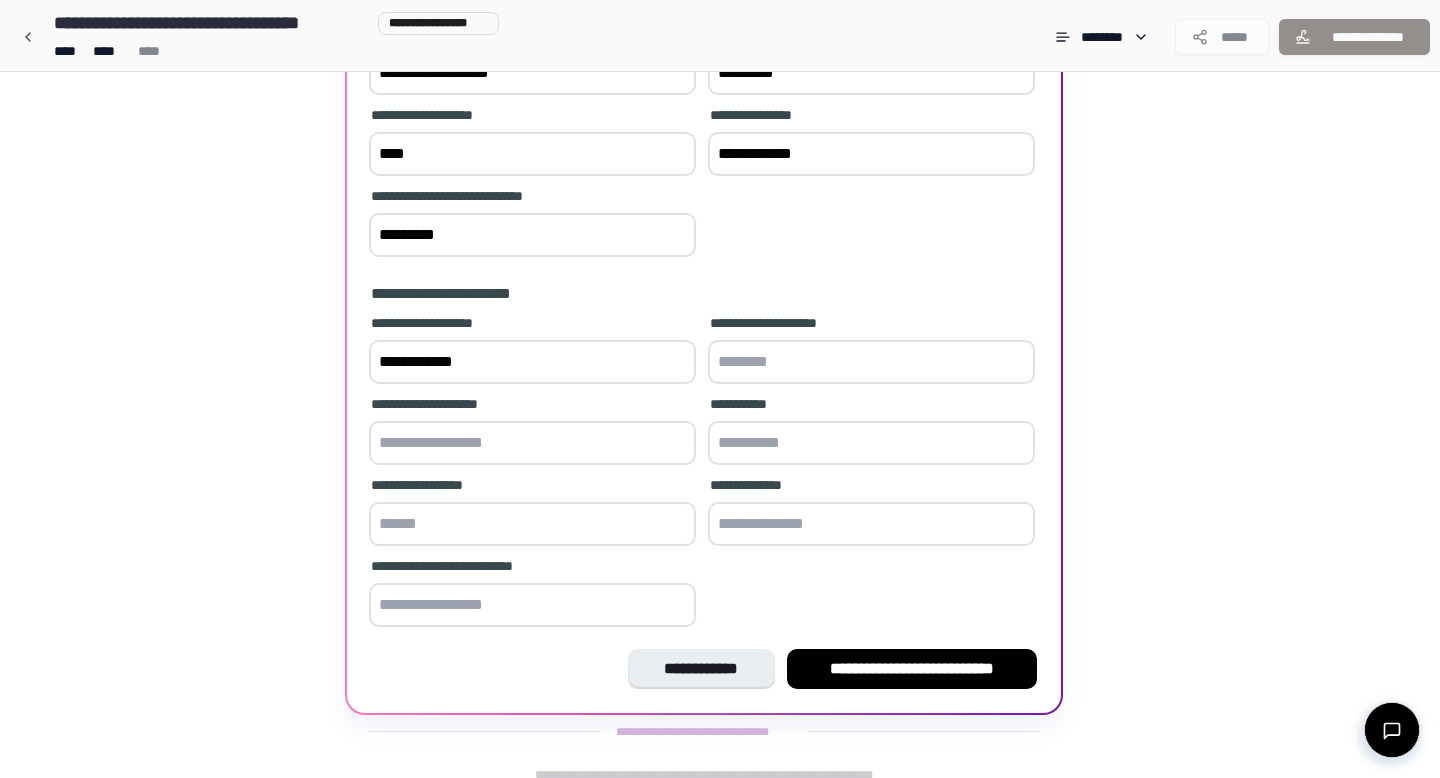 type on "**********" 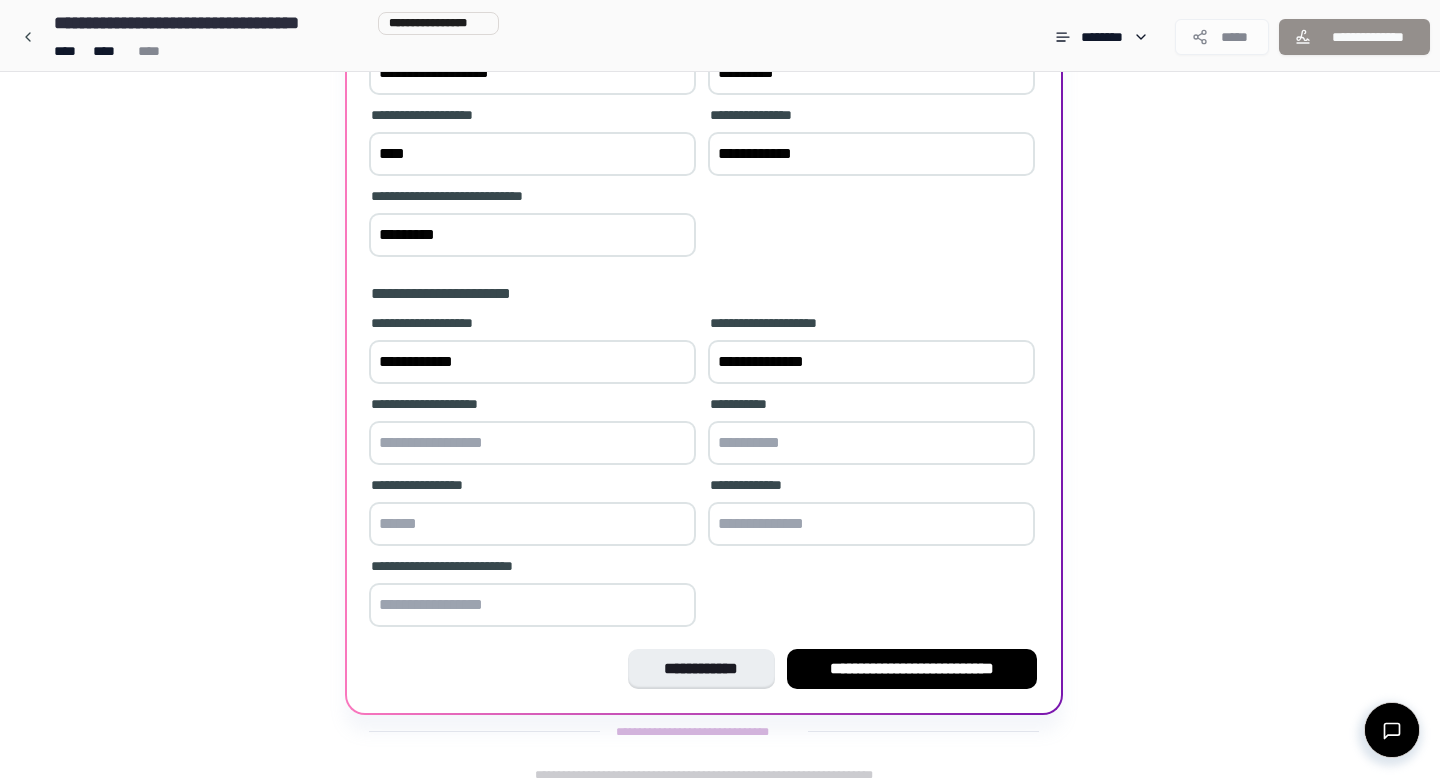 scroll, scrollTop: 371, scrollLeft: 0, axis: vertical 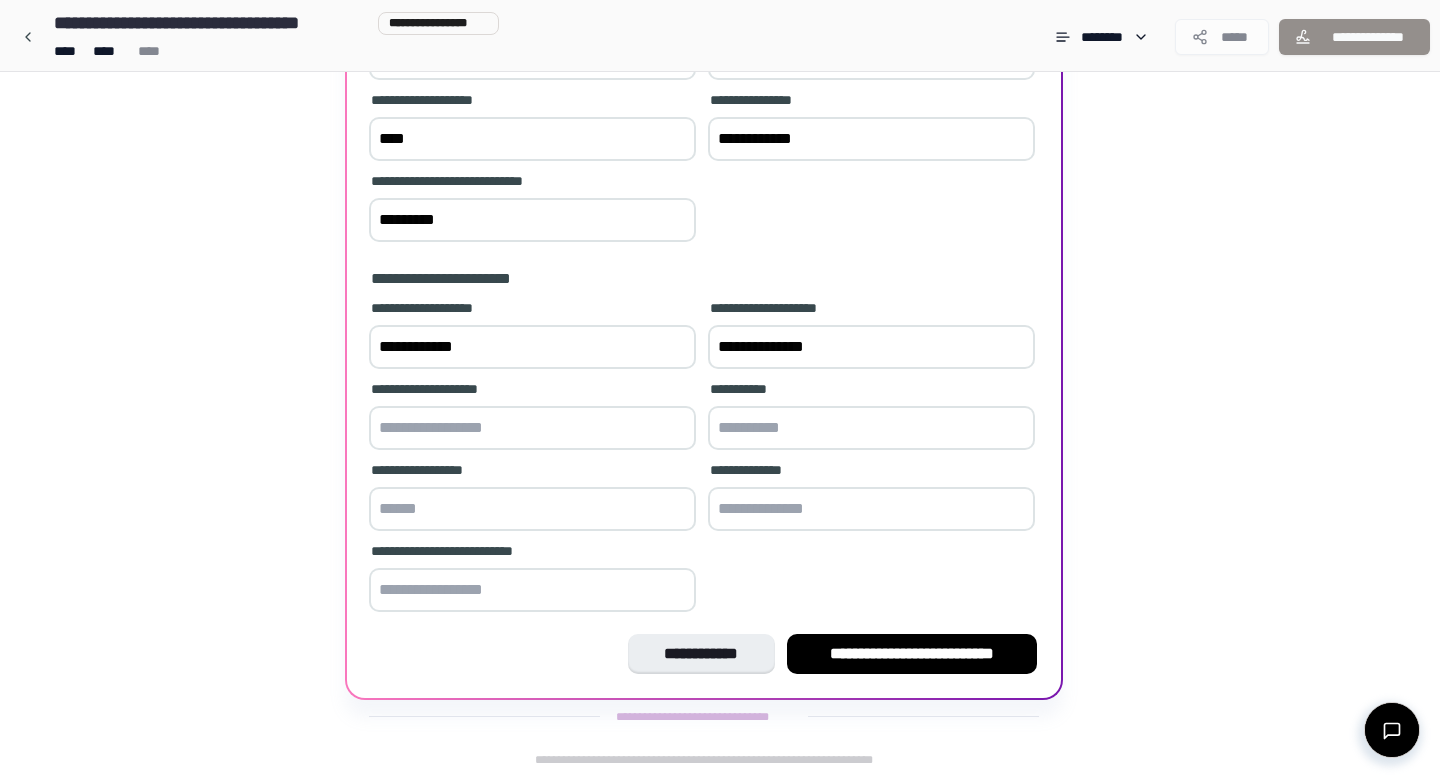 type on "**********" 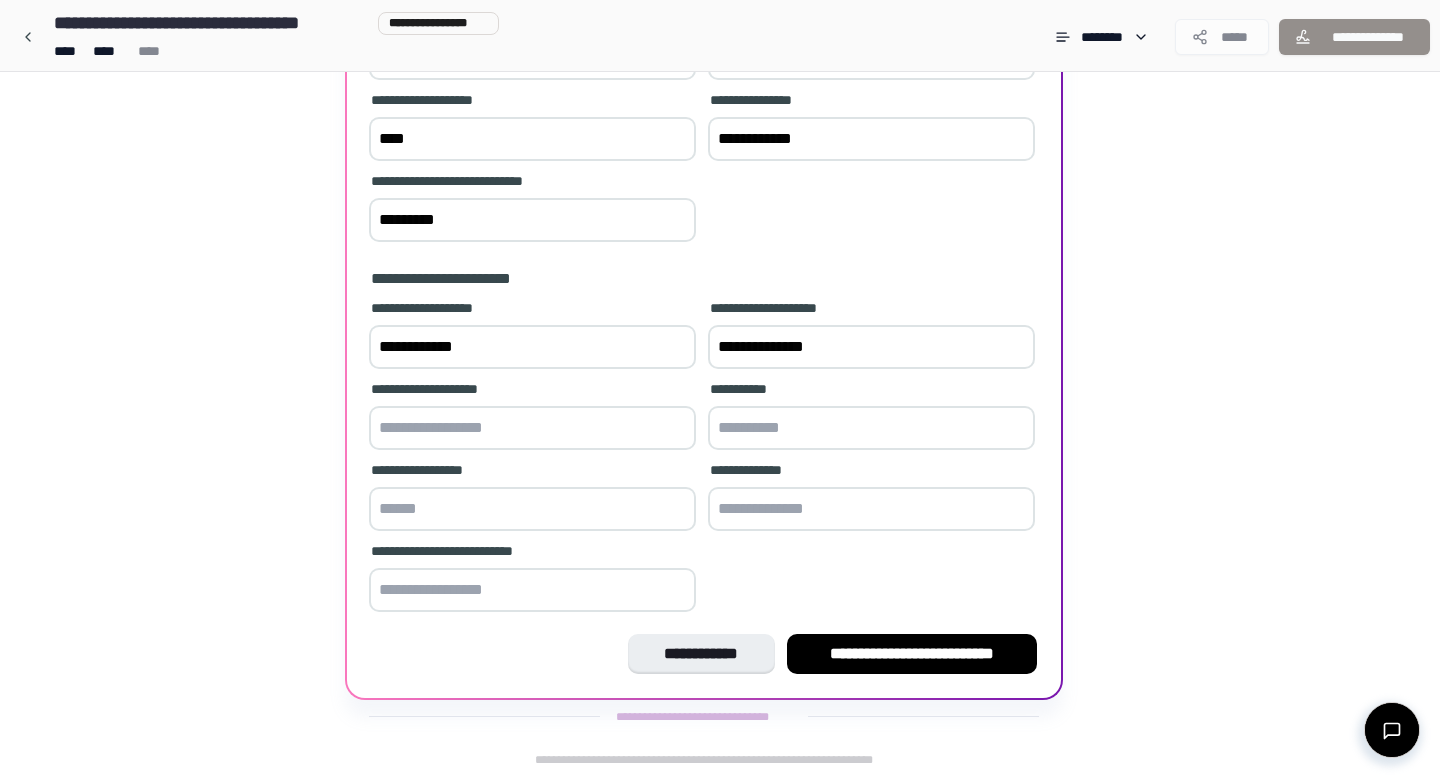 click at bounding box center (532, 428) 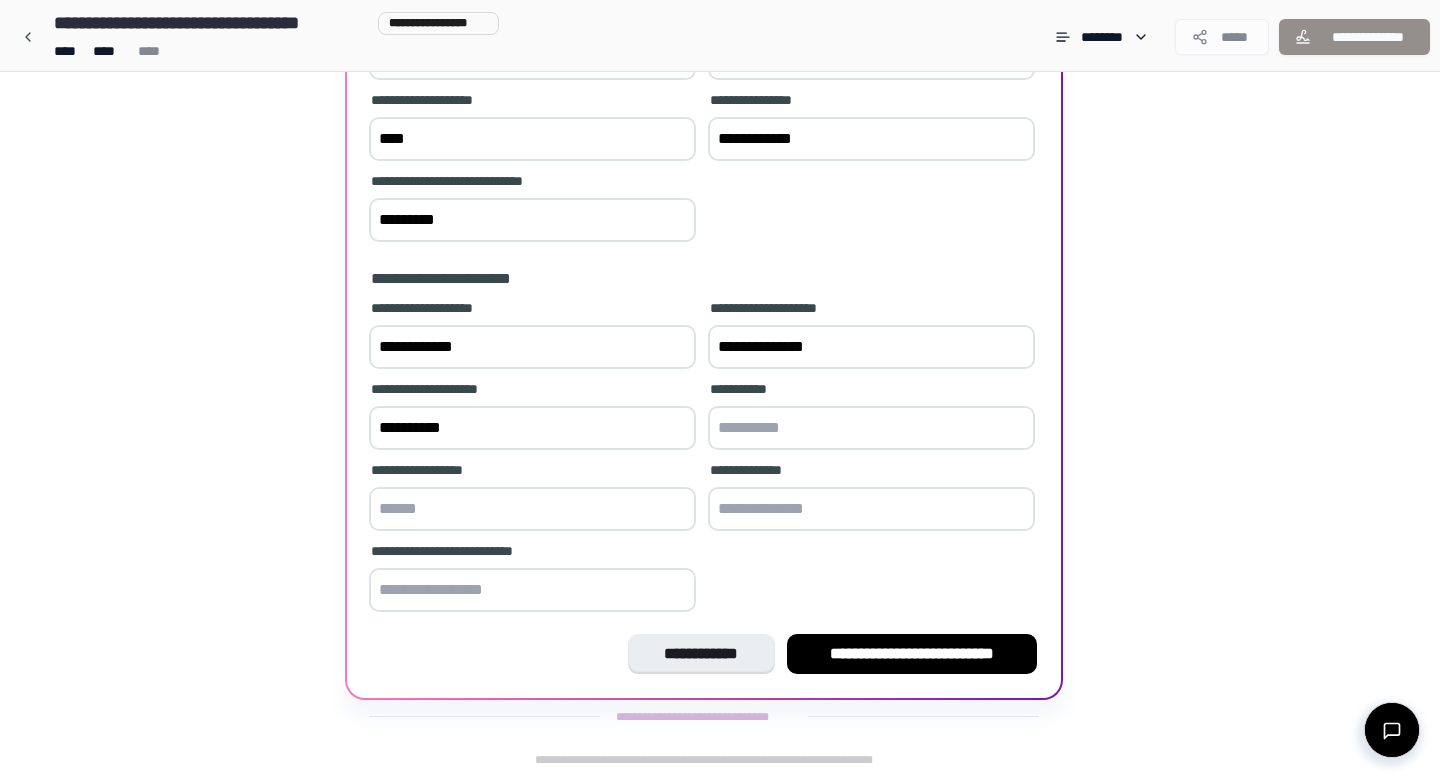type on "**********" 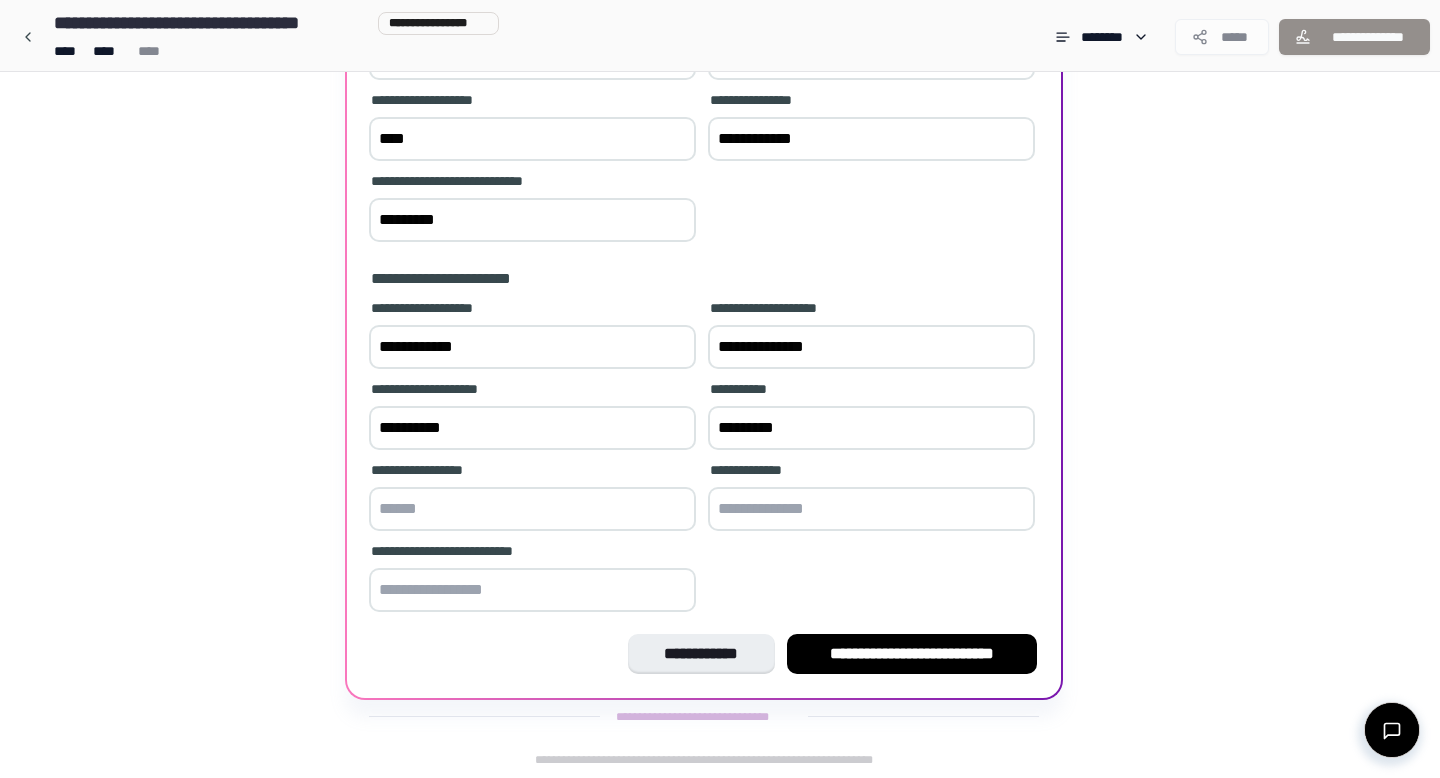 type on "*********" 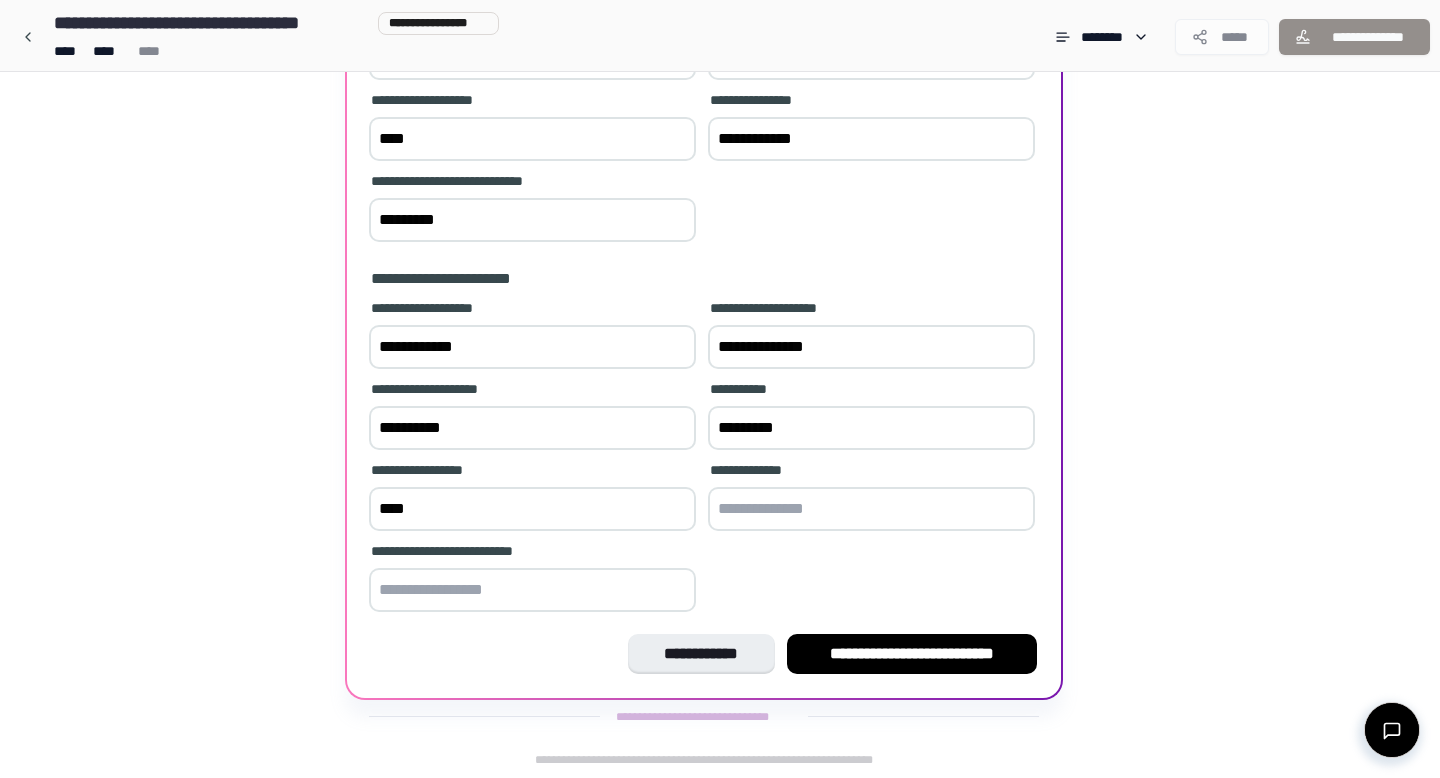 type on "****" 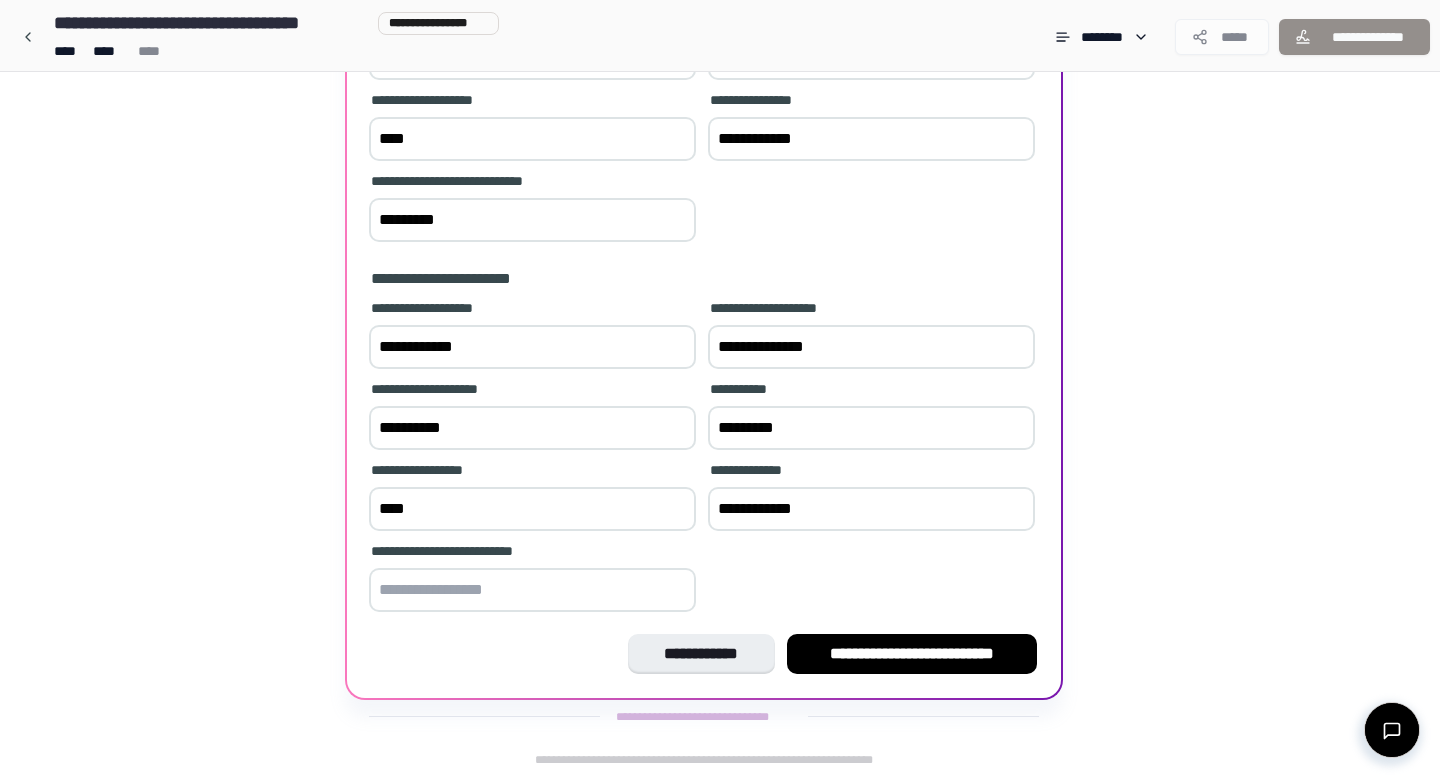 type on "**********" 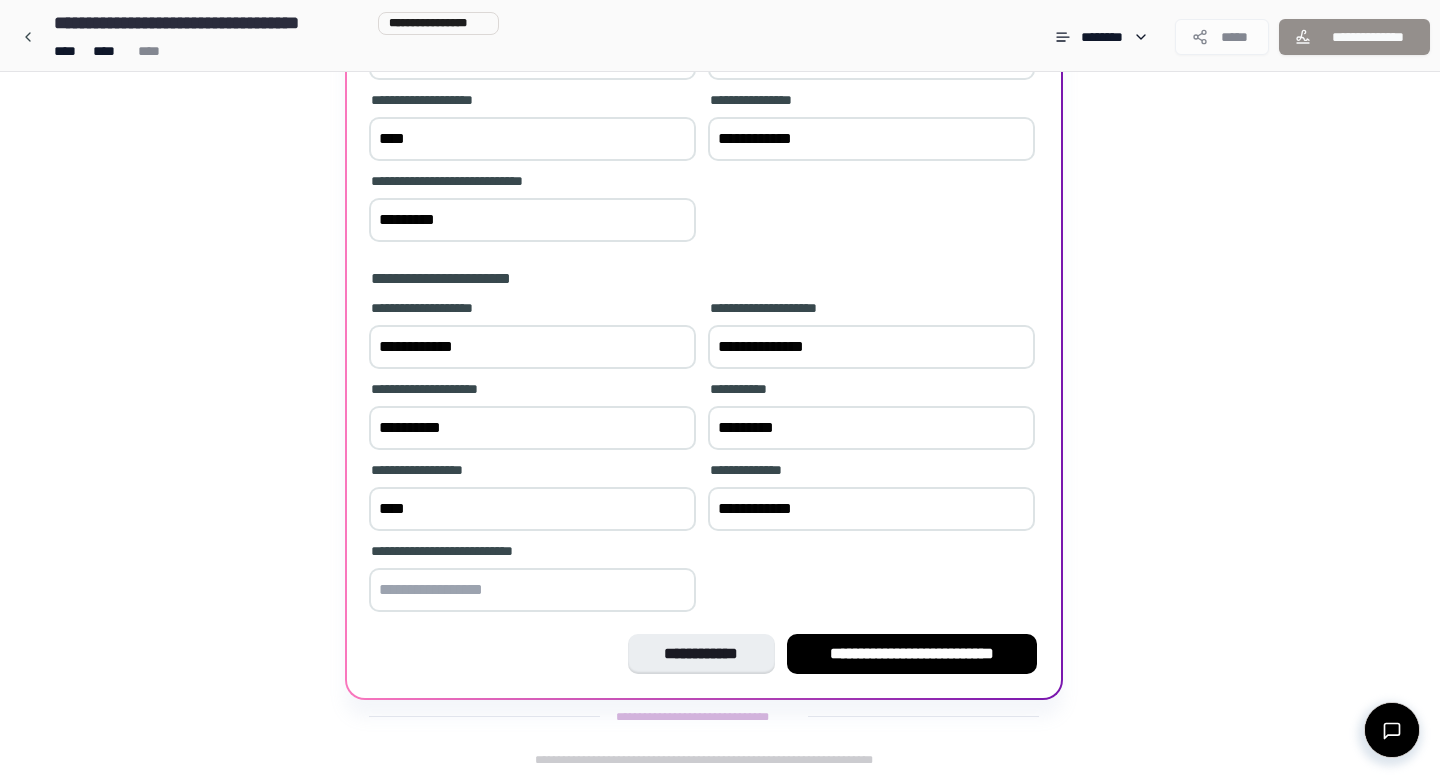 click on "*********" at bounding box center (871, 428) 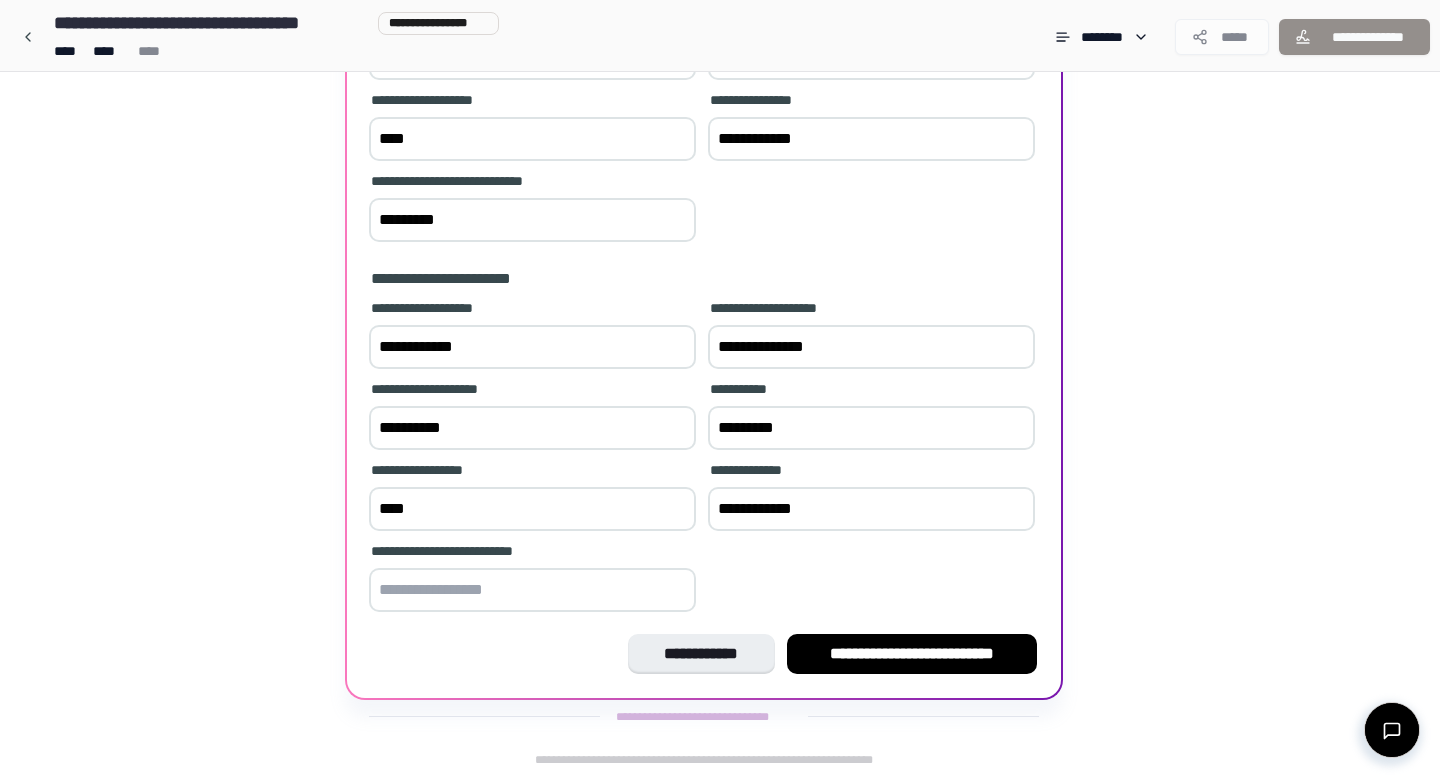 type on "*********" 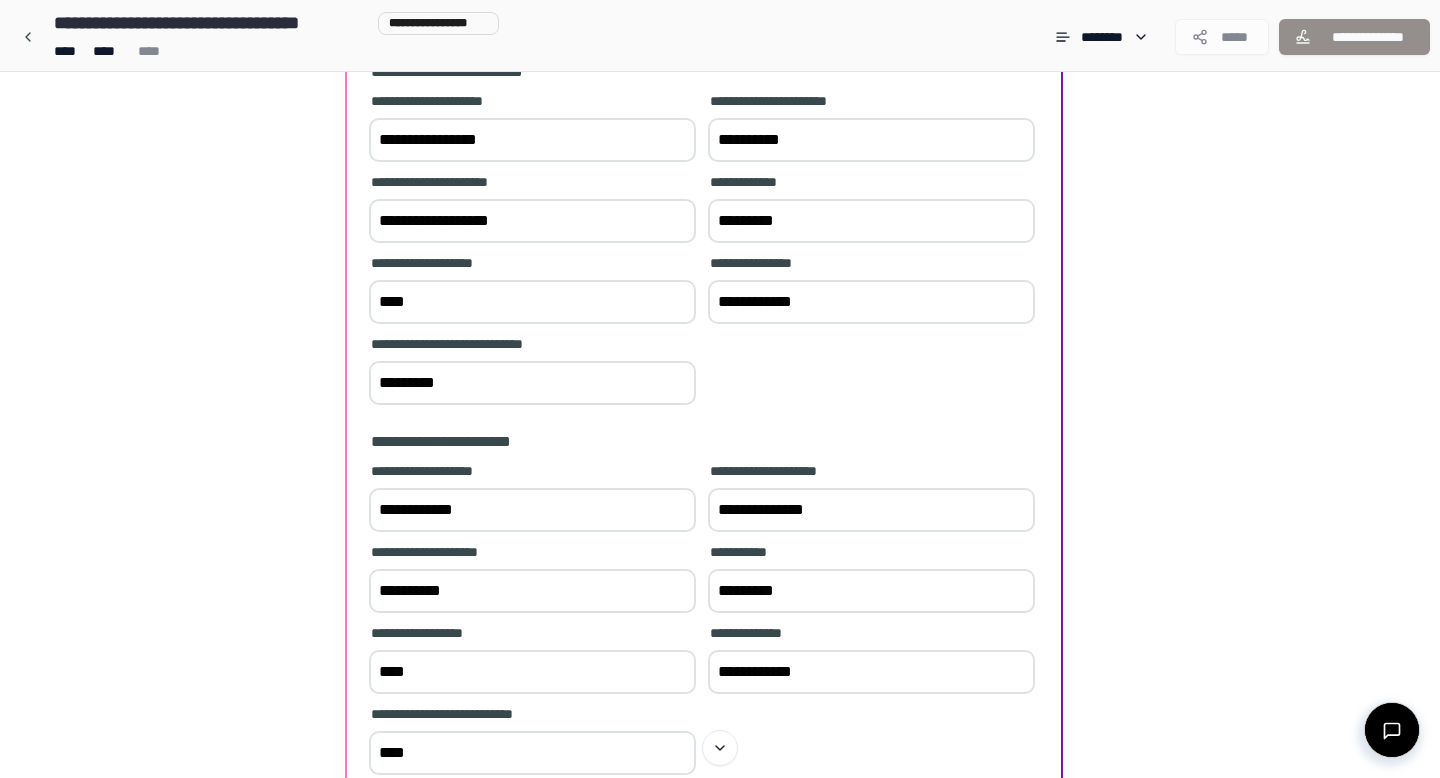 scroll, scrollTop: 371, scrollLeft: 0, axis: vertical 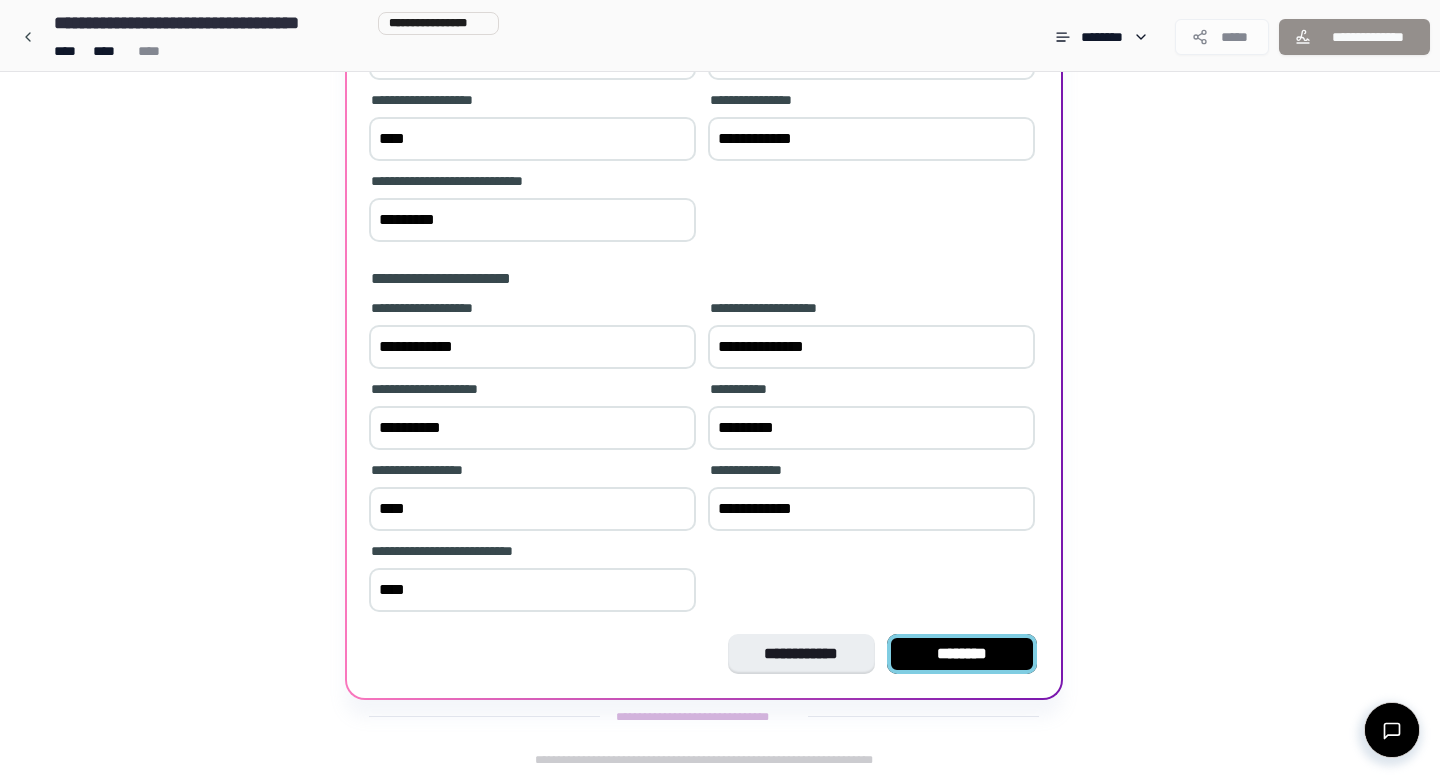type on "****" 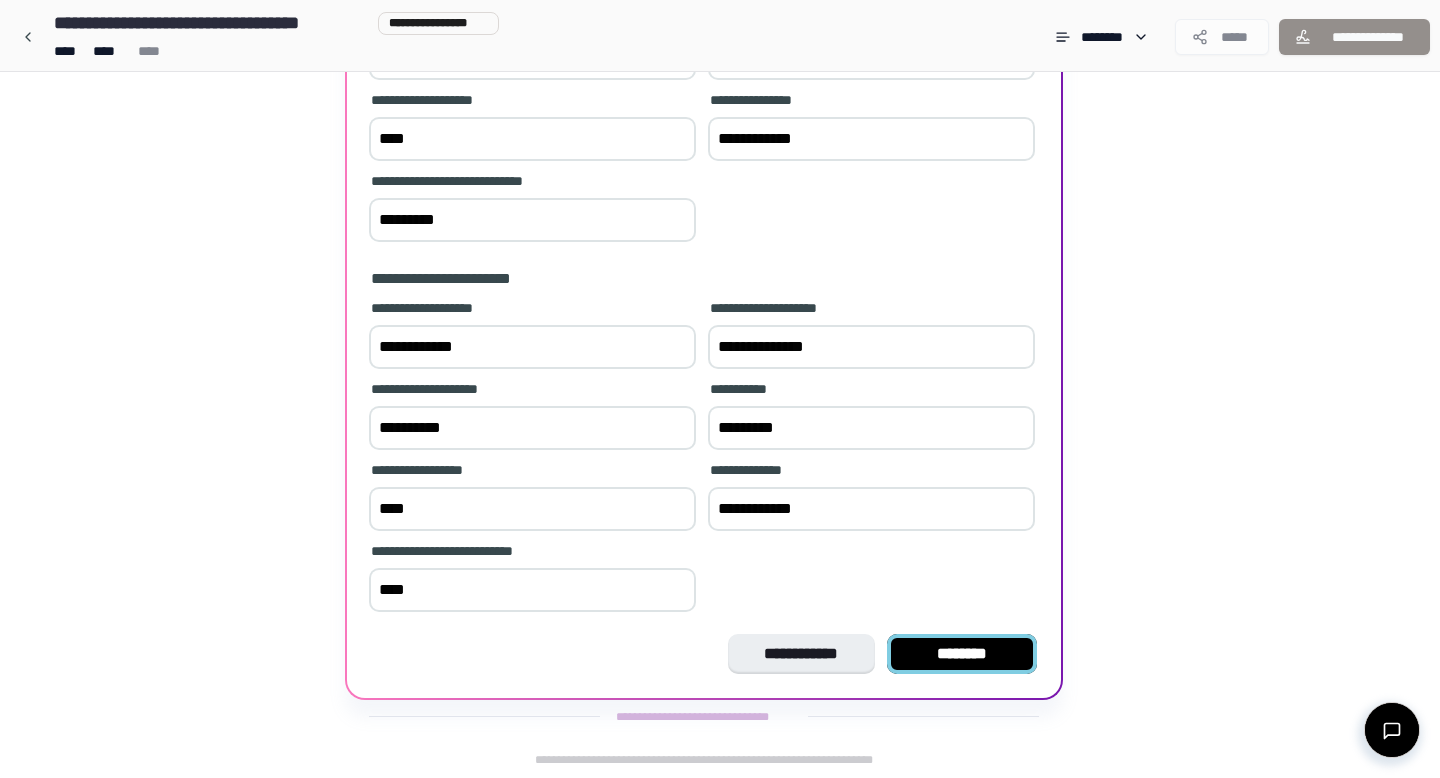 click on "********" at bounding box center (962, 654) 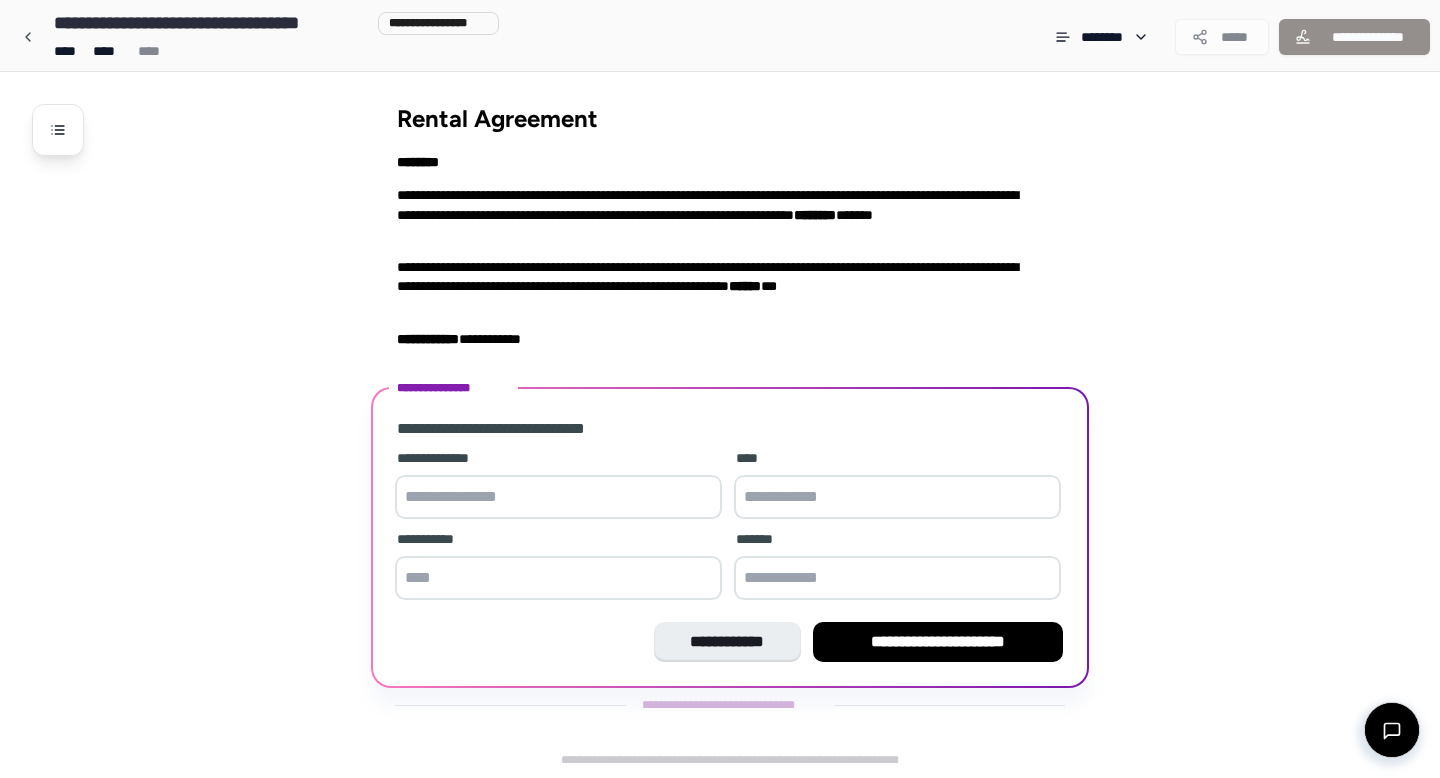 click at bounding box center [558, 497] 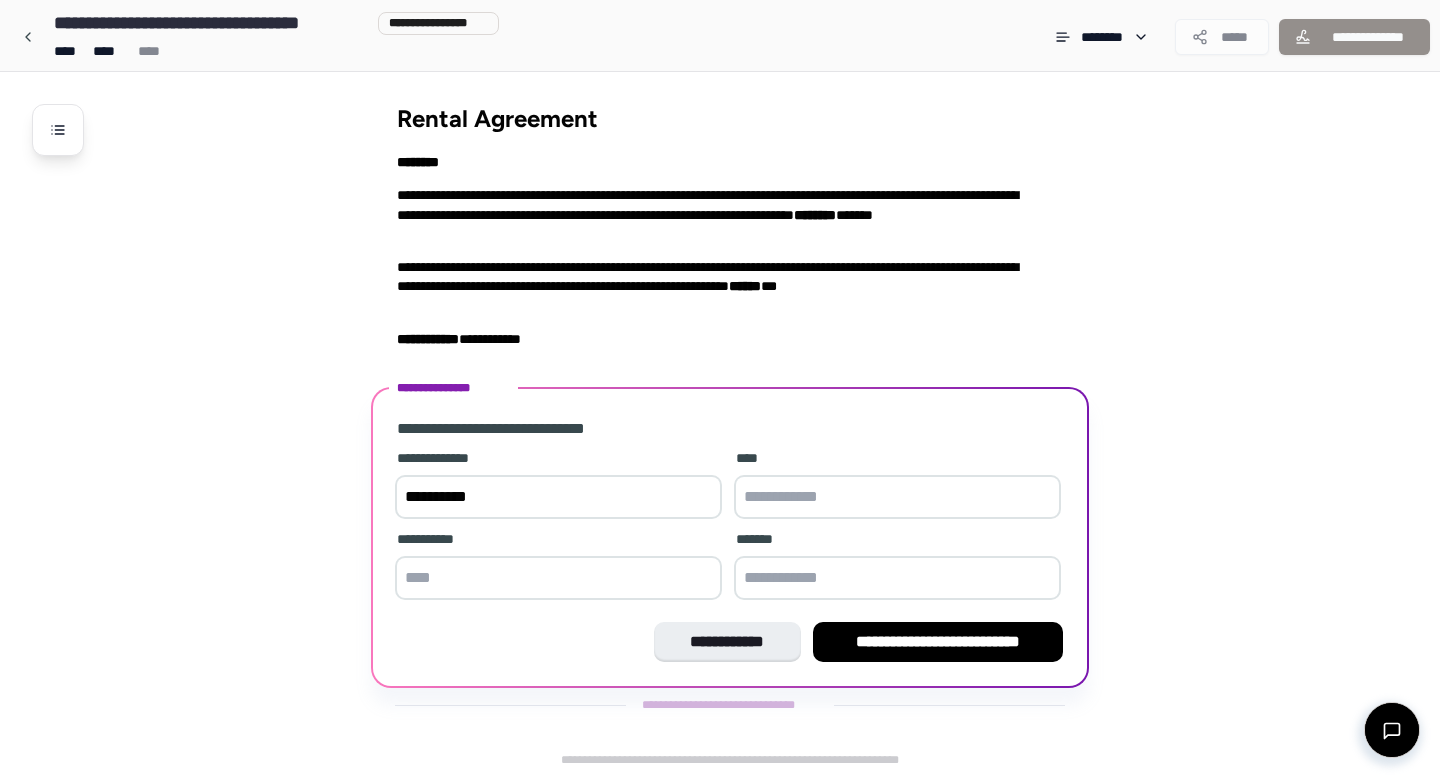 type on "**********" 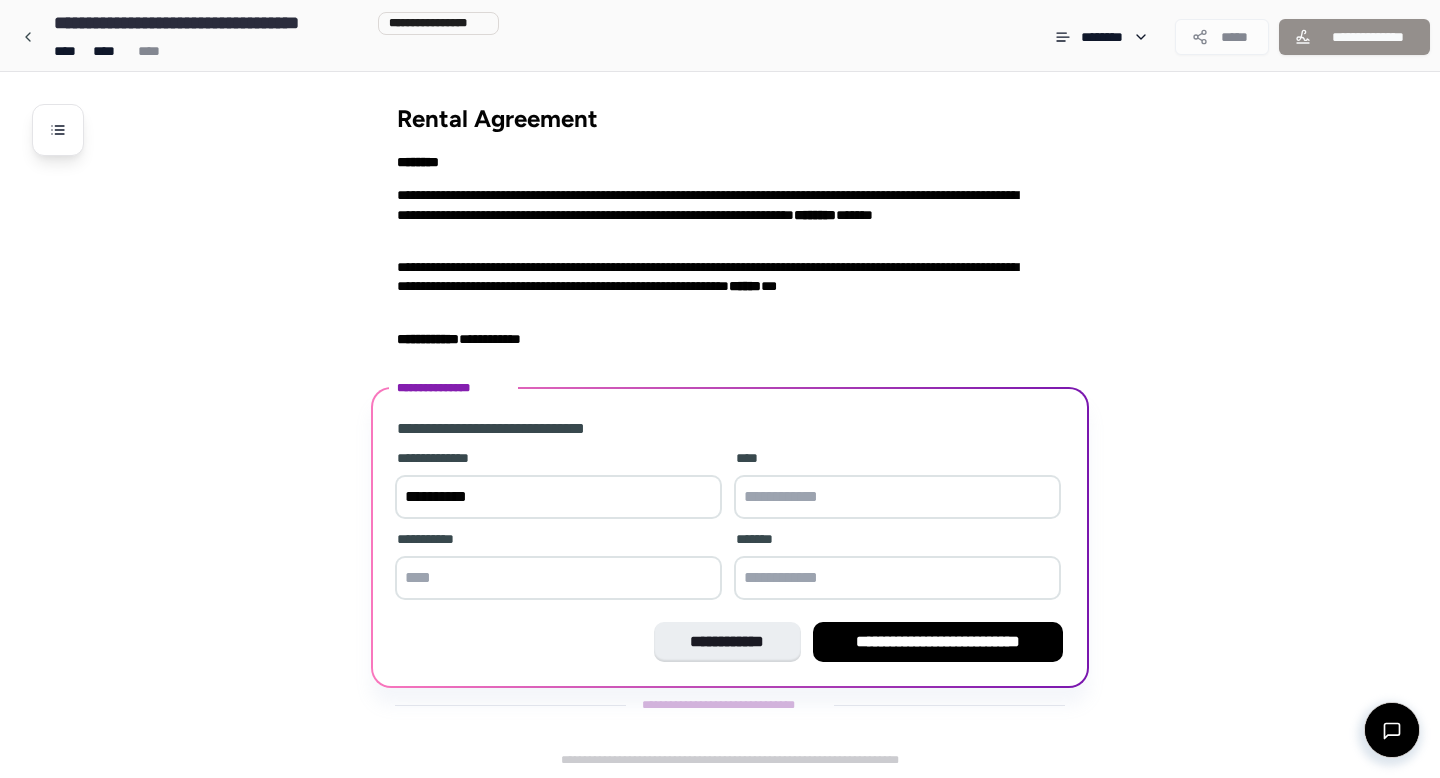 click at bounding box center (897, 497) 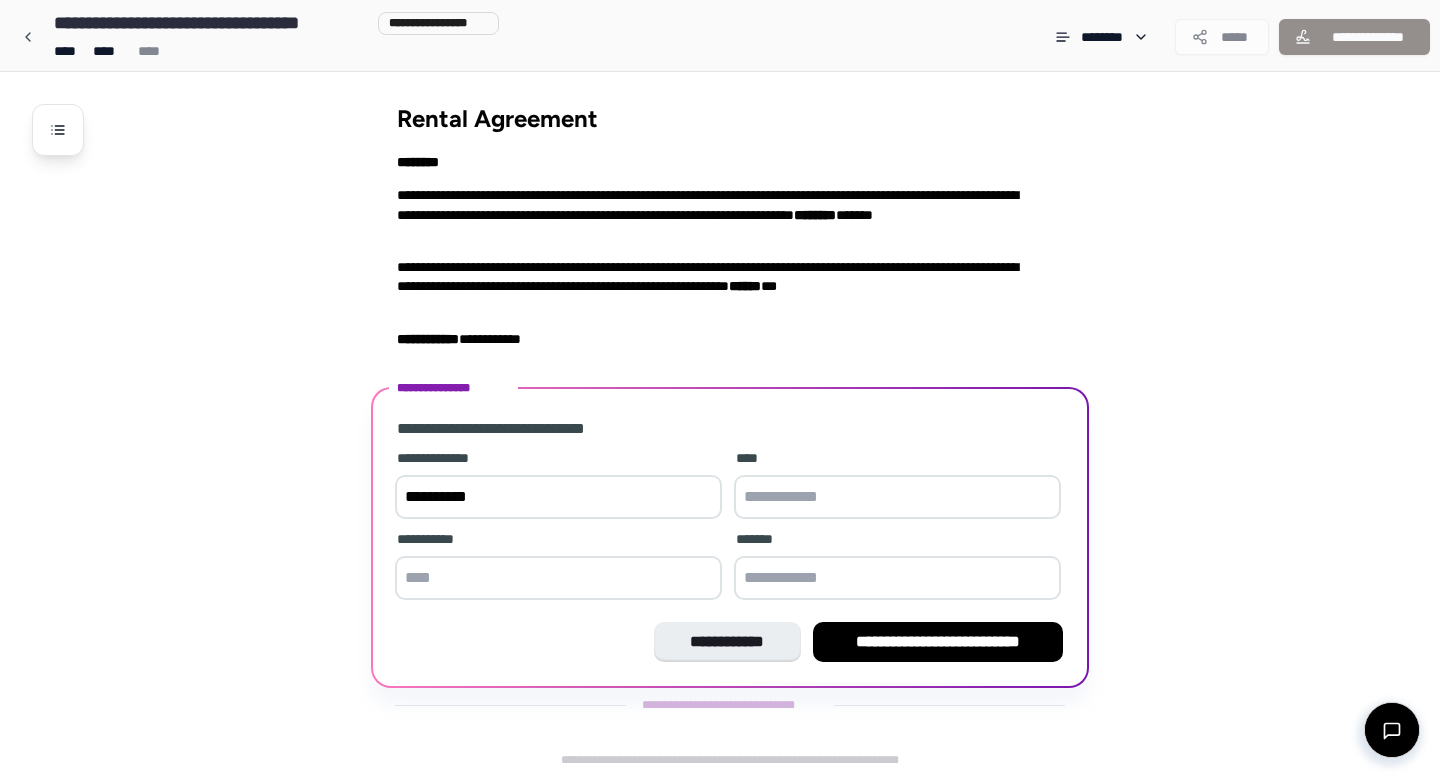 type on "*" 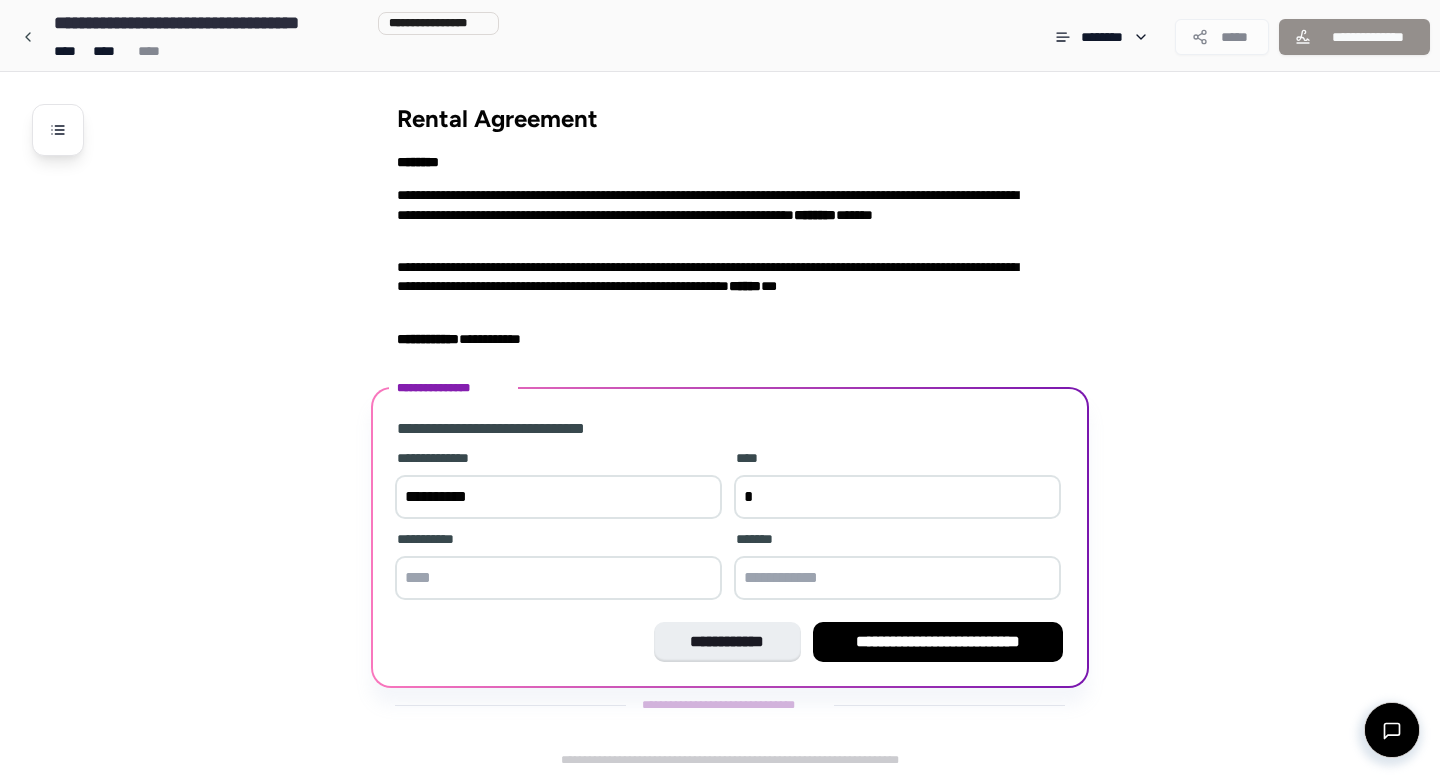 type 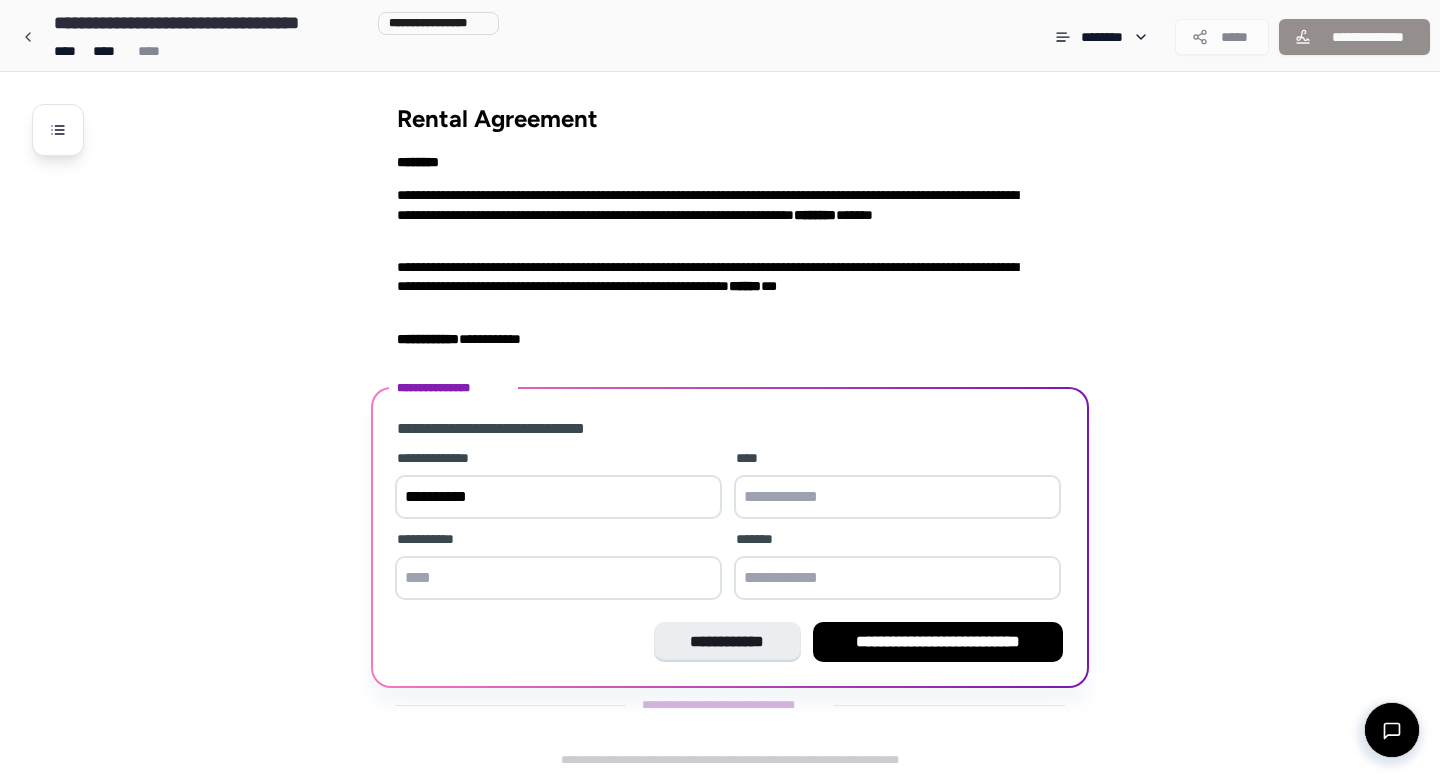 click on "**********" at bounding box center [558, 497] 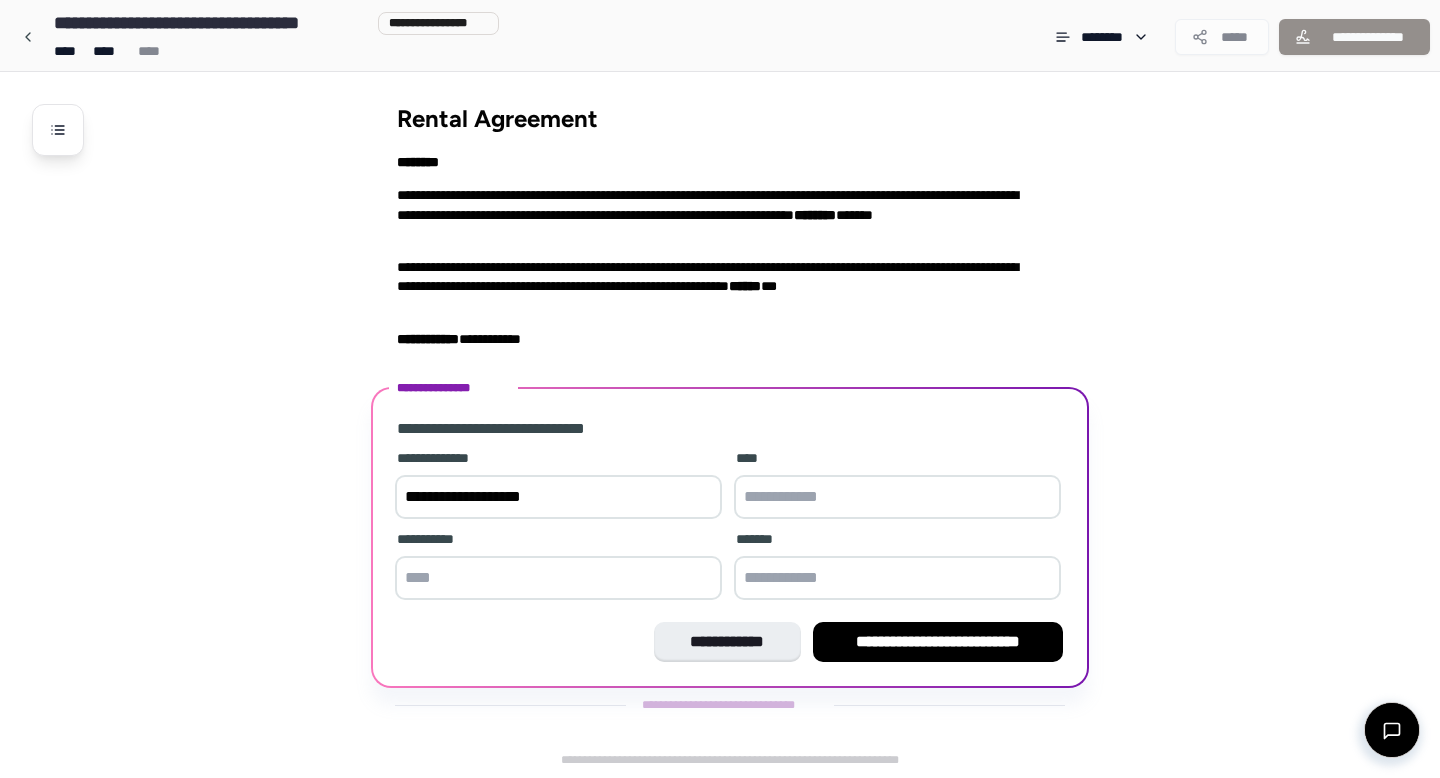type on "**********" 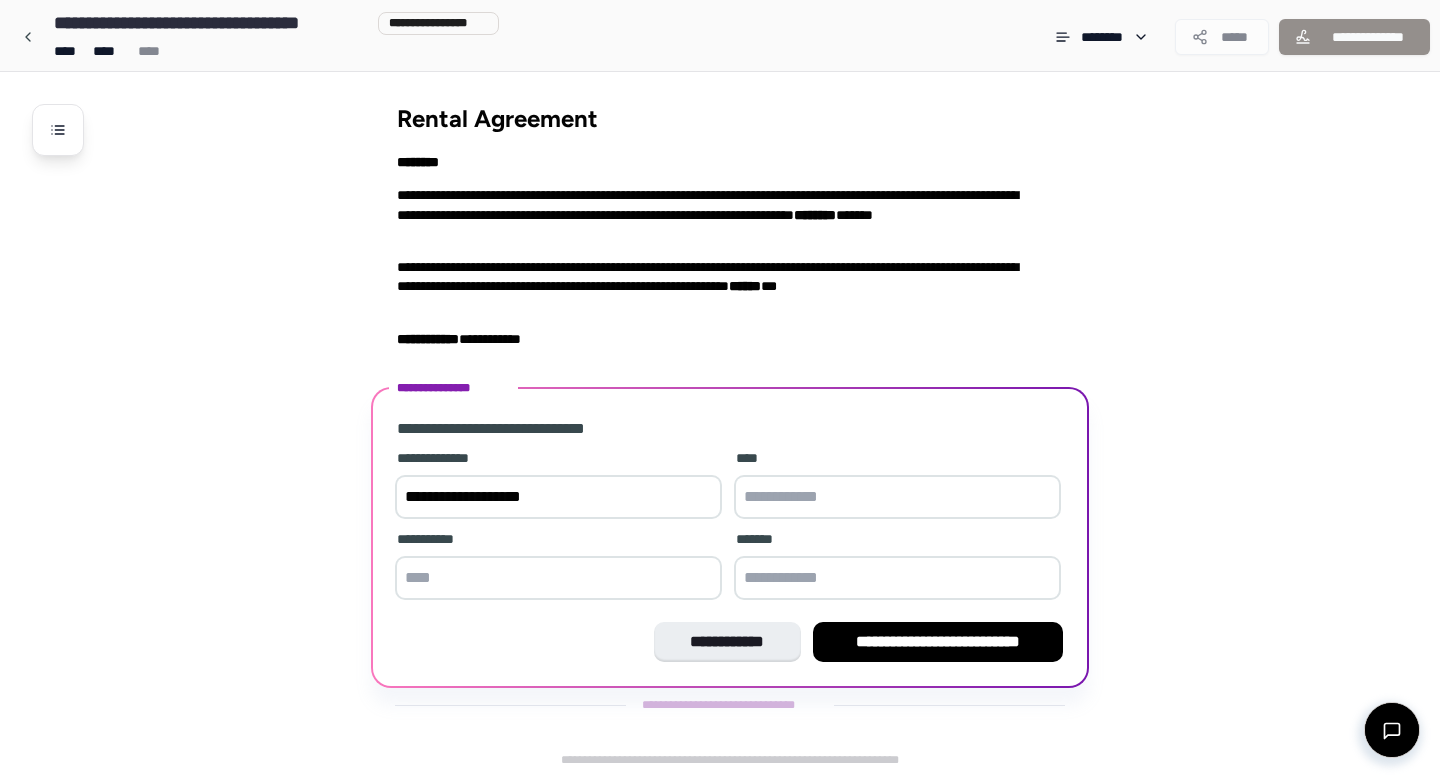 click at bounding box center [897, 497] 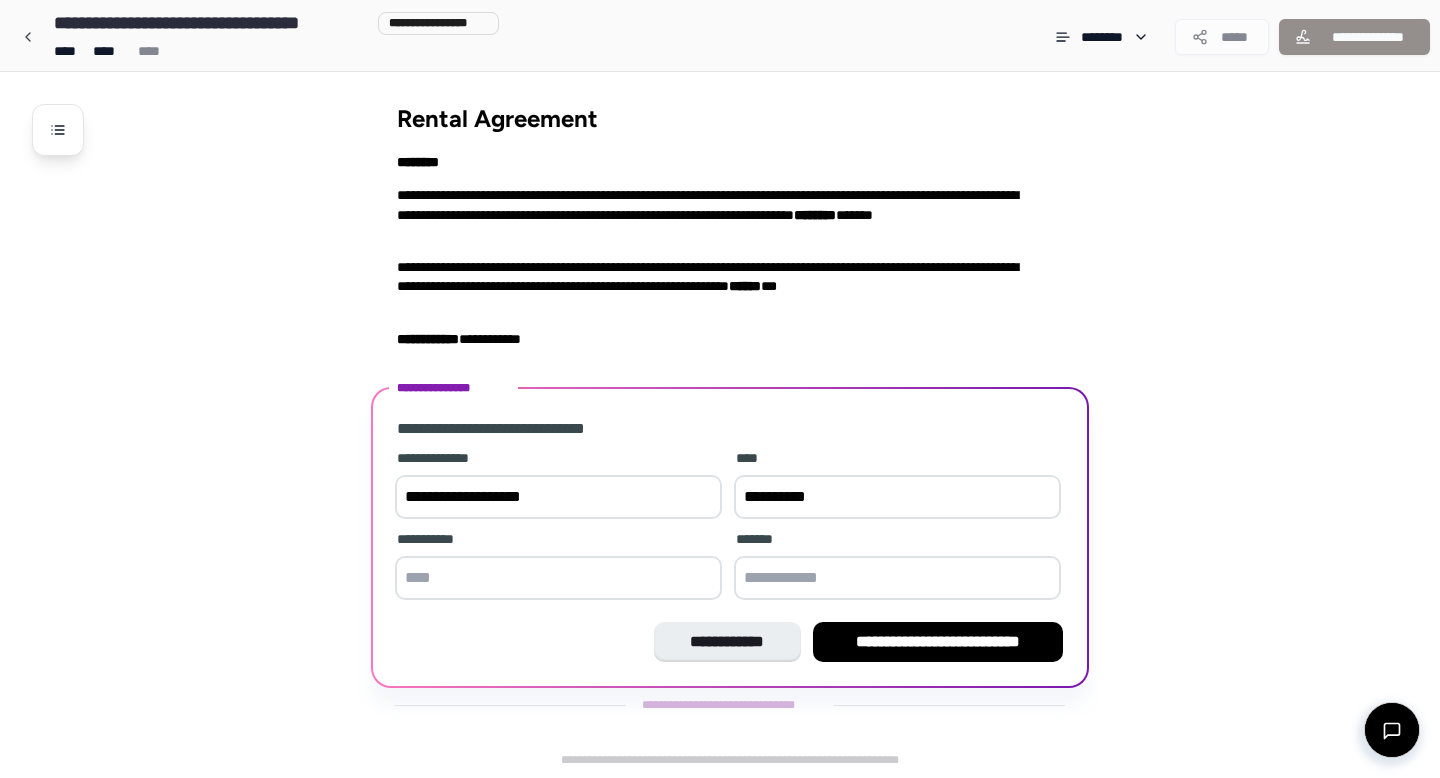 type on "*********" 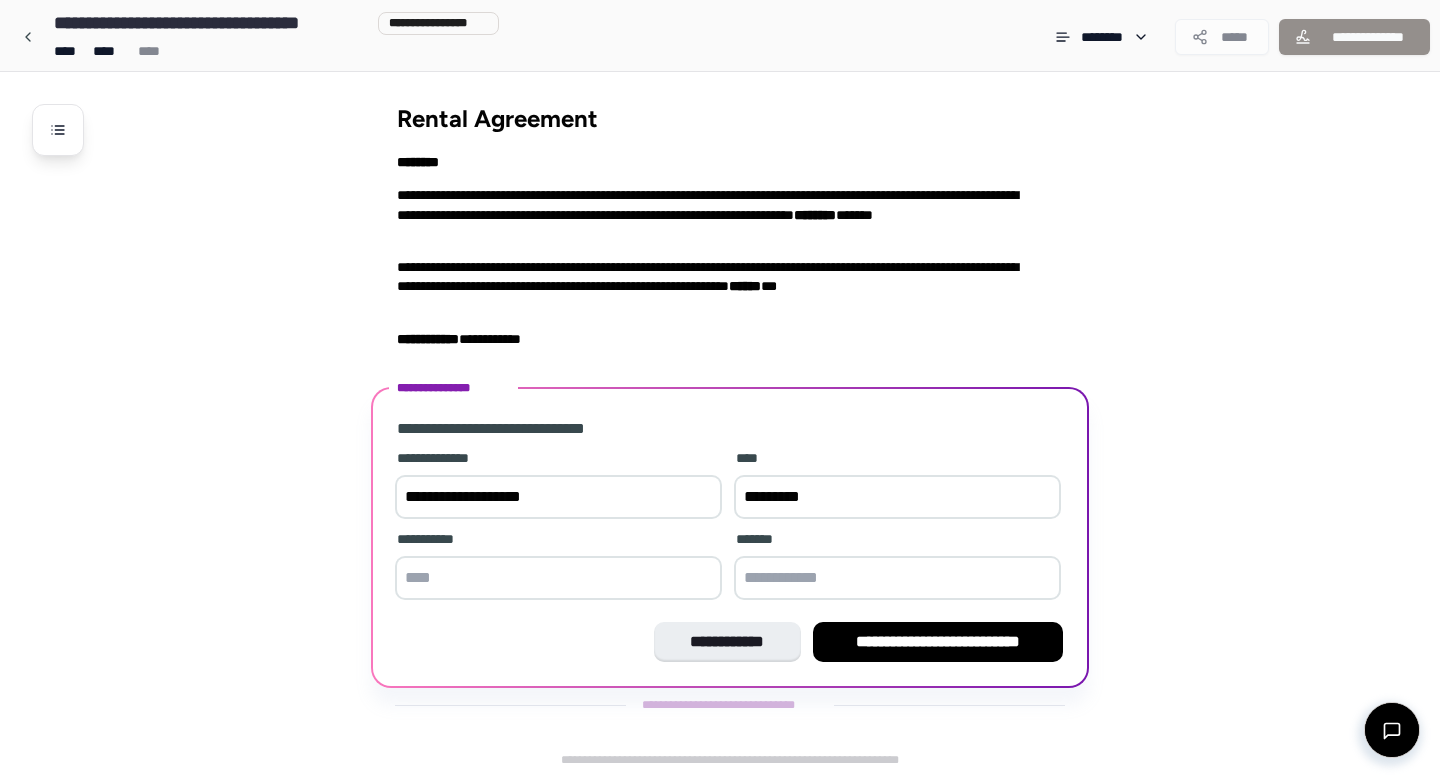 click on "**********" at bounding box center (730, 540) 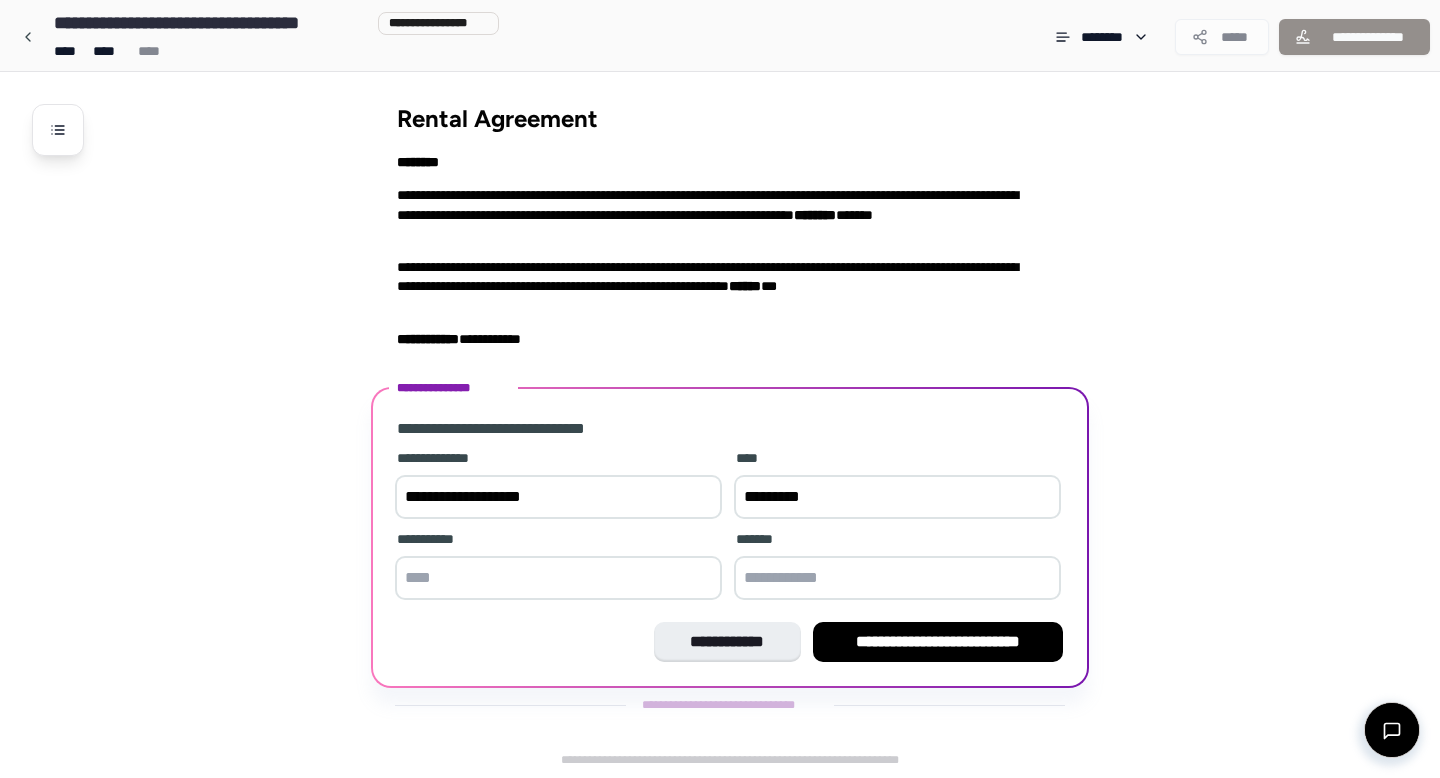 click at bounding box center (558, 578) 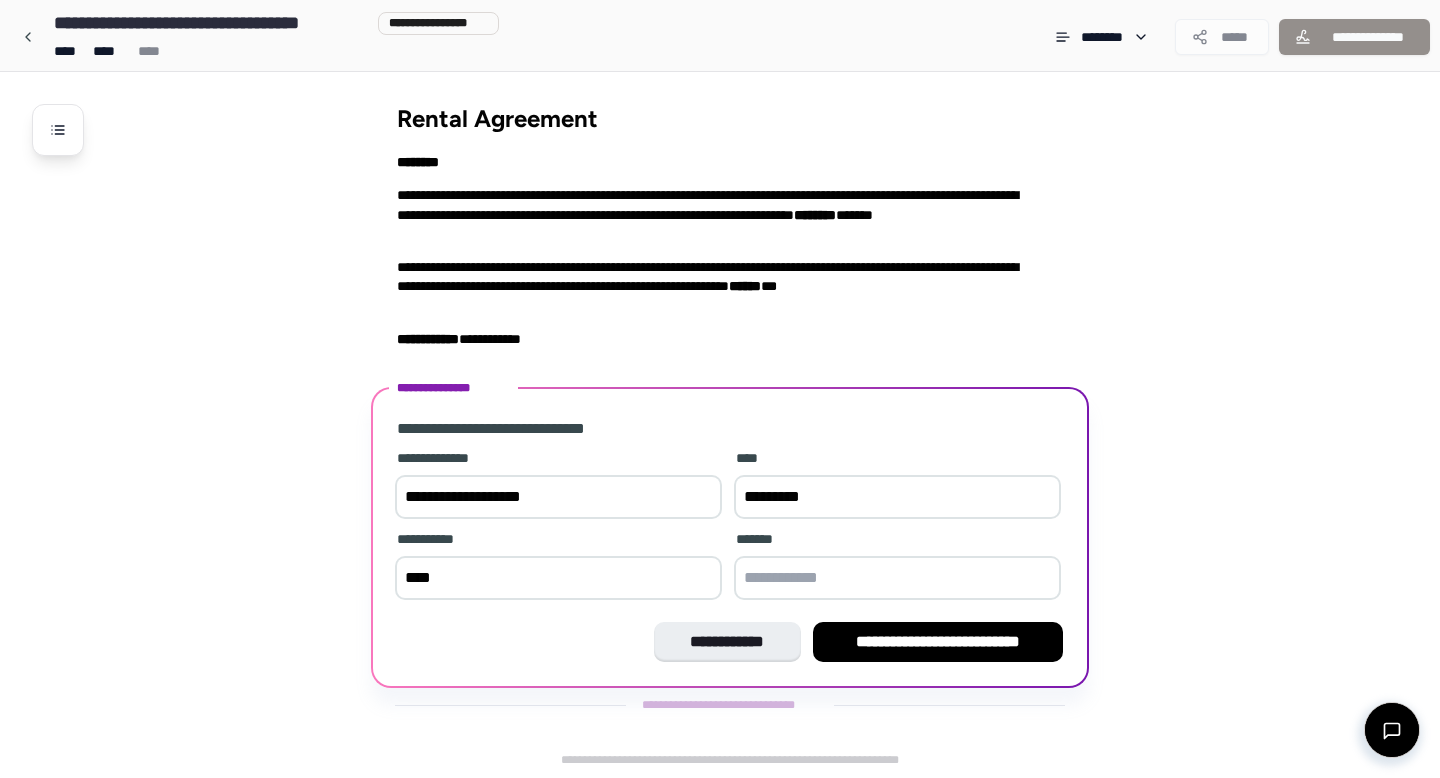 type on "****" 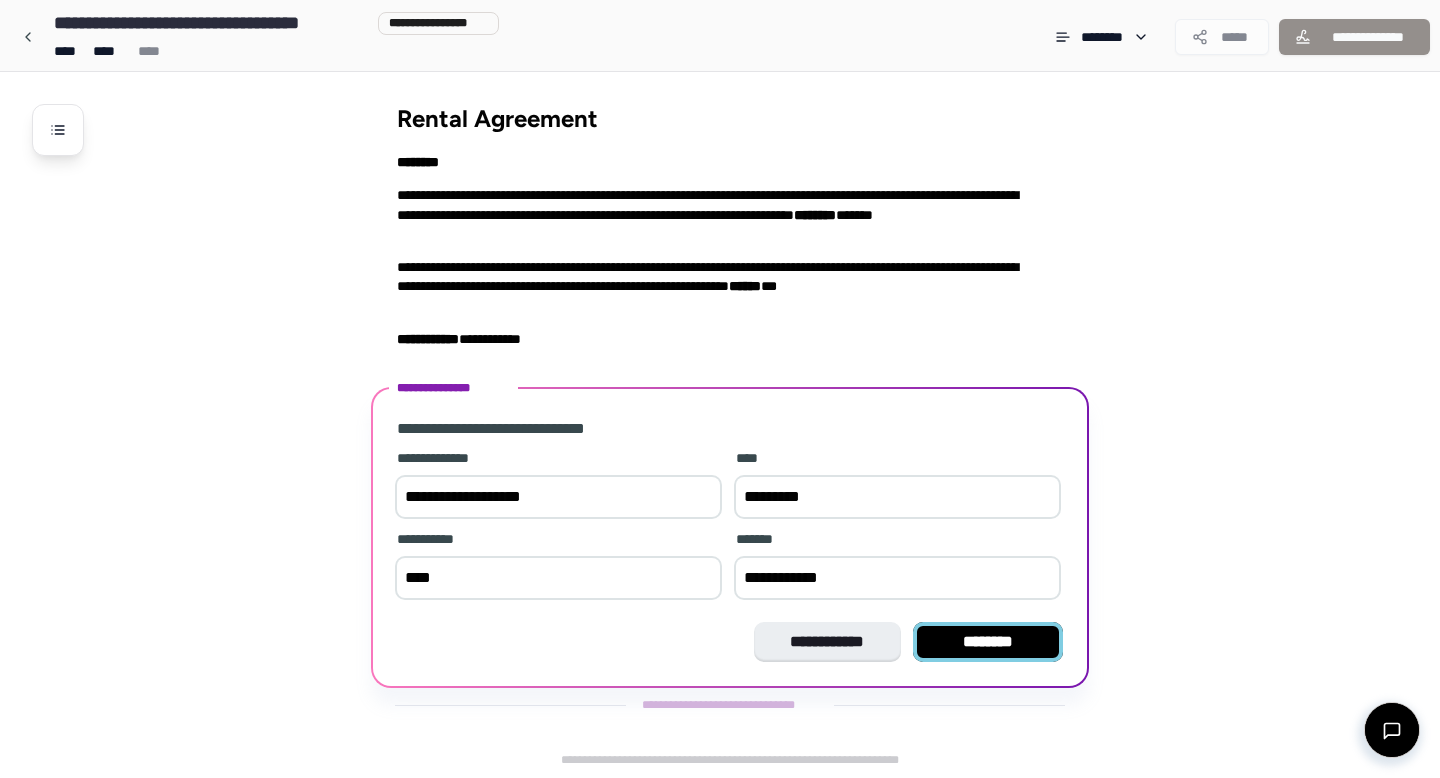 type on "**********" 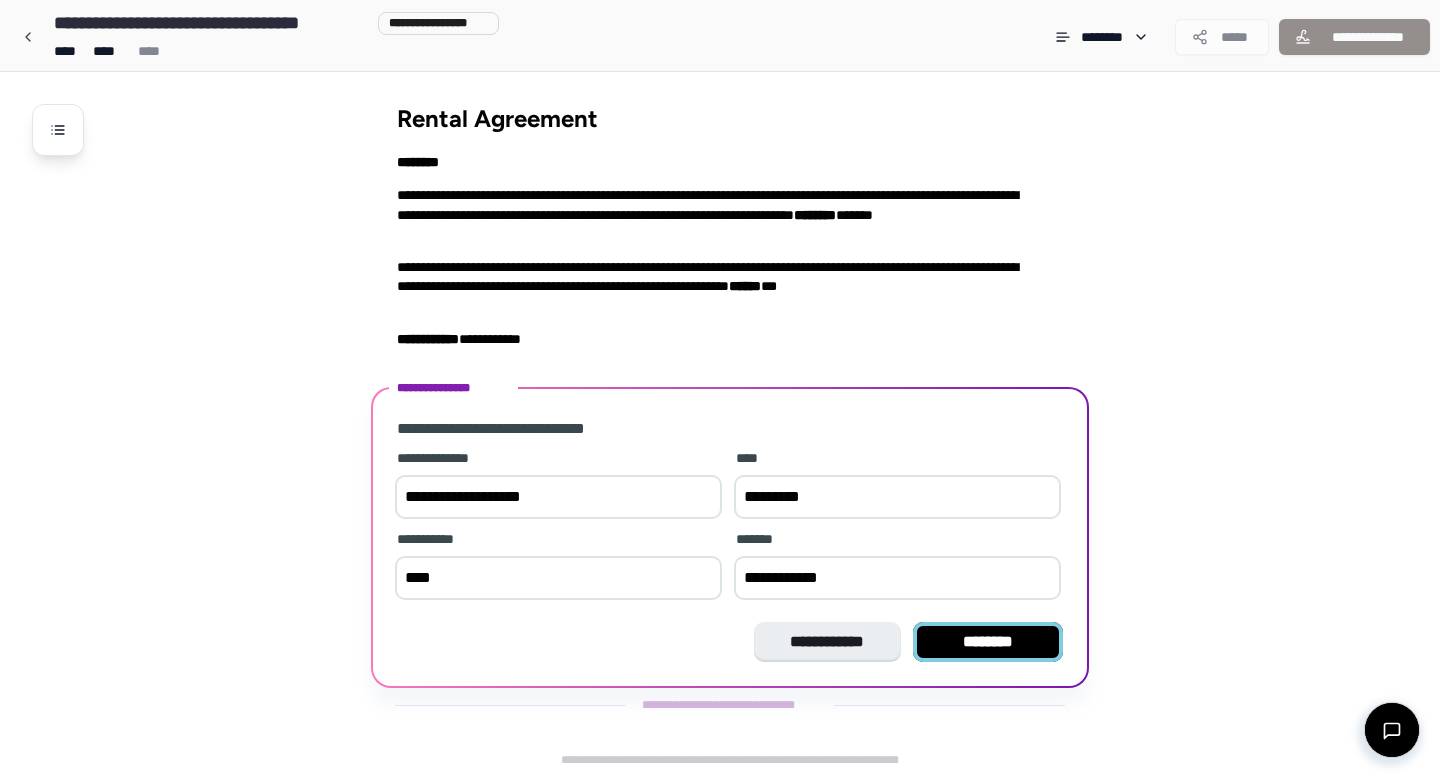 click on "********" at bounding box center [988, 642] 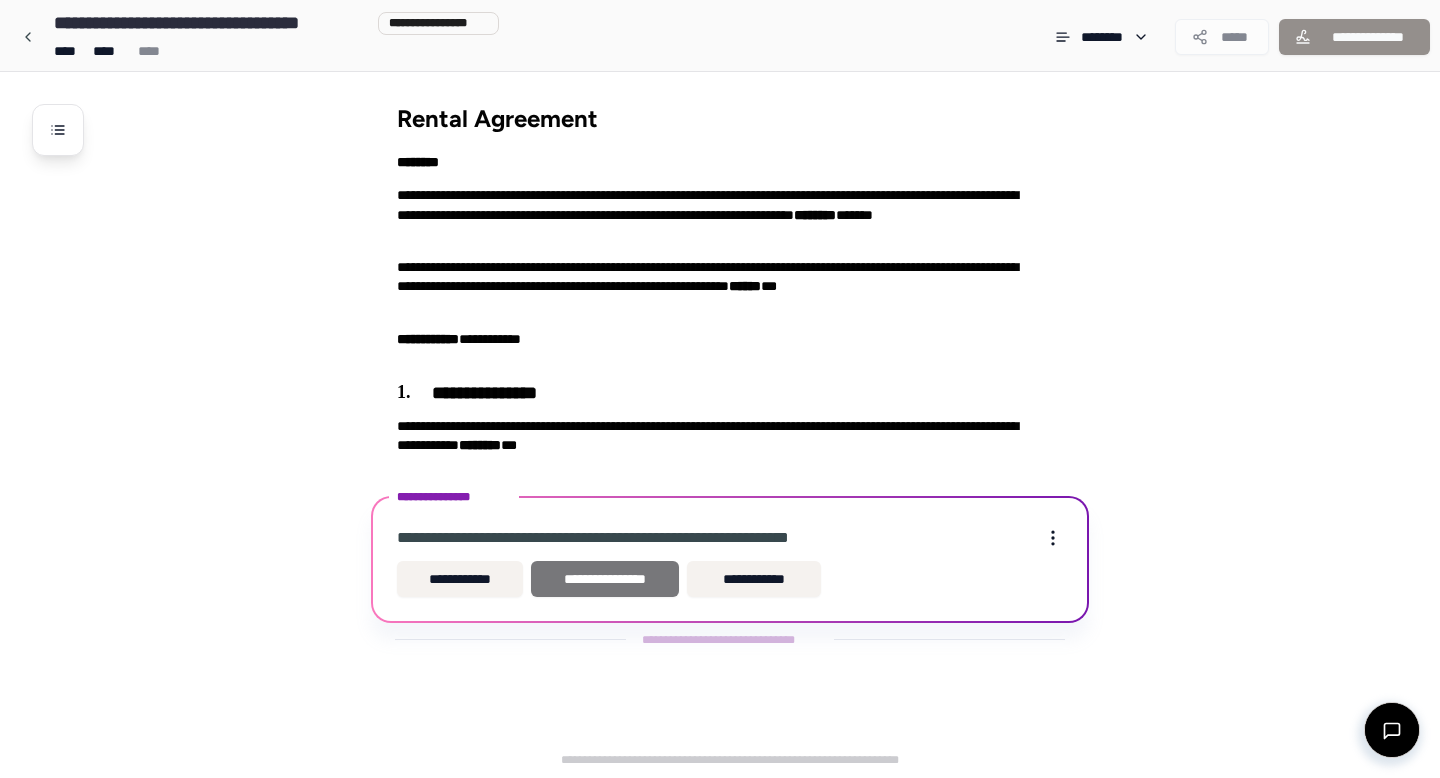 click on "**********" at bounding box center (605, 579) 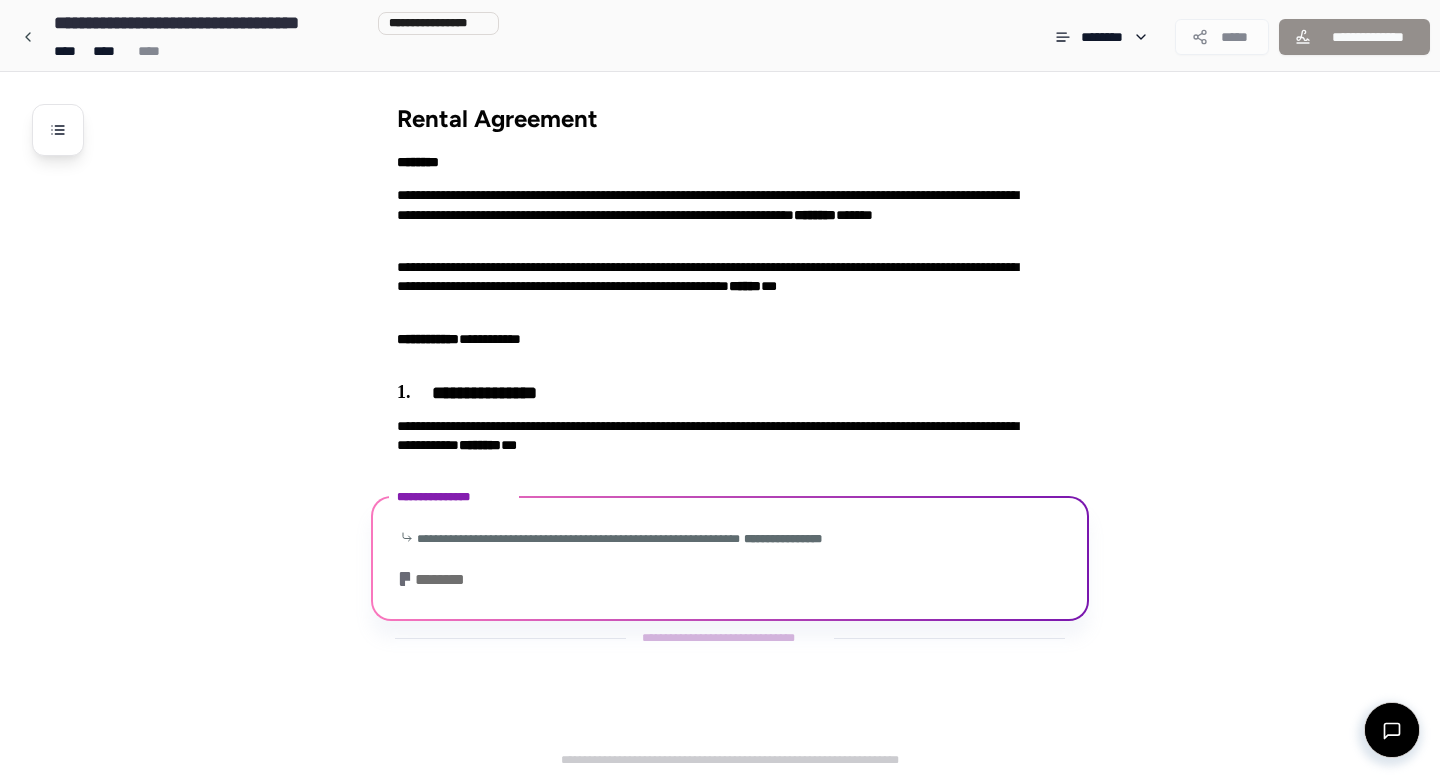 scroll, scrollTop: 30, scrollLeft: 0, axis: vertical 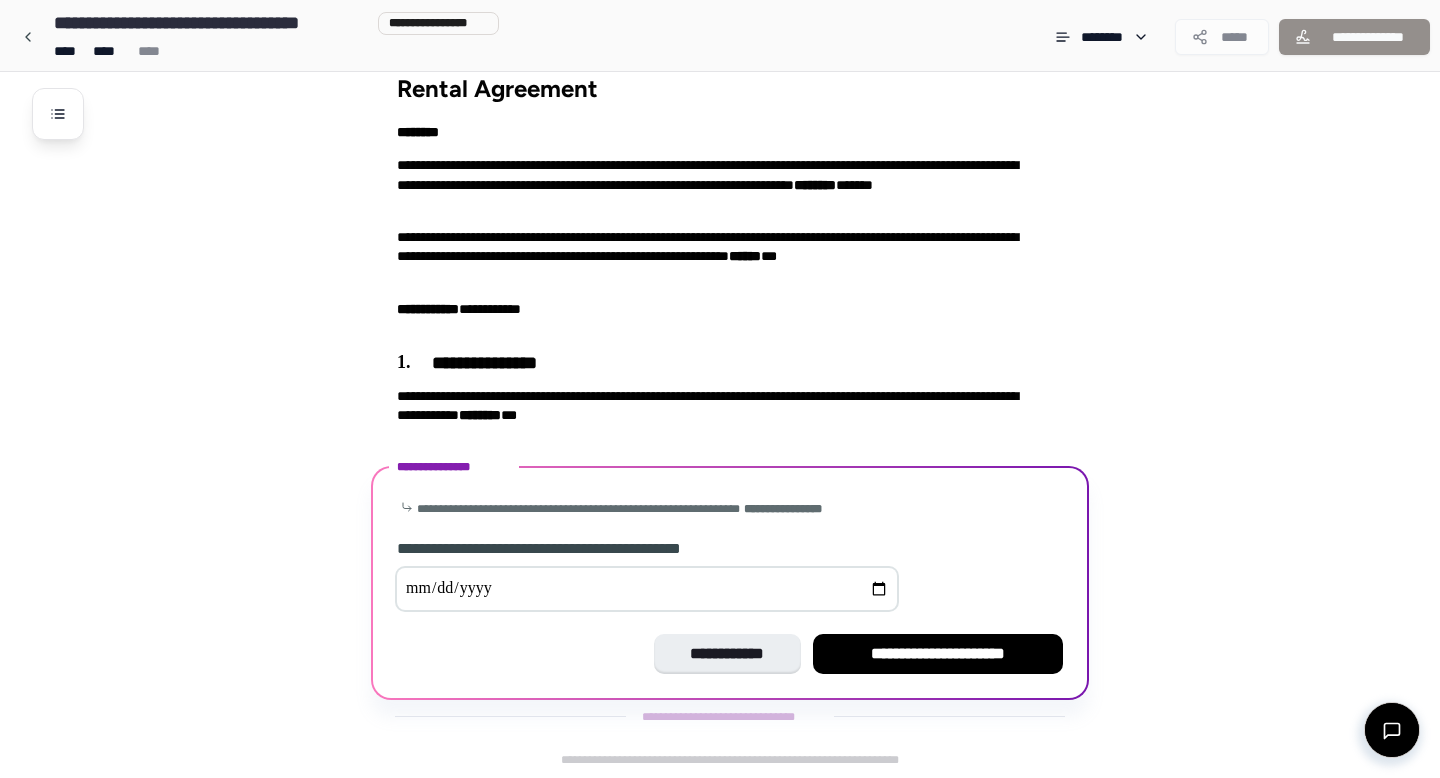 click at bounding box center [647, 589] 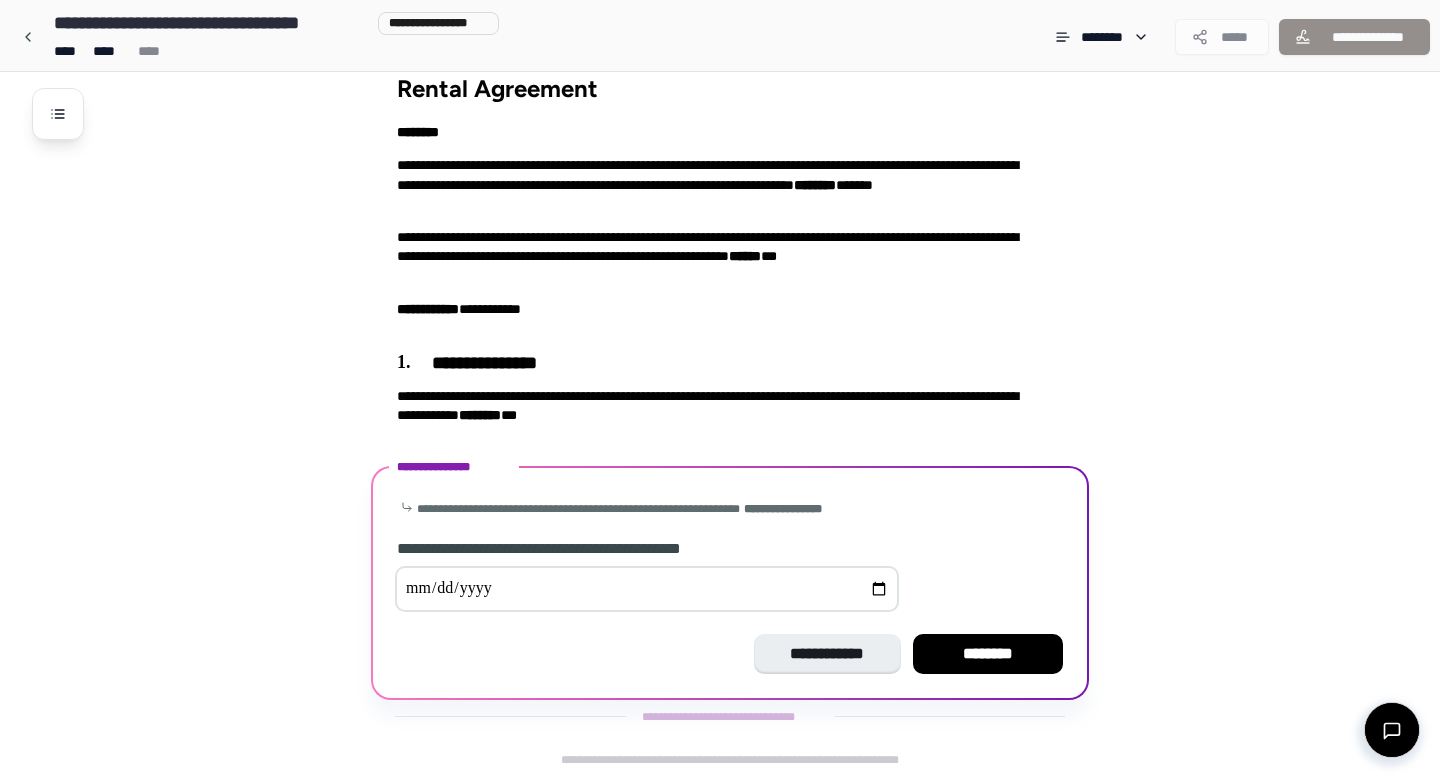 type on "**********" 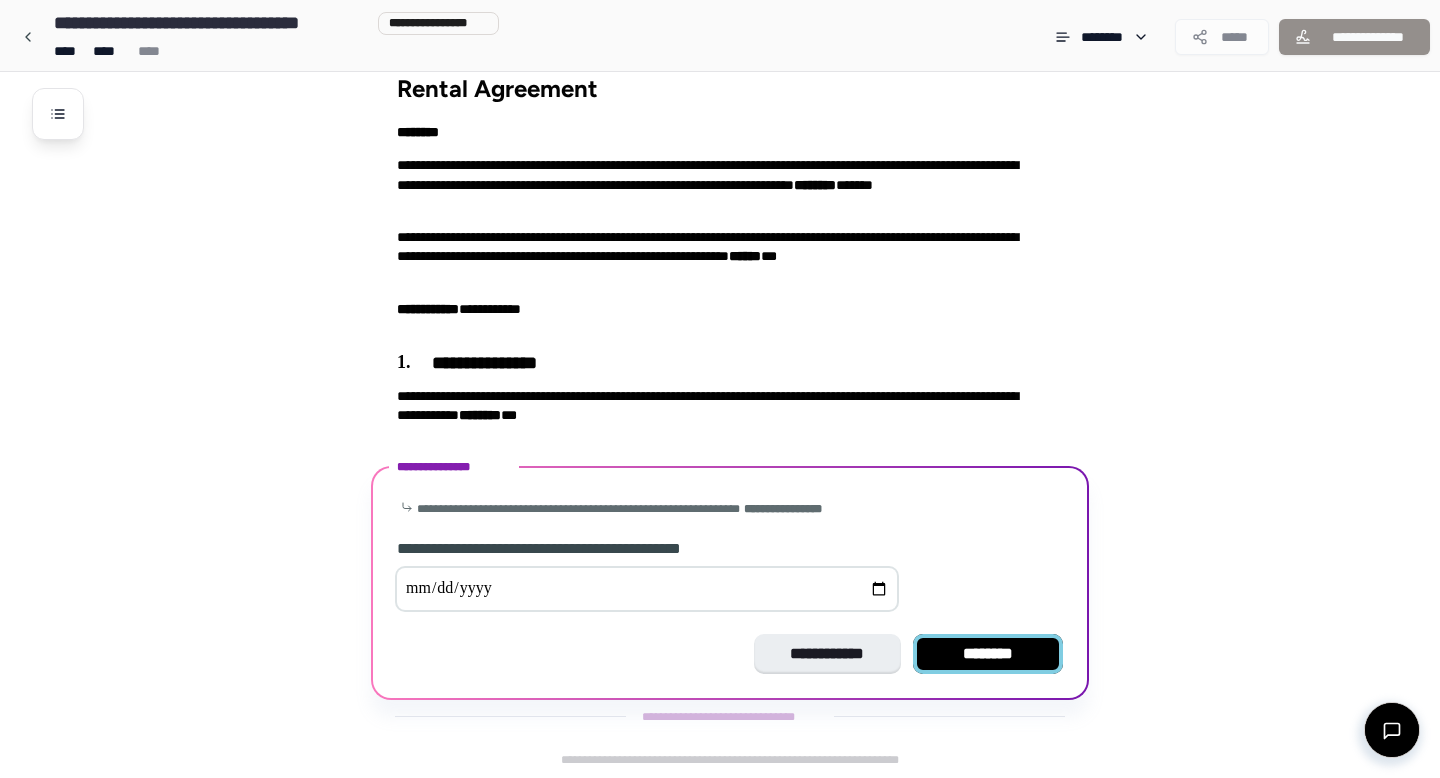 click on "********" at bounding box center [988, 654] 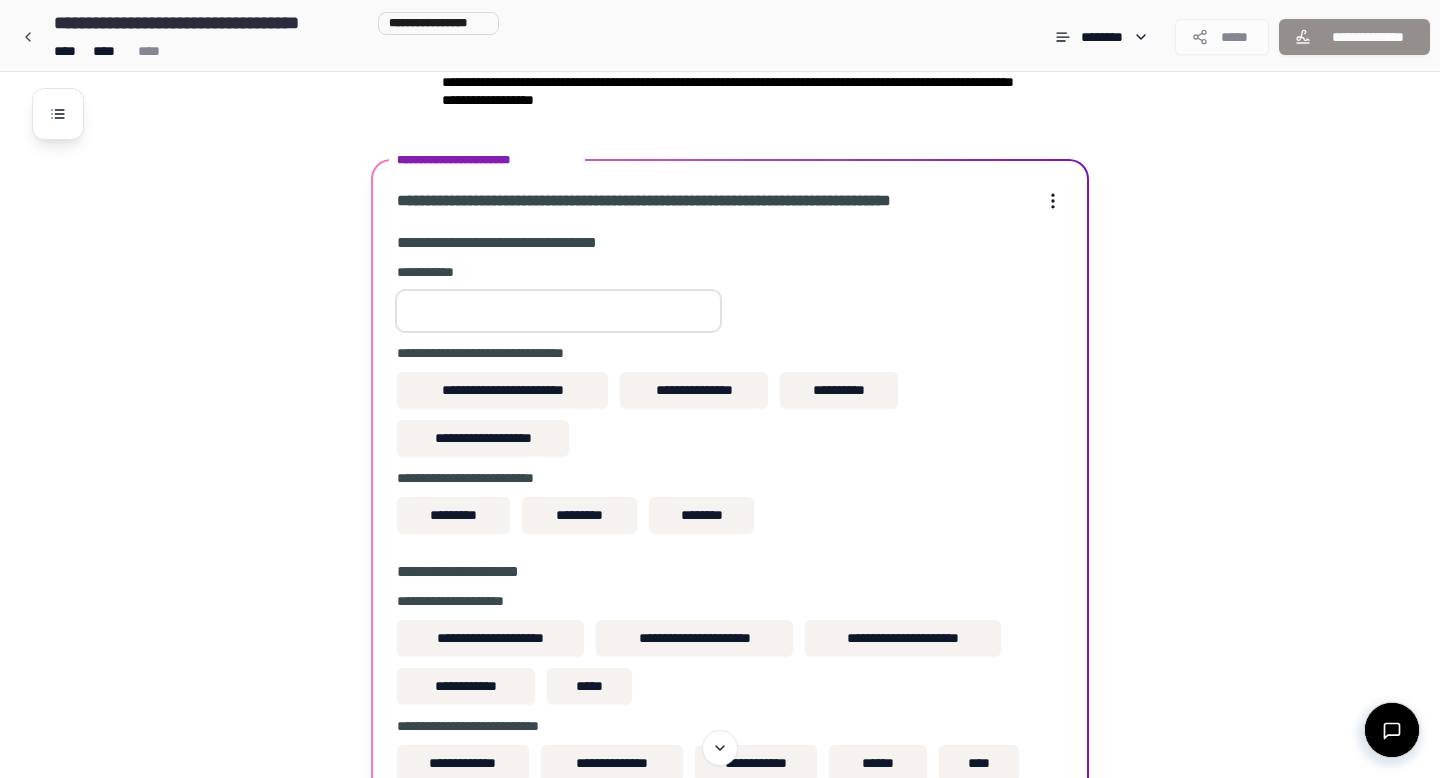 scroll, scrollTop: 500, scrollLeft: 0, axis: vertical 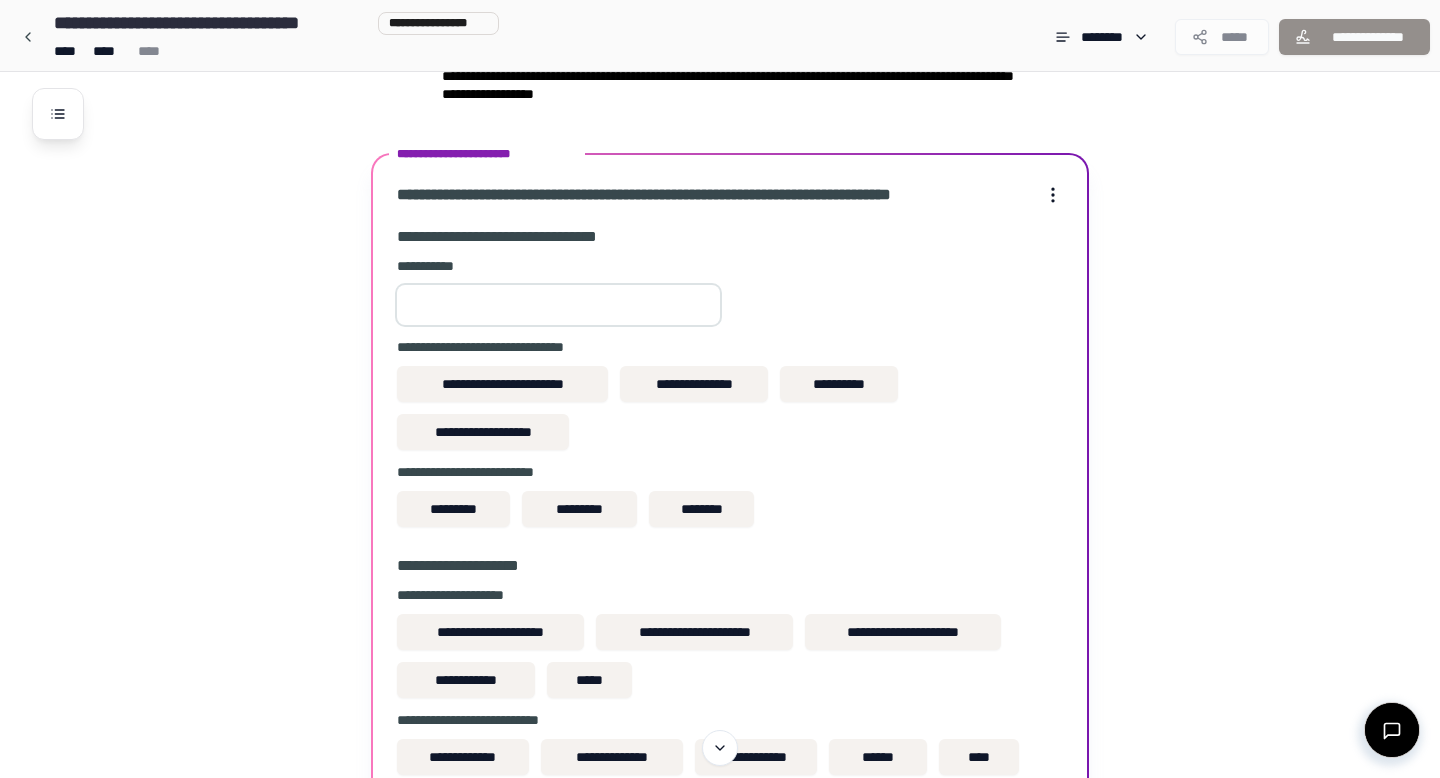 click at bounding box center (558, 305) 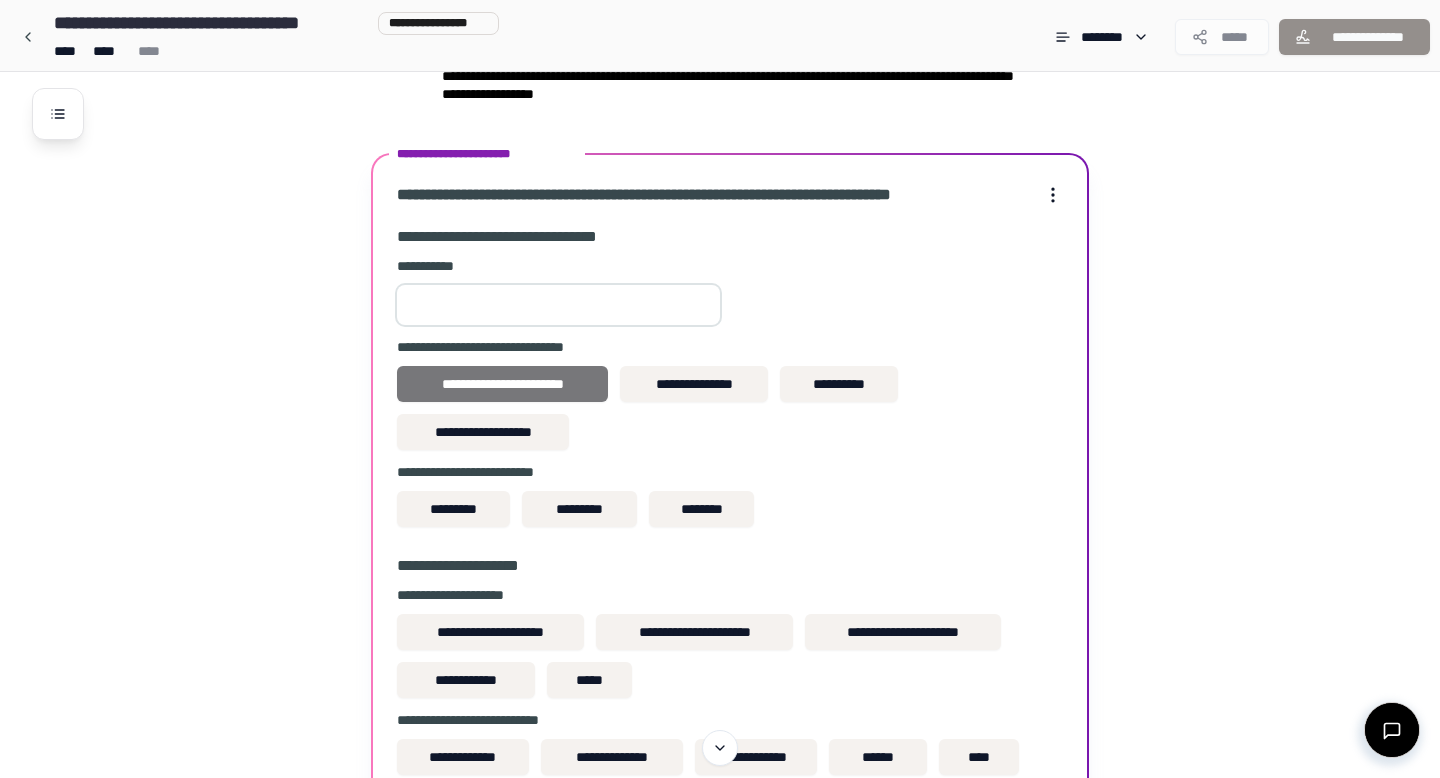click on "**********" at bounding box center [502, 384] 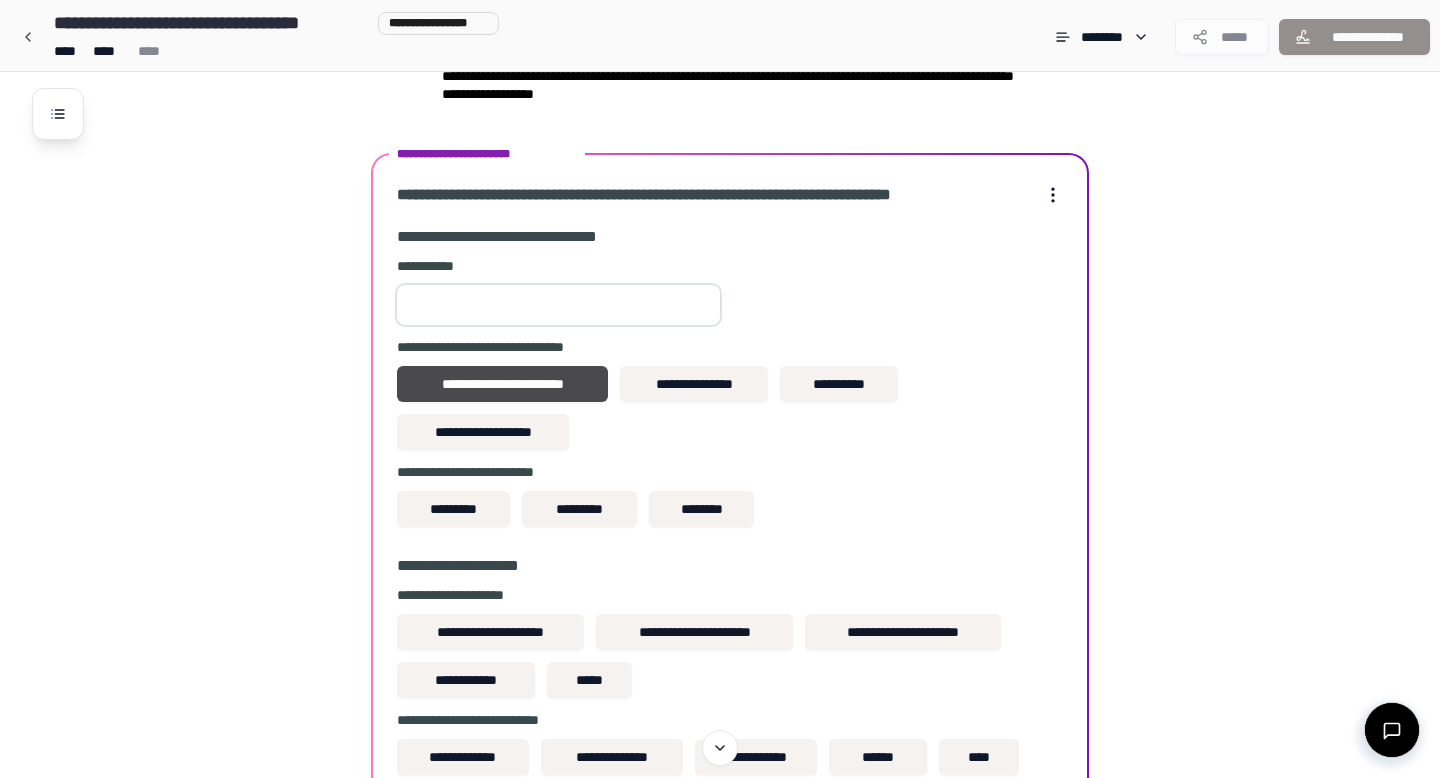 click at bounding box center (558, 305) 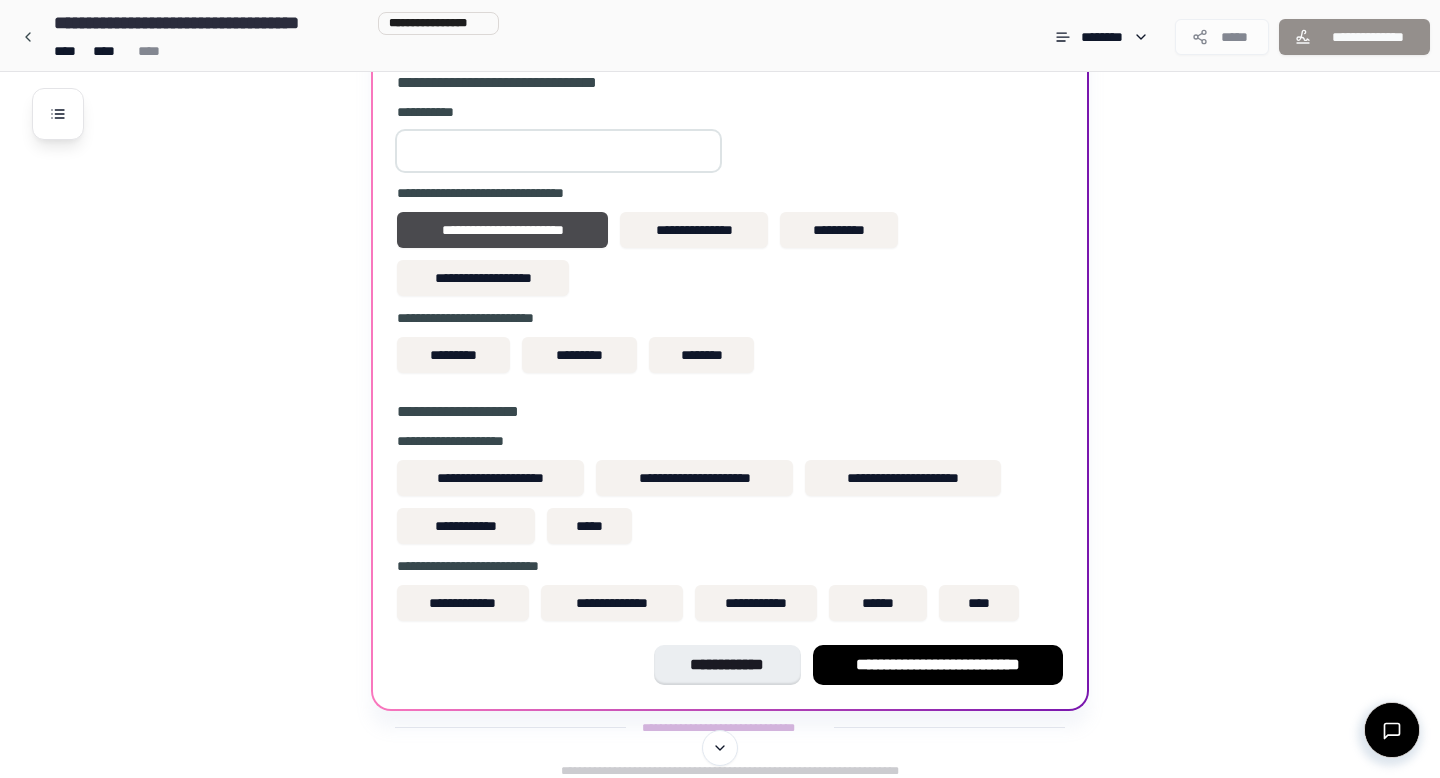 scroll, scrollTop: 661, scrollLeft: 0, axis: vertical 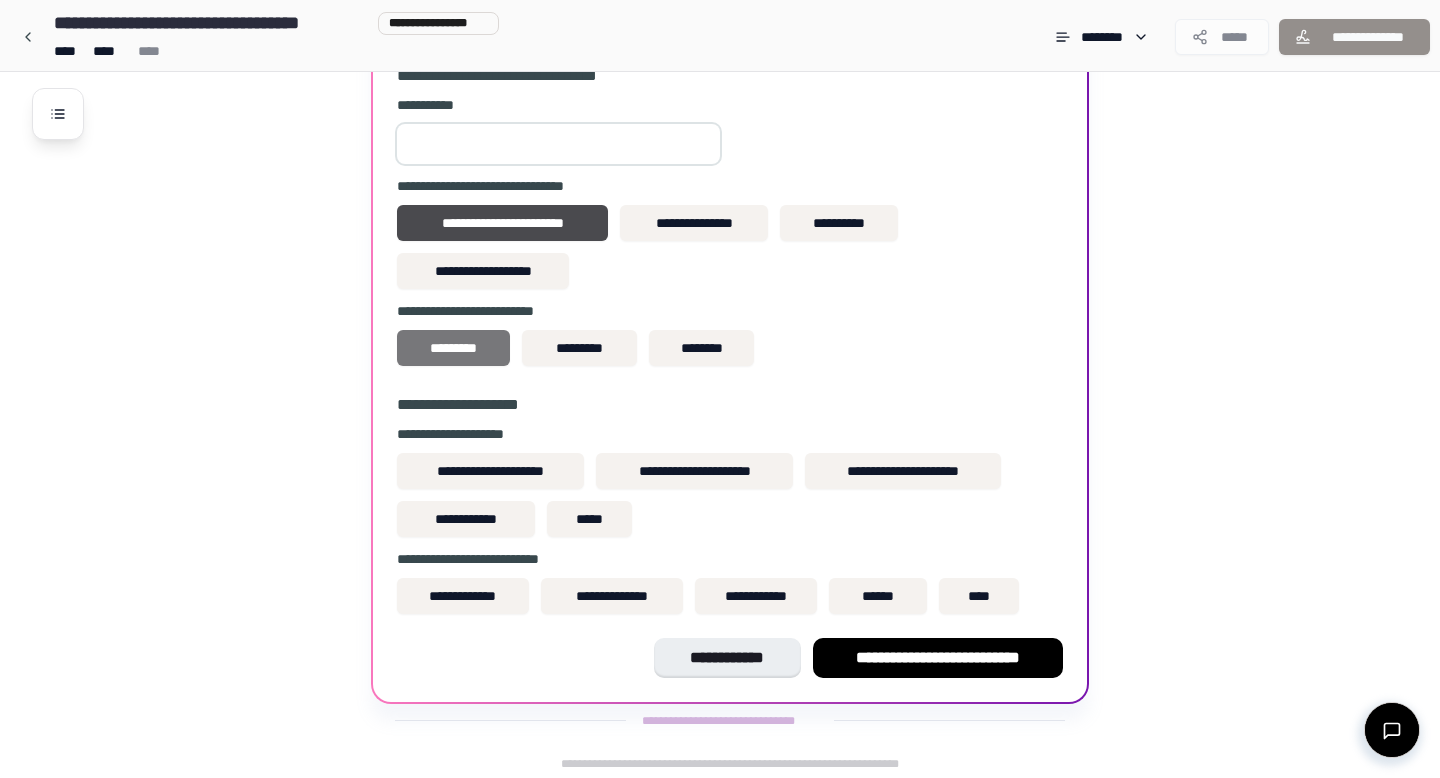click on "*********" at bounding box center (453, 348) 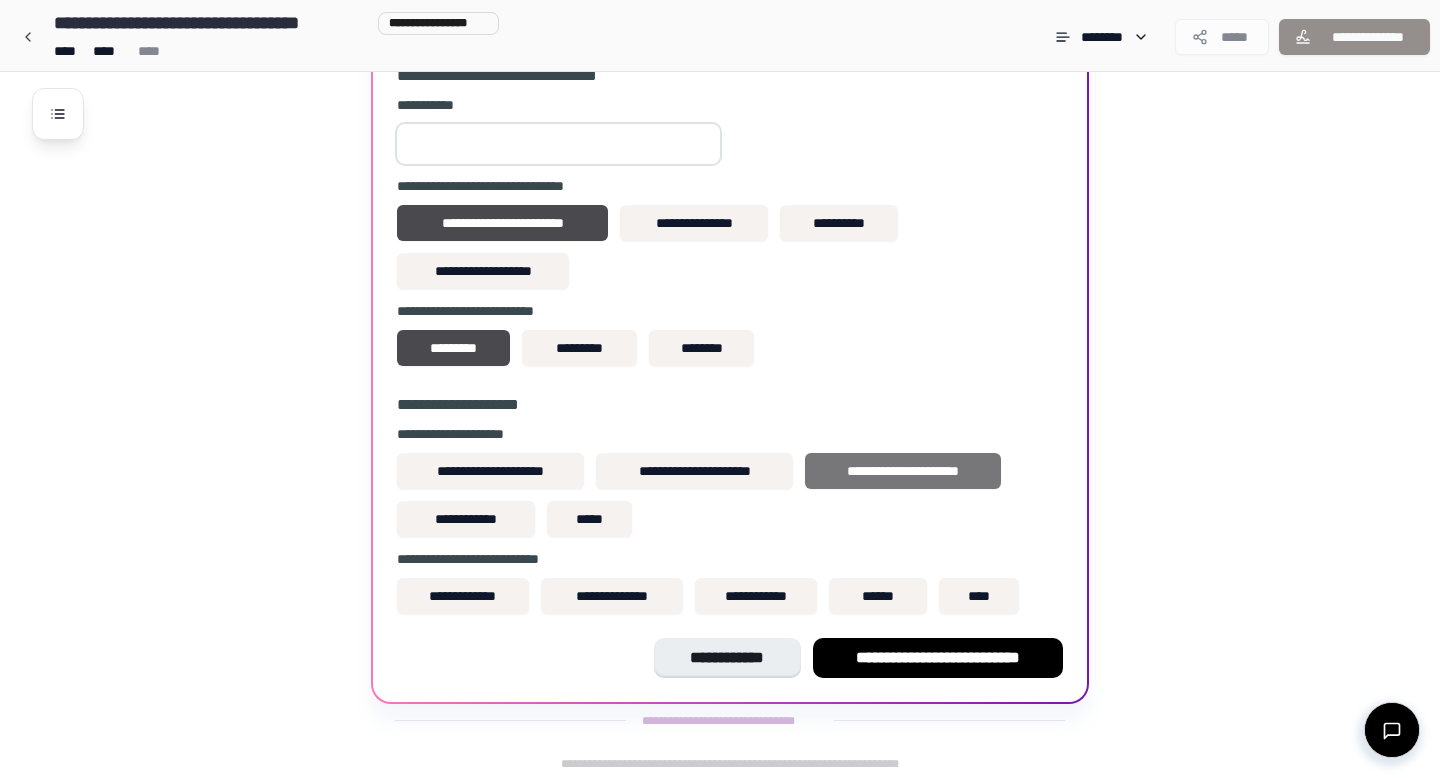 click on "**********" at bounding box center (903, 471) 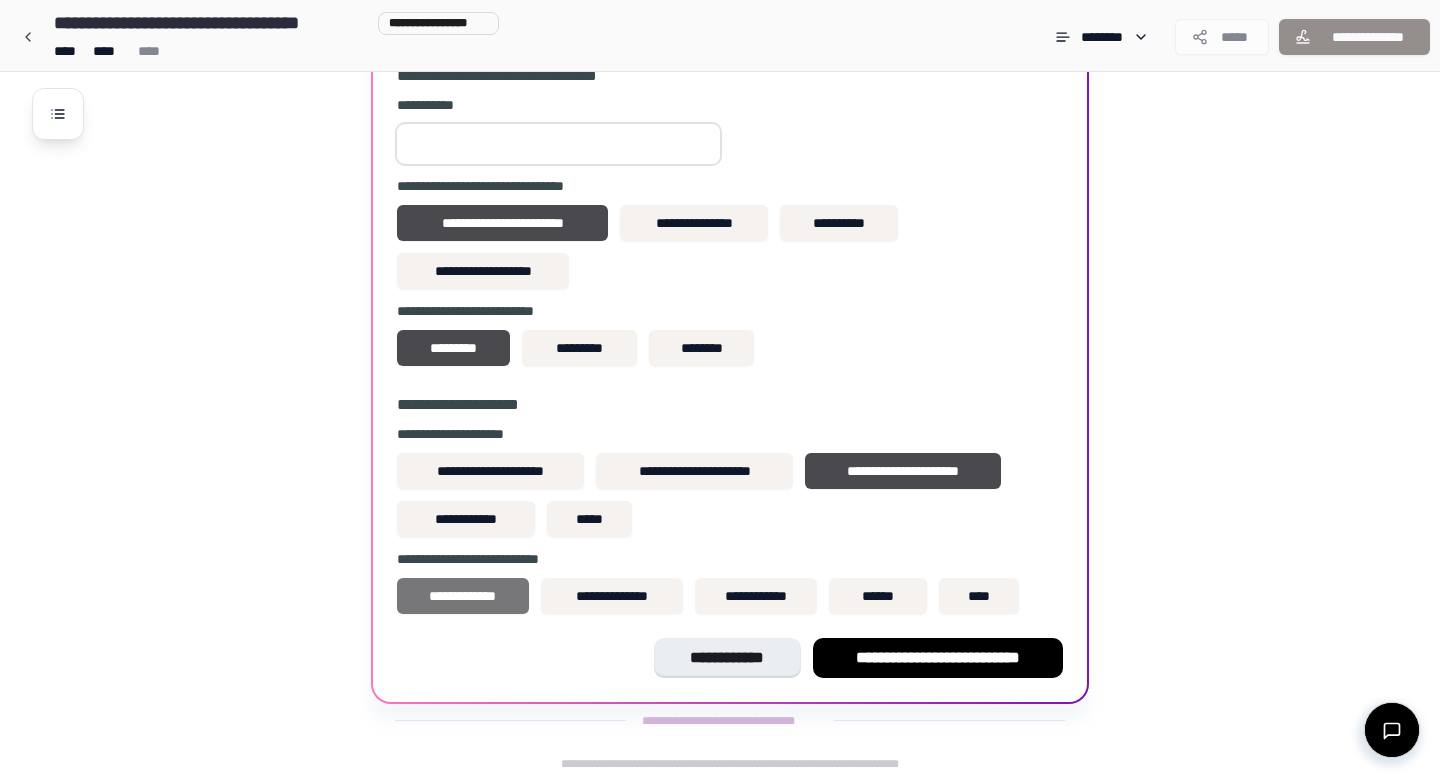 click on "**********" at bounding box center [463, 596] 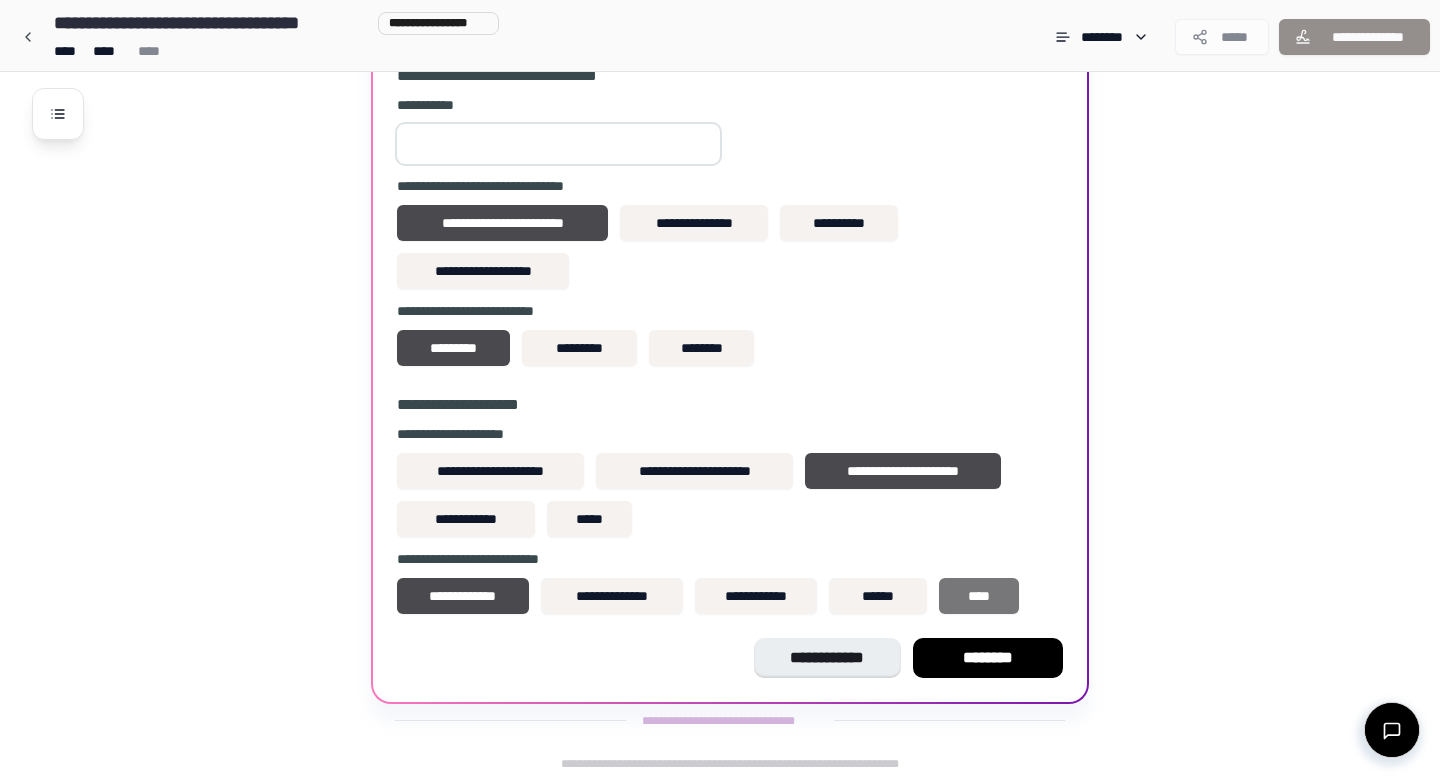 click on "****" at bounding box center (979, 596) 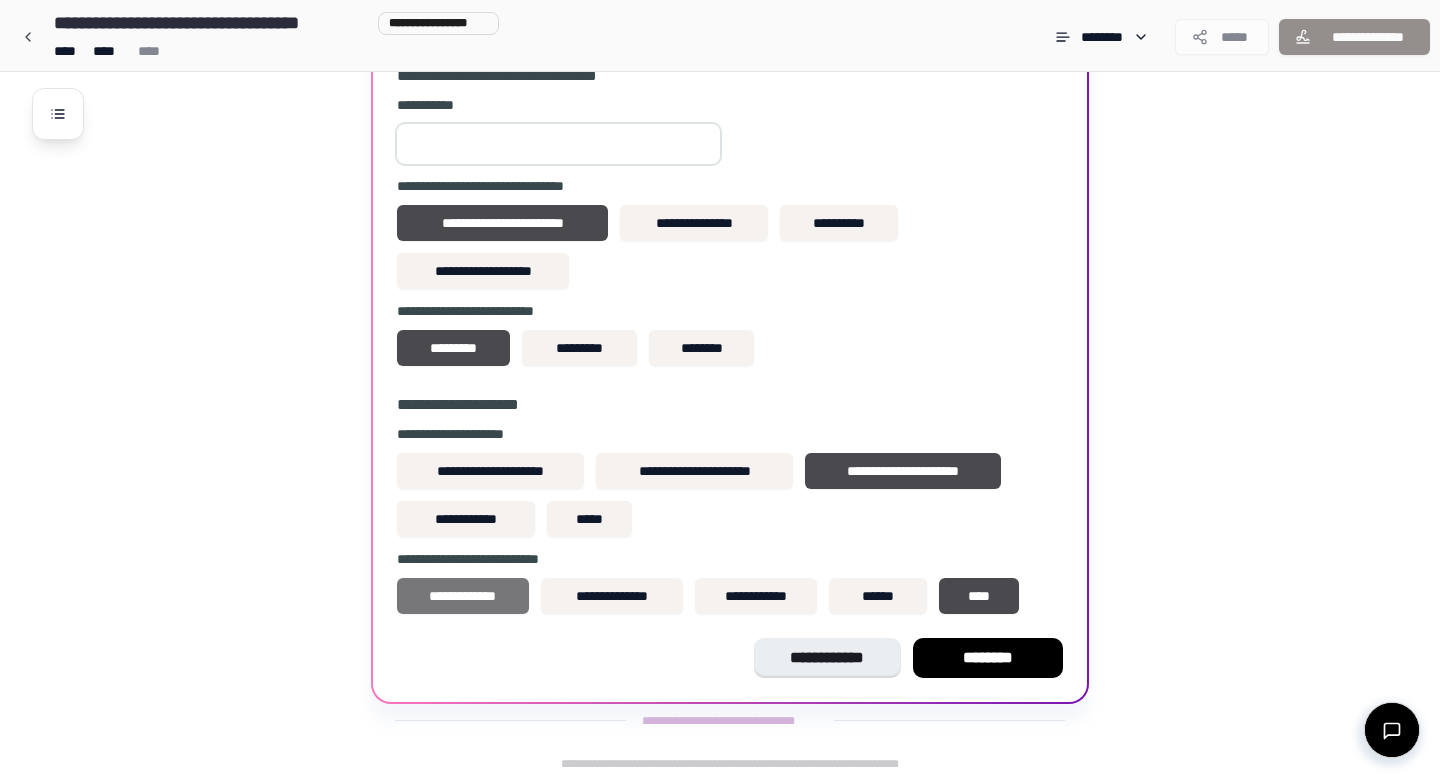 click on "**********" at bounding box center [463, 596] 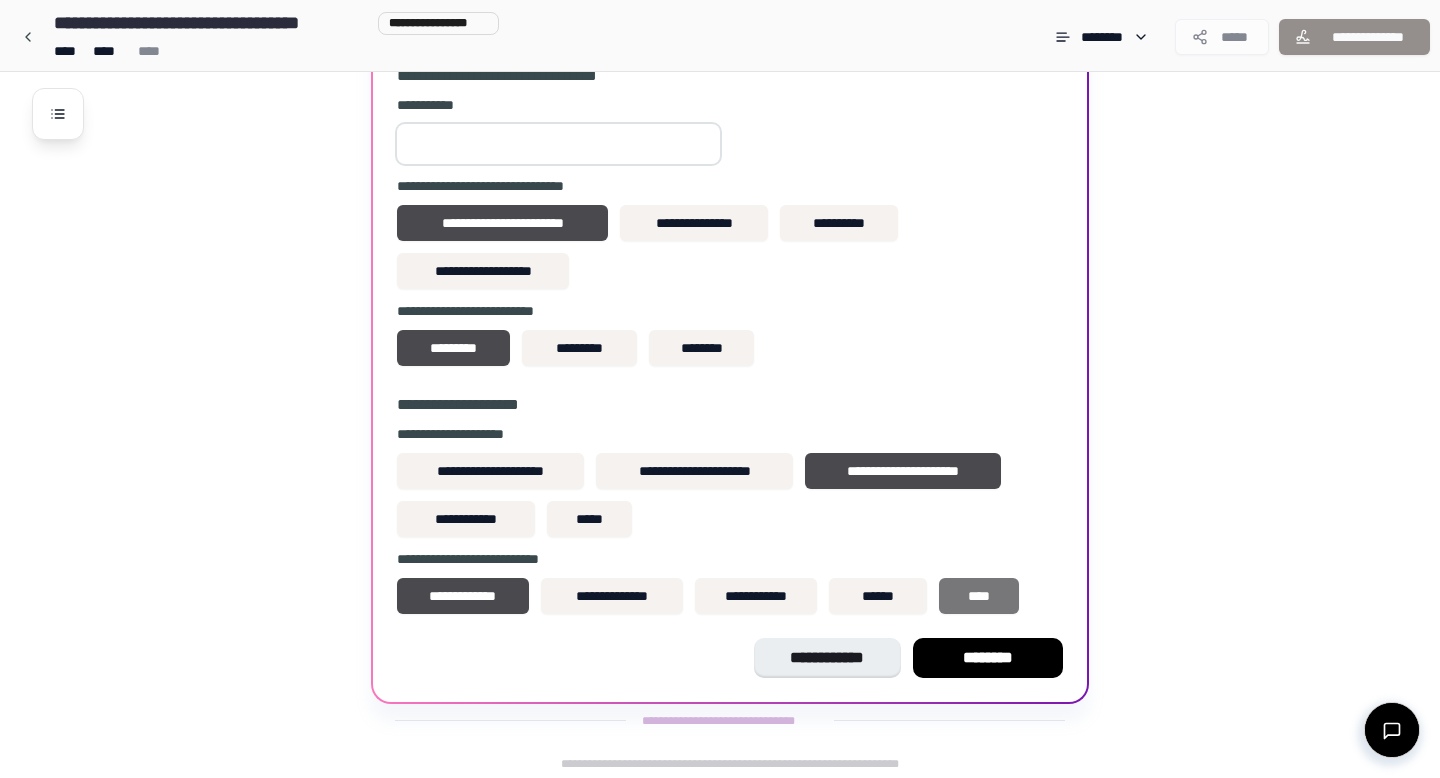 click on "****" at bounding box center [979, 596] 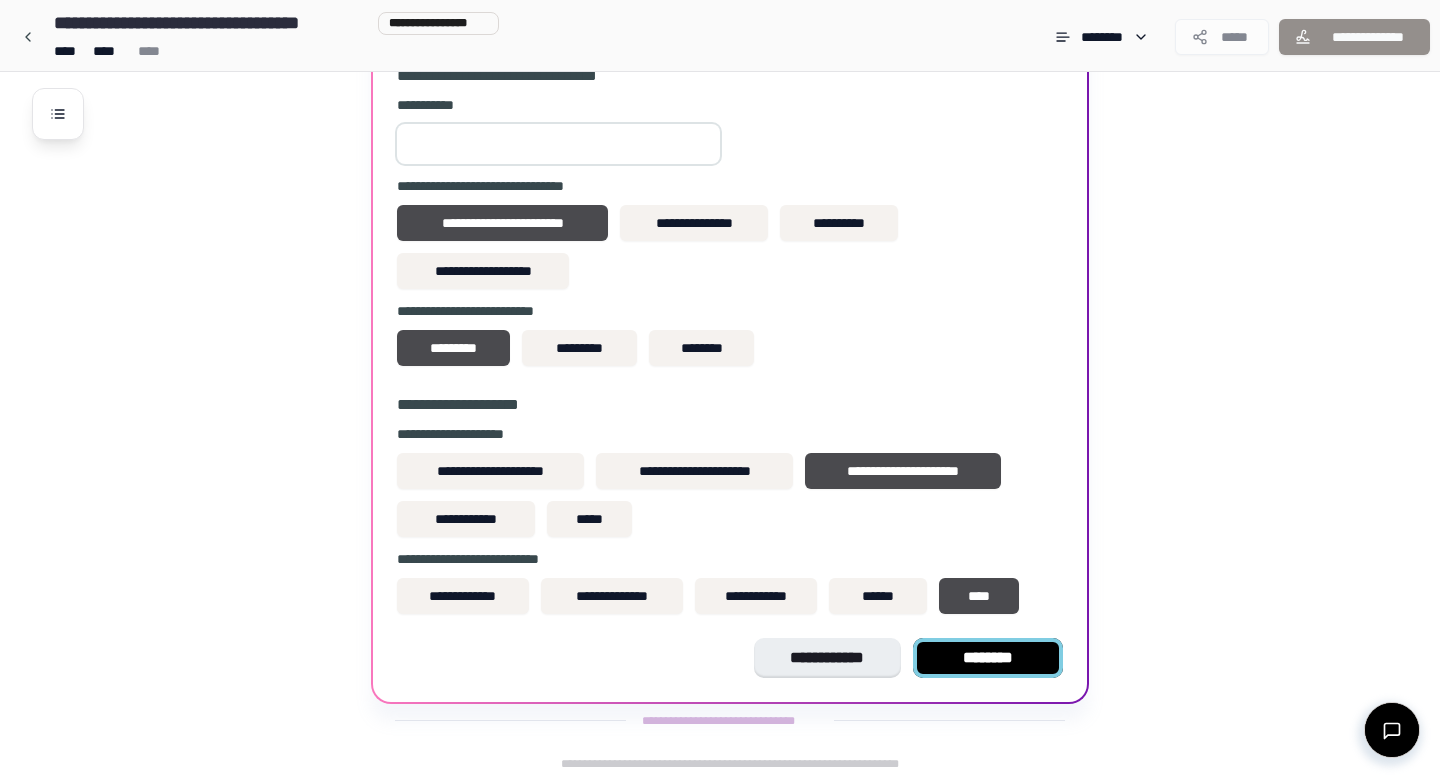 click on "********" at bounding box center [988, 658] 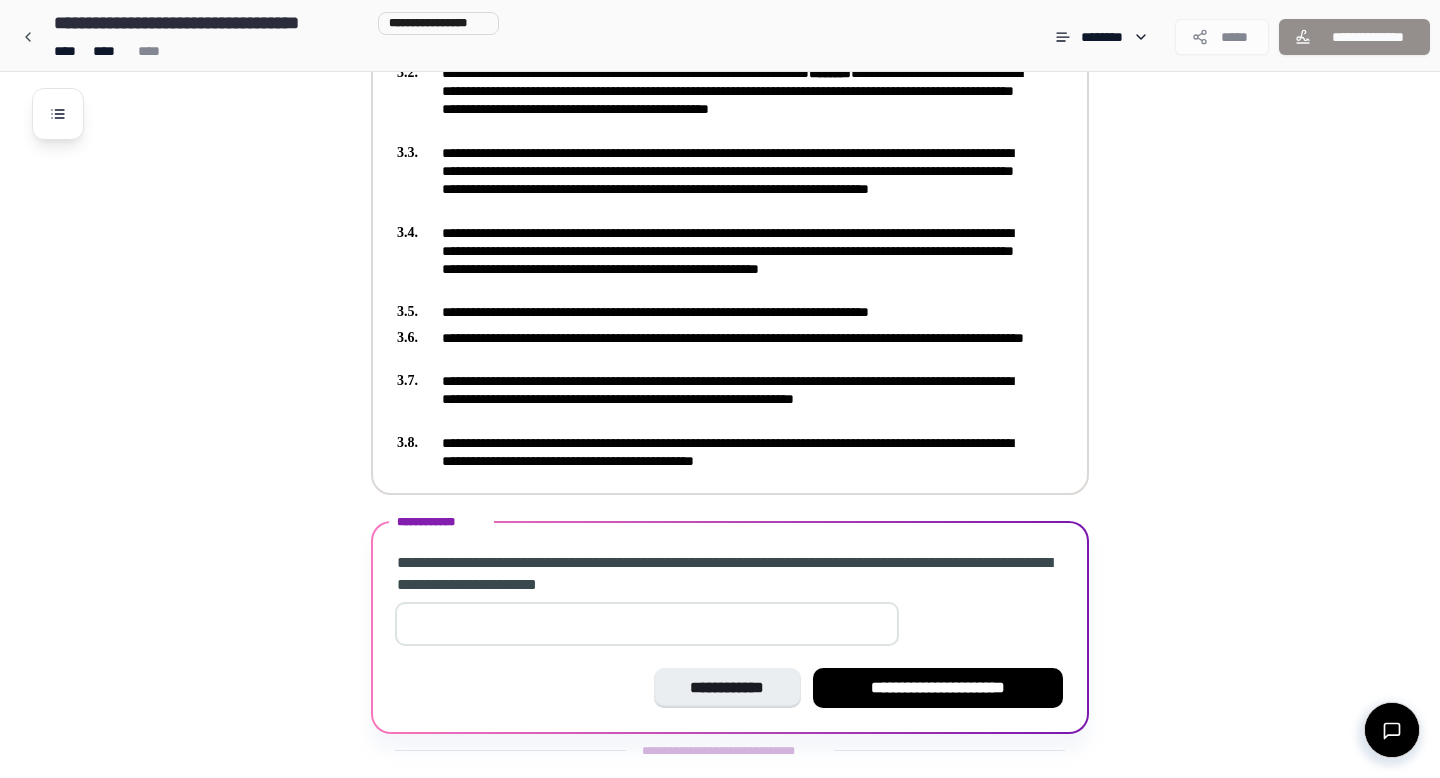 scroll, scrollTop: 674, scrollLeft: 0, axis: vertical 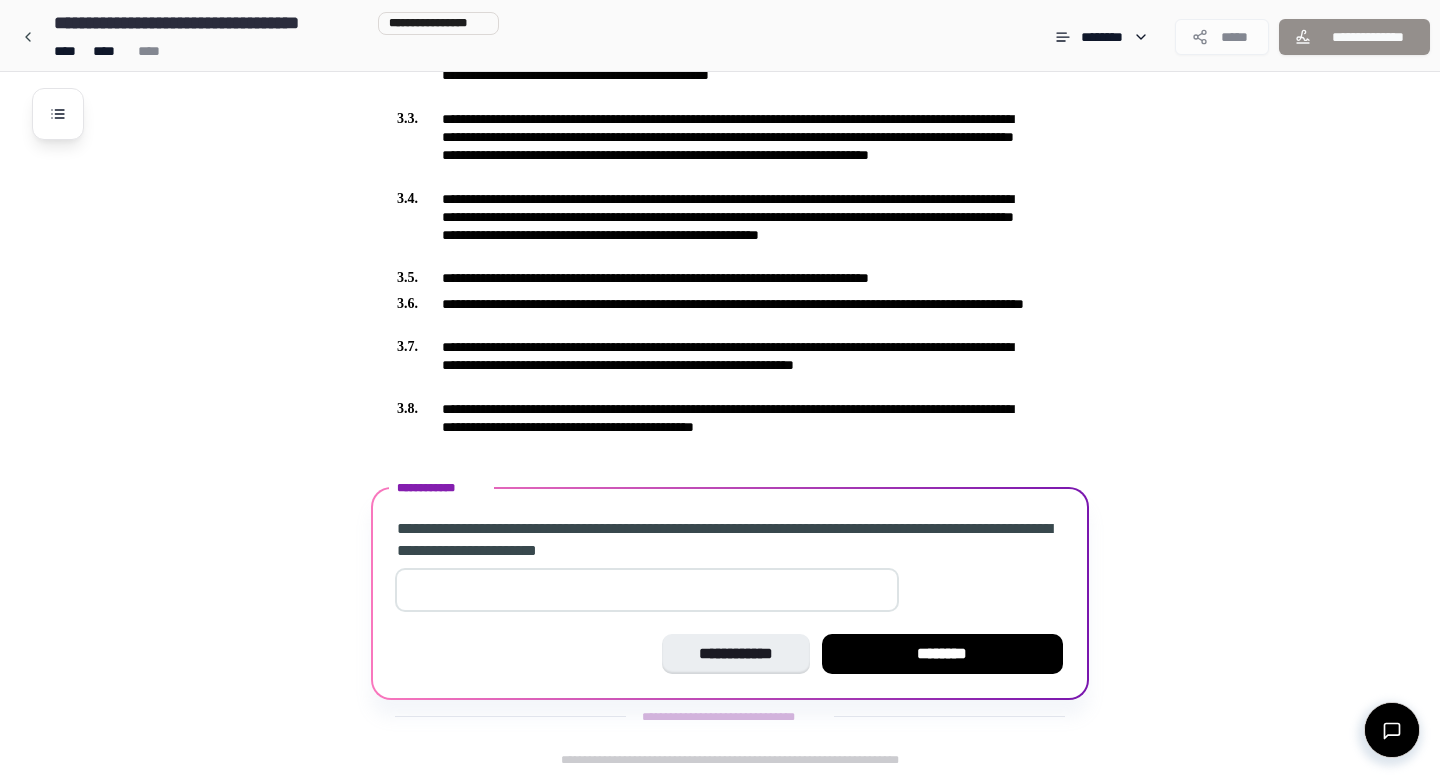 click on "*" at bounding box center [647, 590] 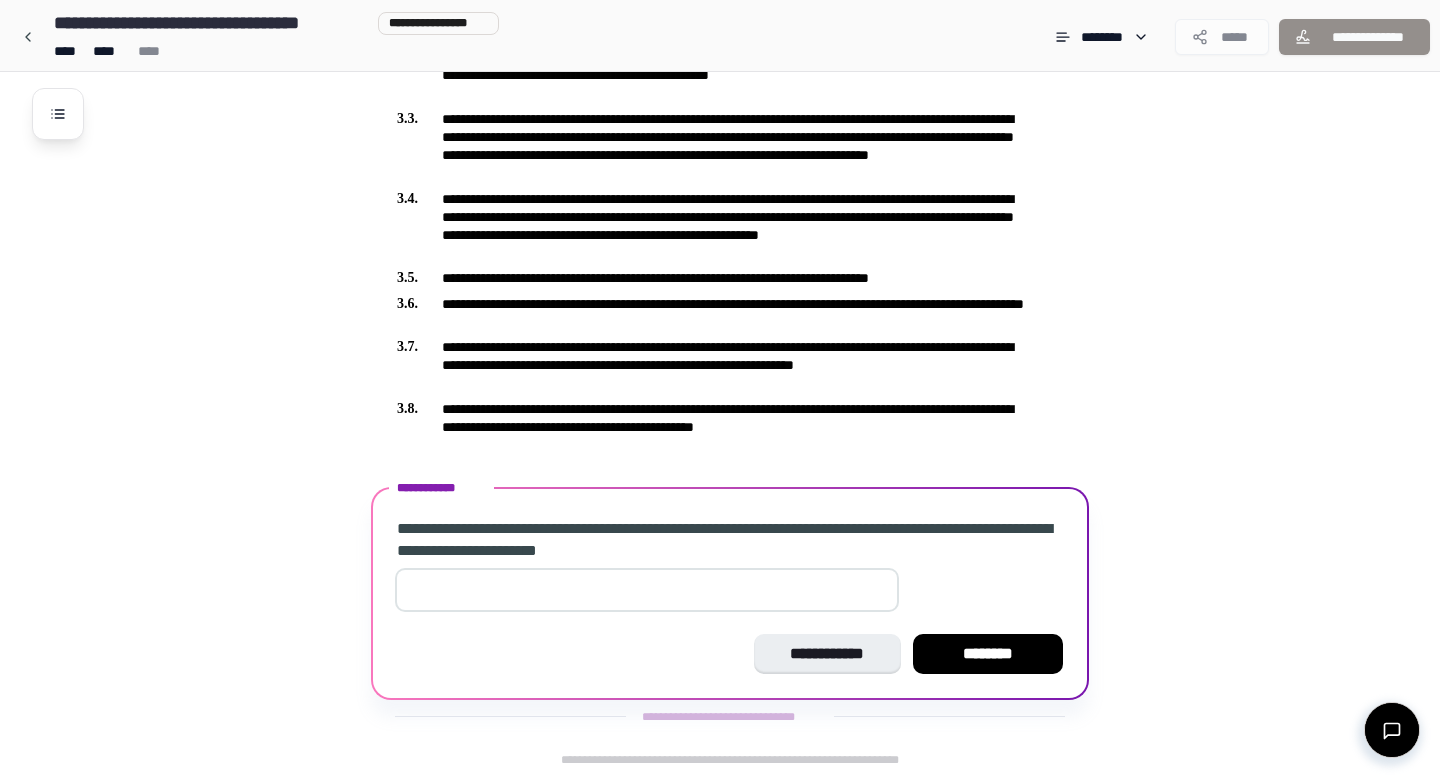 click on "*" at bounding box center [647, 590] 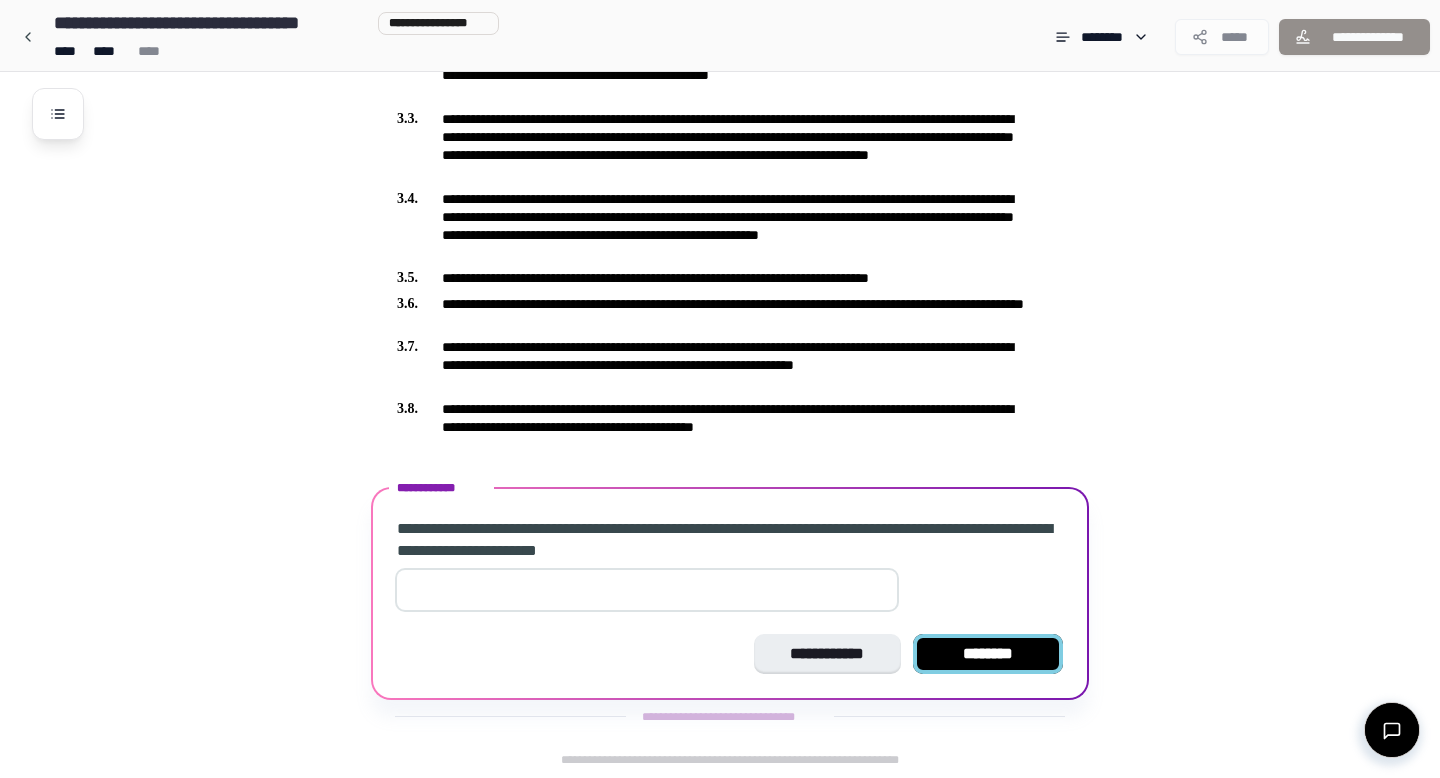 click on "********" at bounding box center [988, 654] 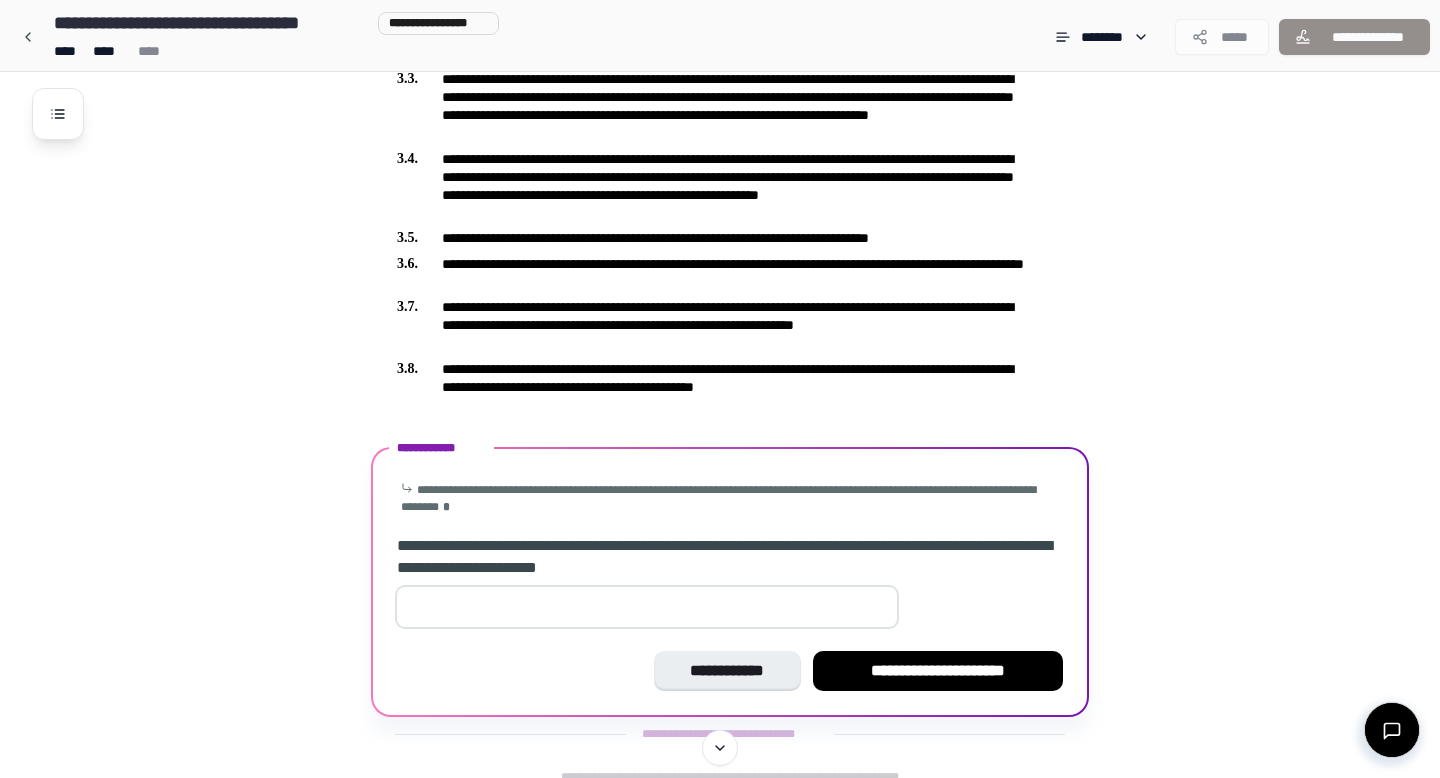 scroll, scrollTop: 732, scrollLeft: 0, axis: vertical 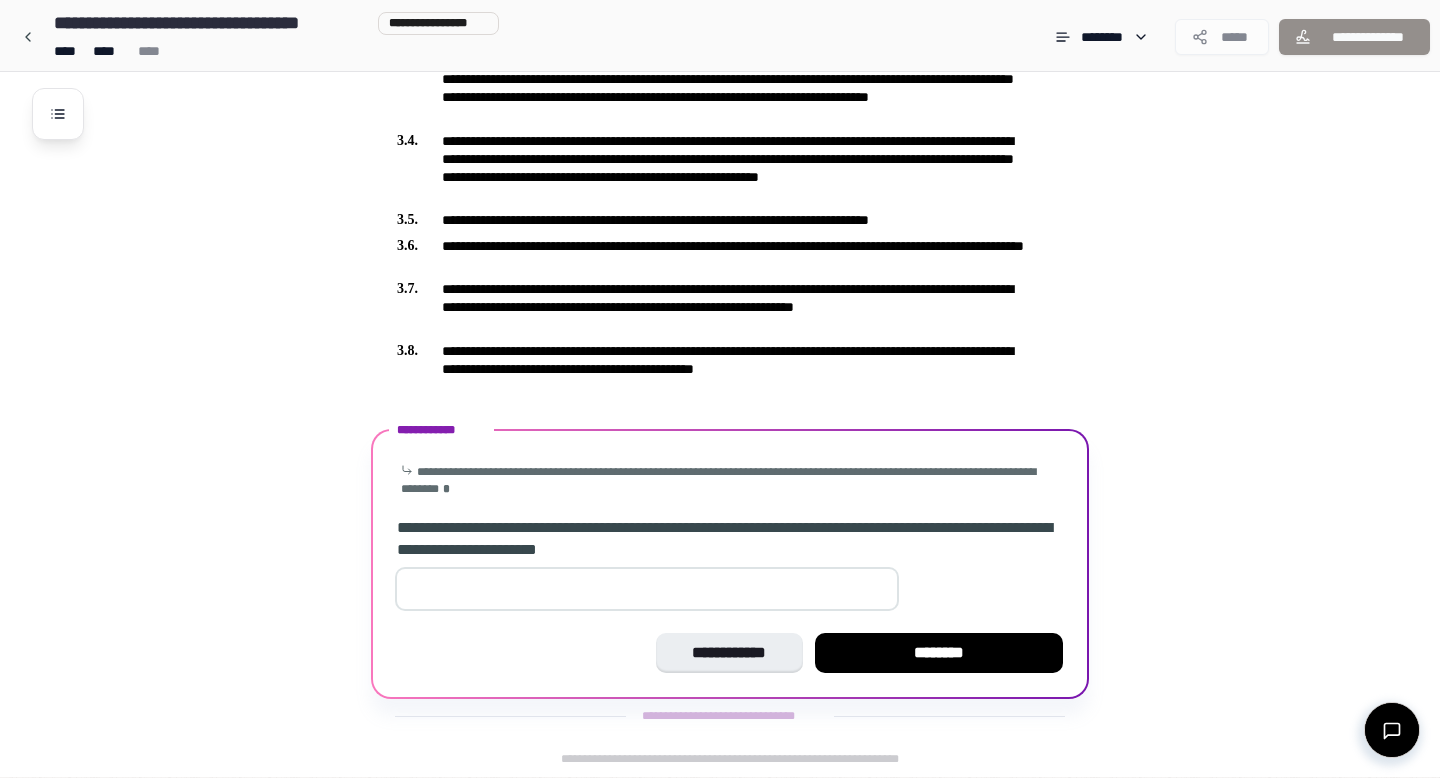 click on "*" at bounding box center [647, 589] 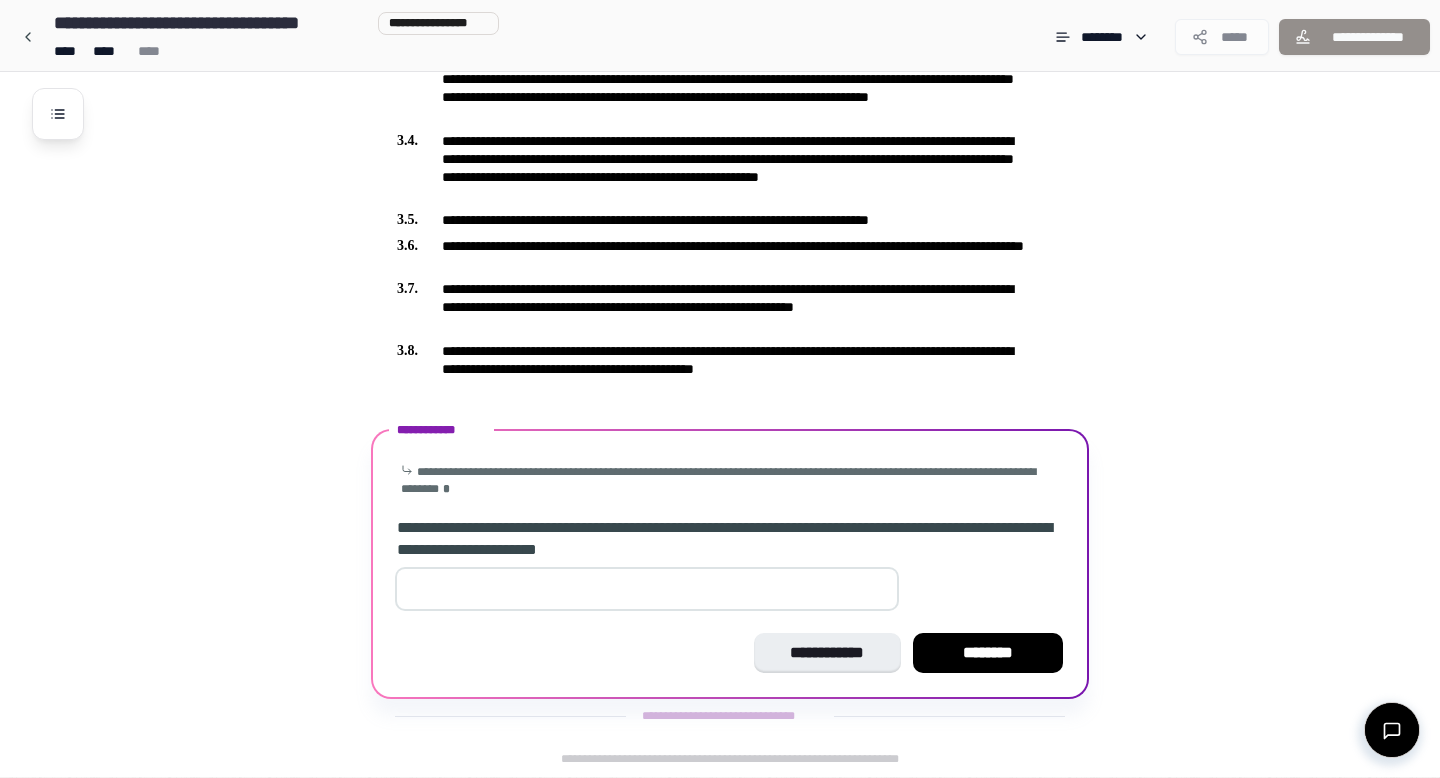 click on "*" at bounding box center [647, 589] 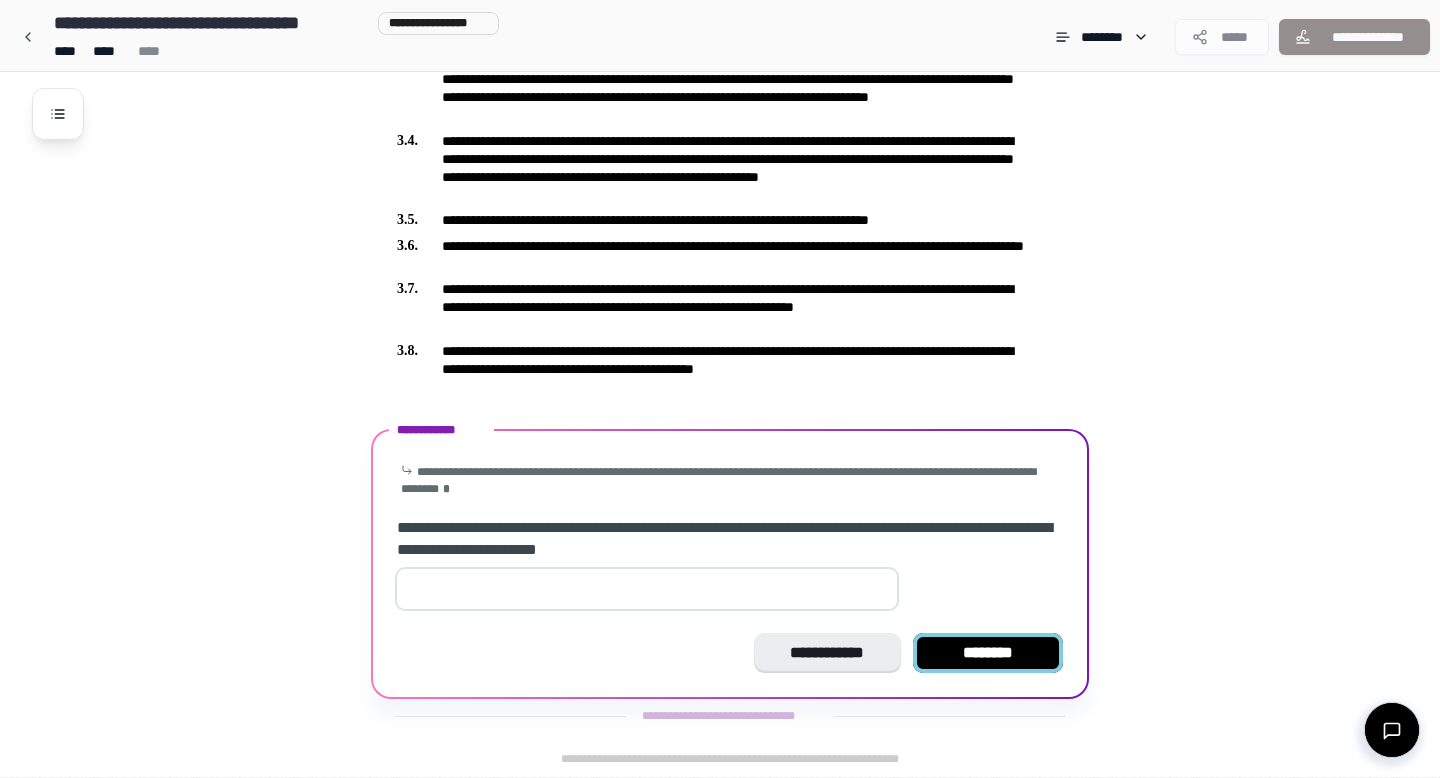 click on "********" at bounding box center [988, 653] 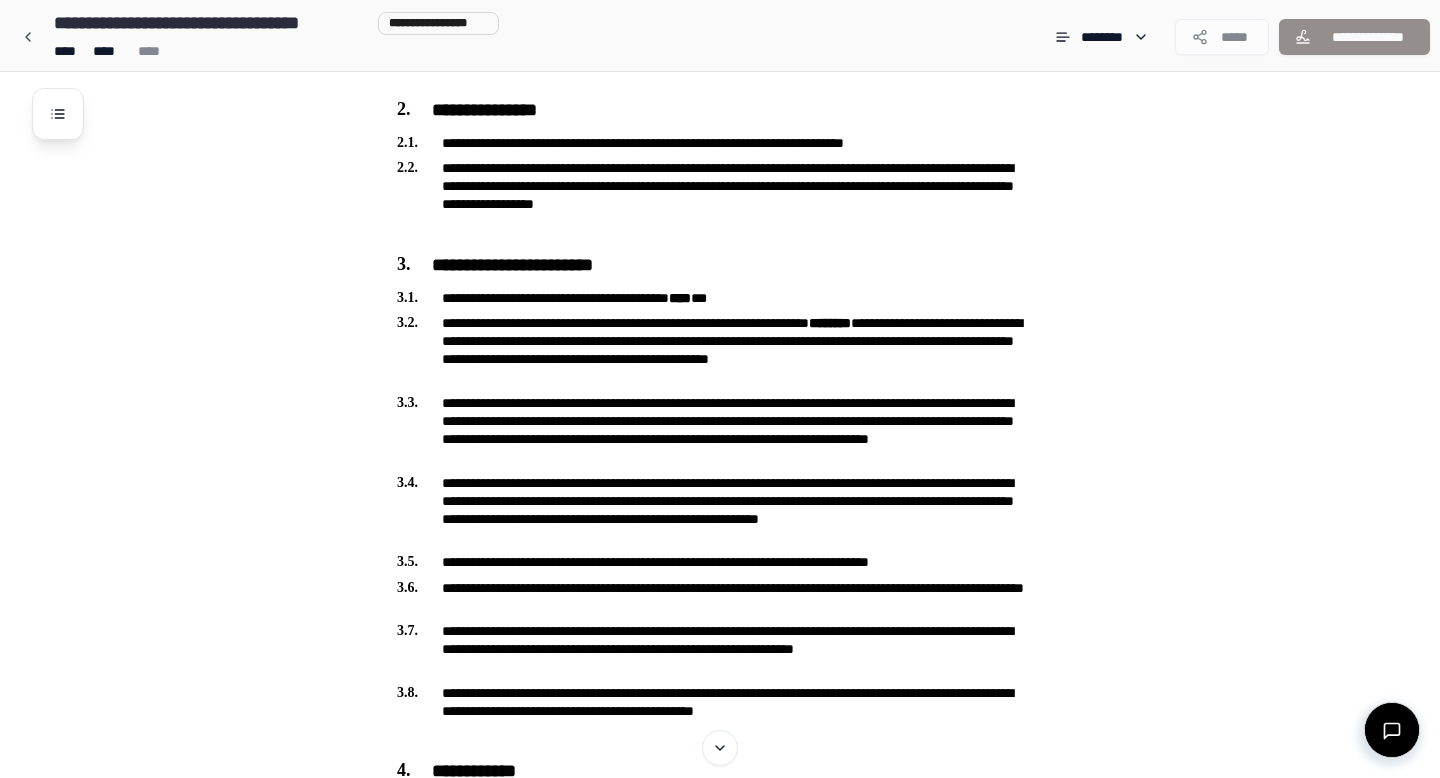 scroll, scrollTop: 745, scrollLeft: 0, axis: vertical 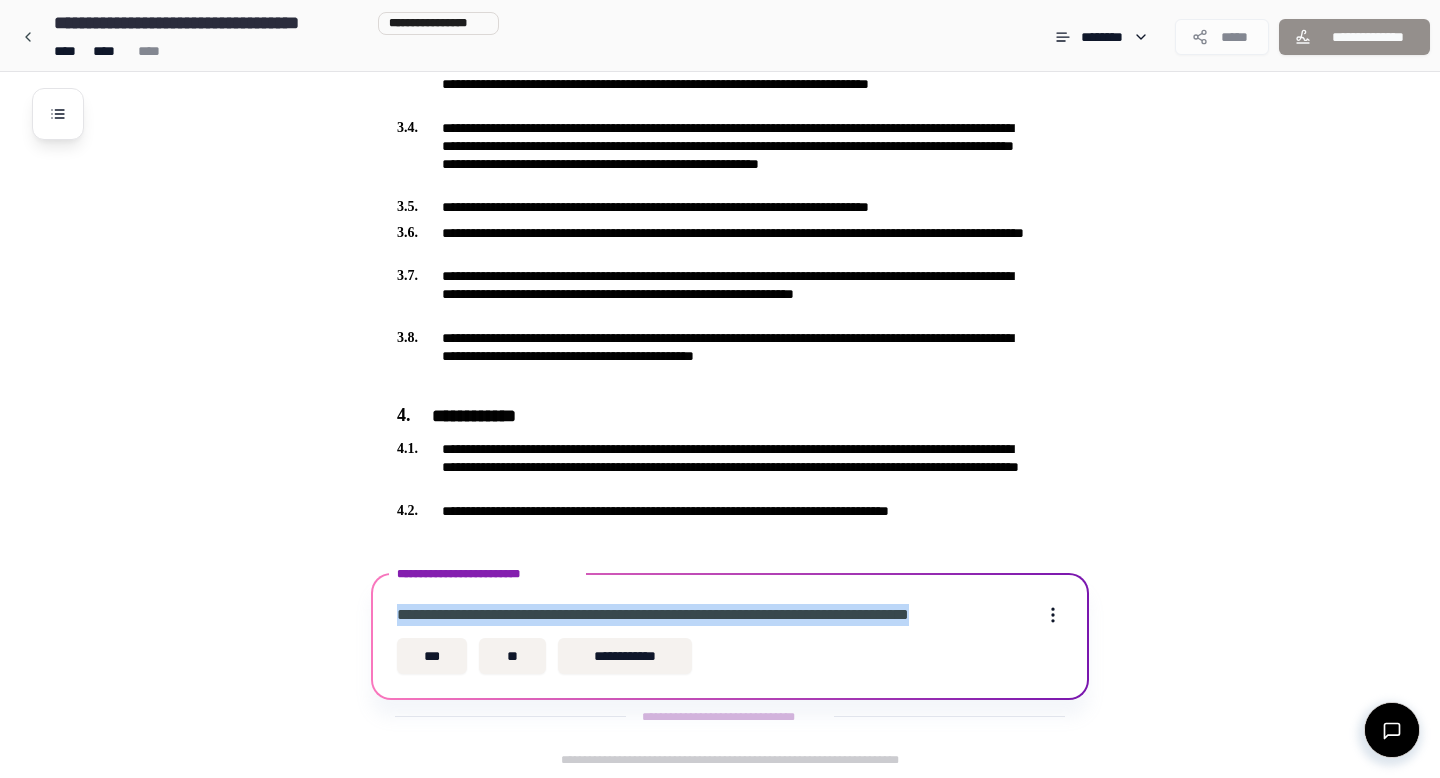 drag, startPoint x: 992, startPoint y: 614, endPoint x: 377, endPoint y: 597, distance: 615.2349 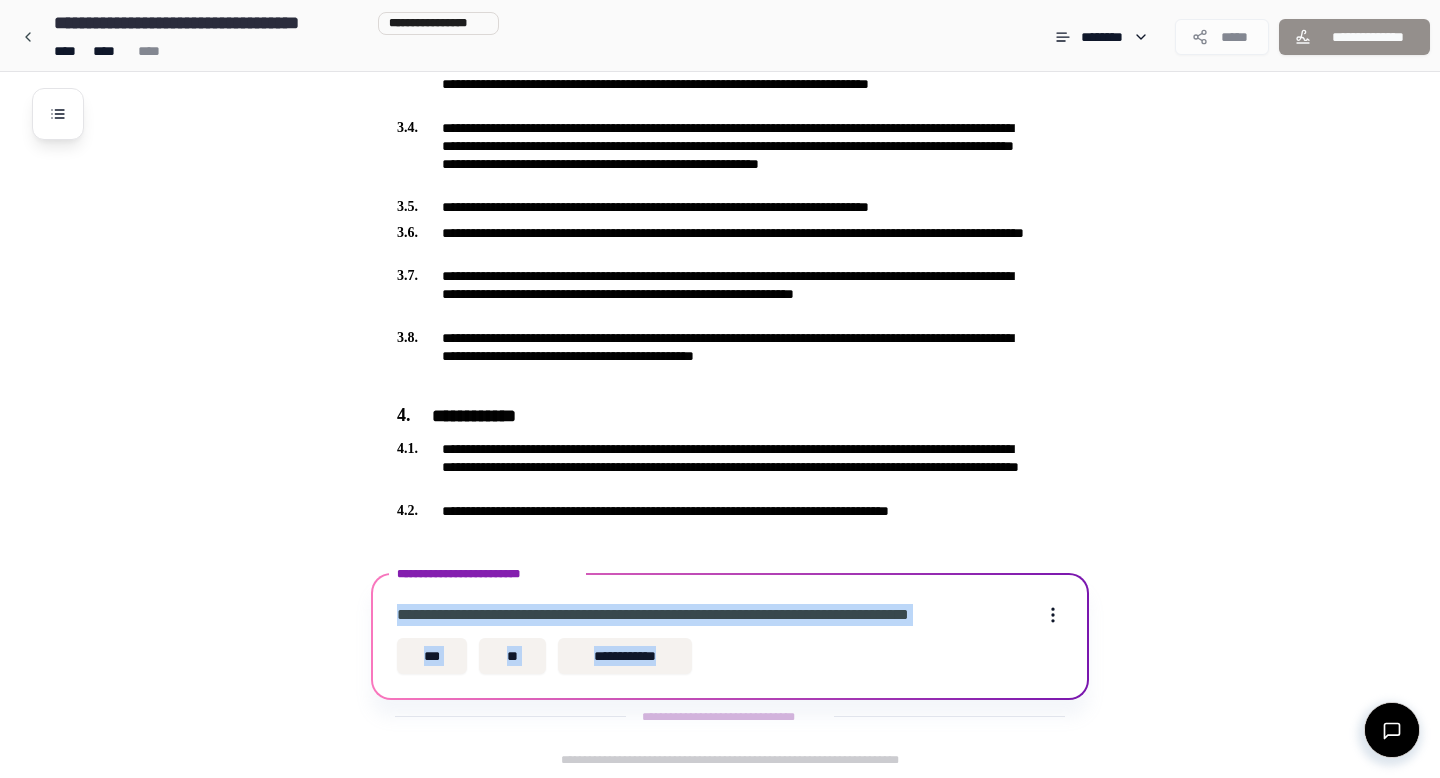 drag, startPoint x: 399, startPoint y: 613, endPoint x: 848, endPoint y: 665, distance: 452.0011 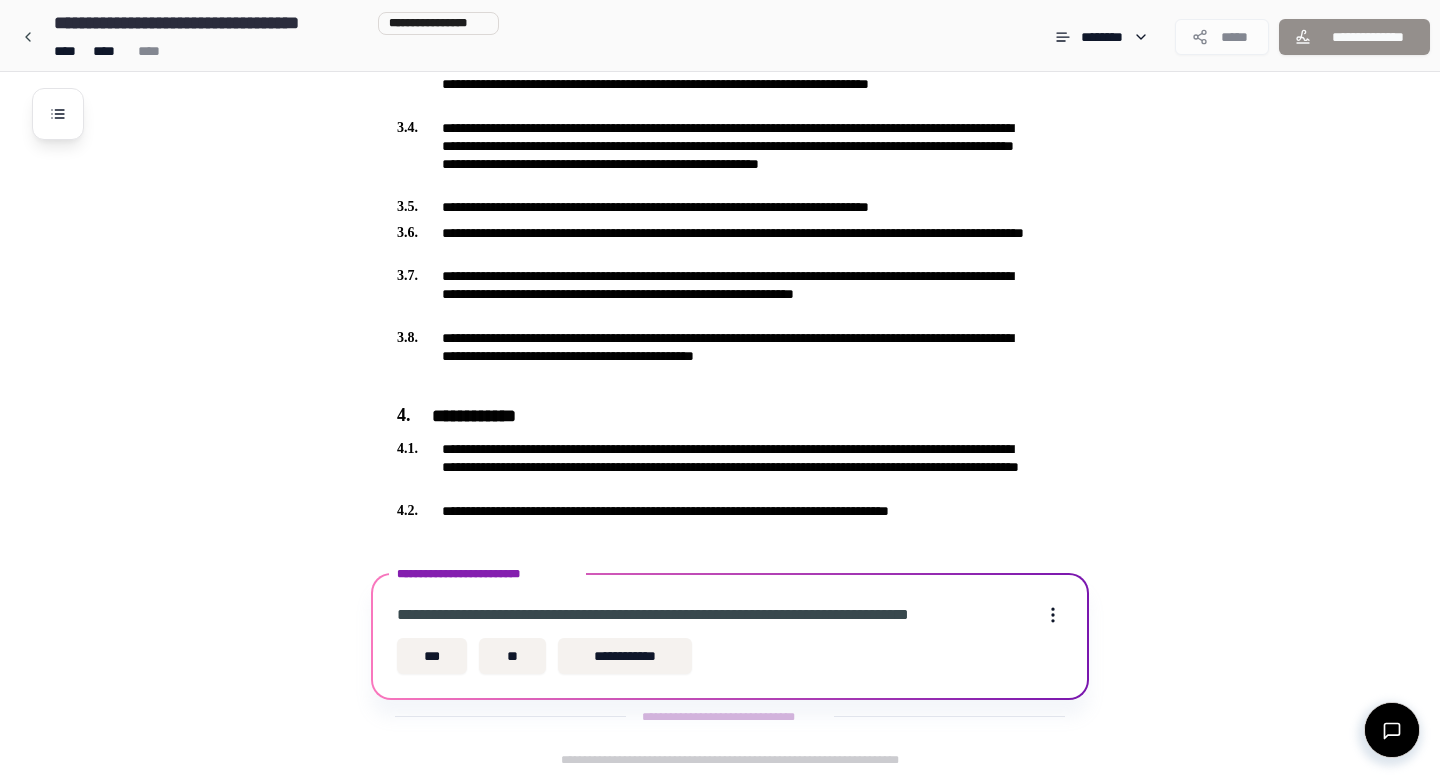 click on "**********" at bounding box center [730, 615] 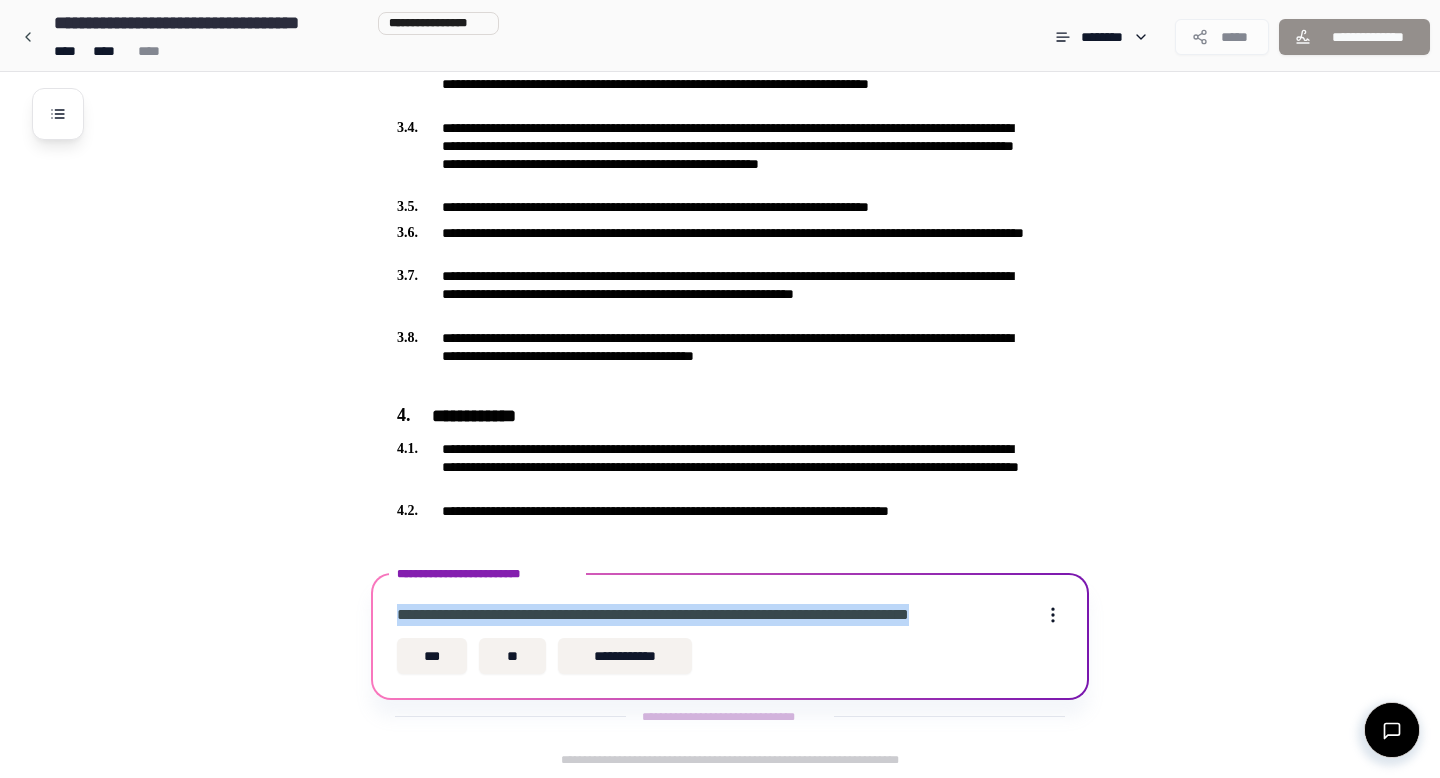 drag, startPoint x: 987, startPoint y: 613, endPoint x: 724, endPoint y: 596, distance: 263.54886 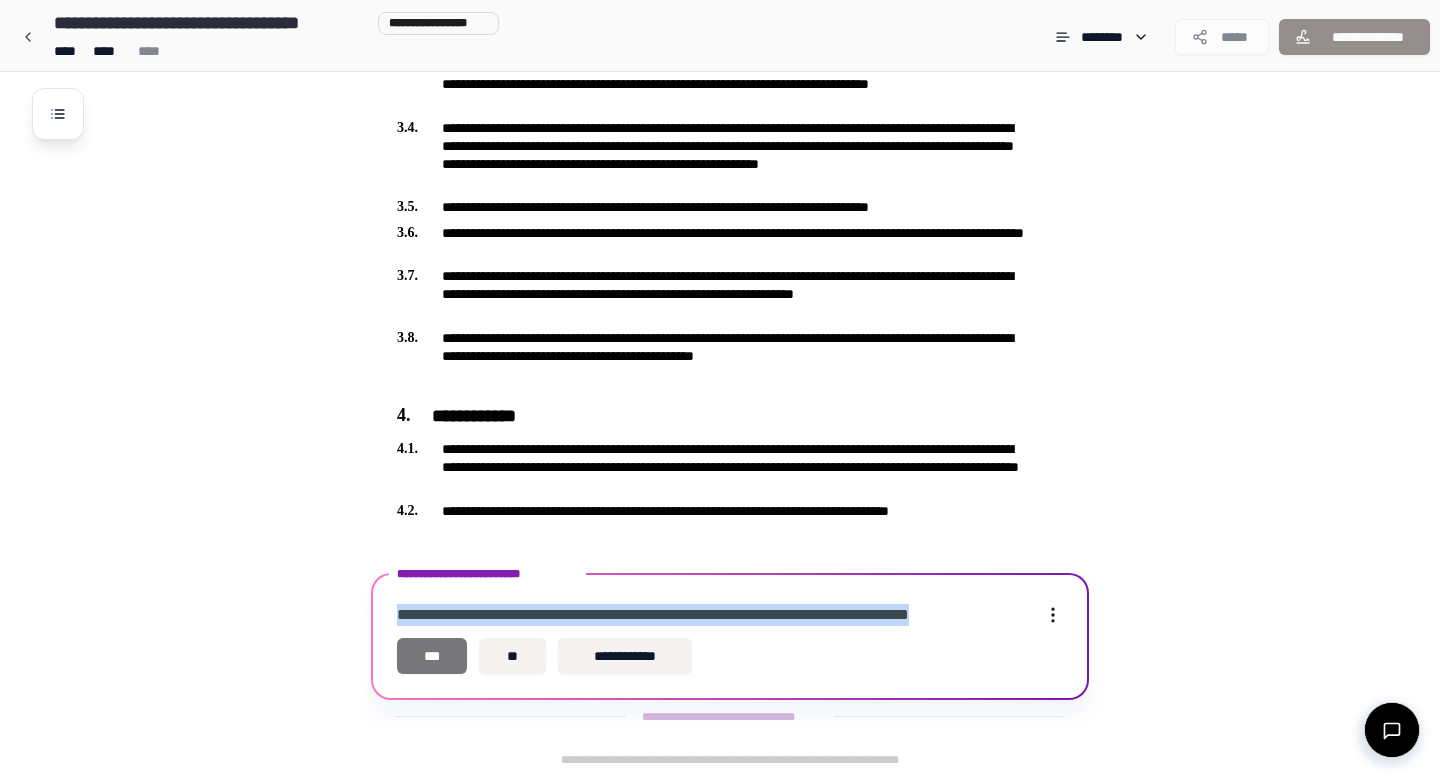 click on "***" at bounding box center [432, 656] 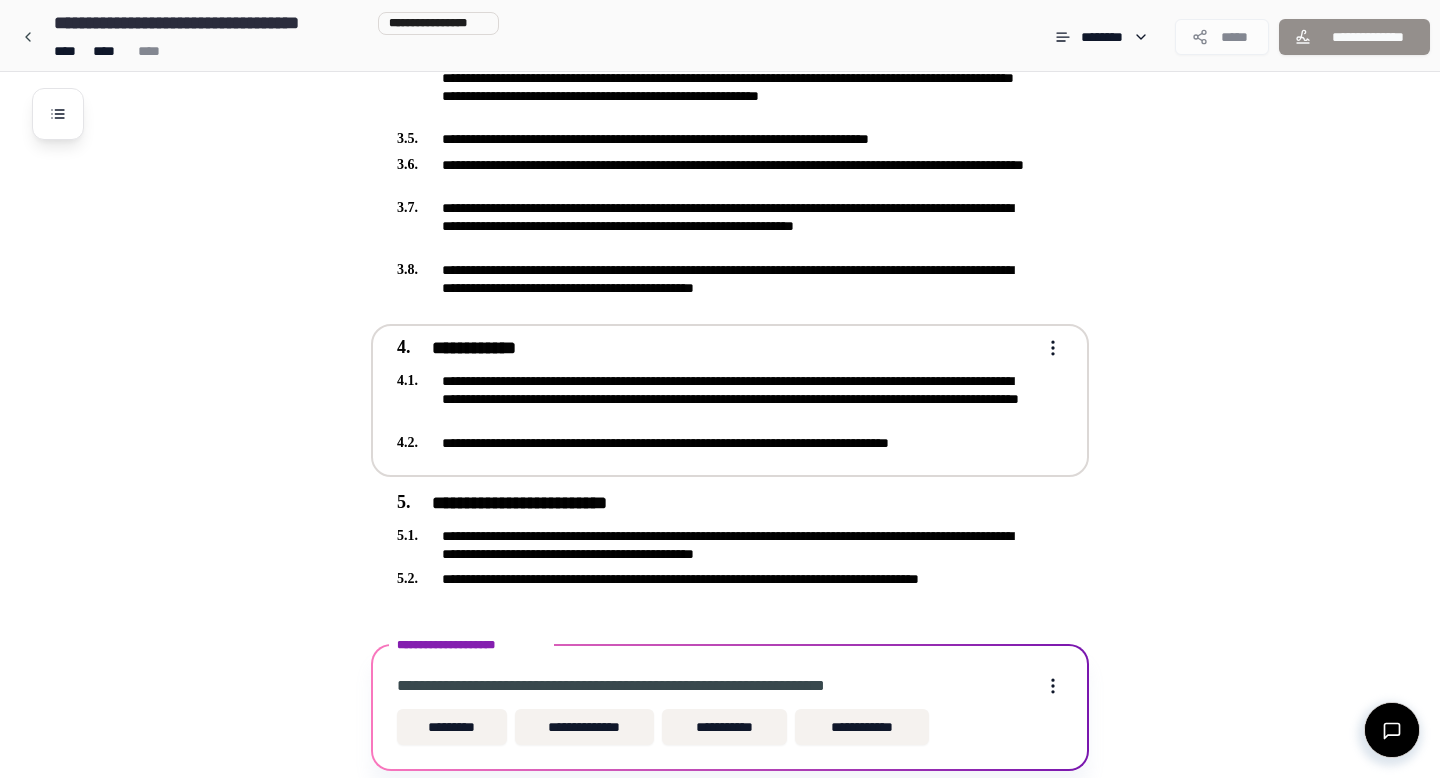 scroll, scrollTop: 883, scrollLeft: 0, axis: vertical 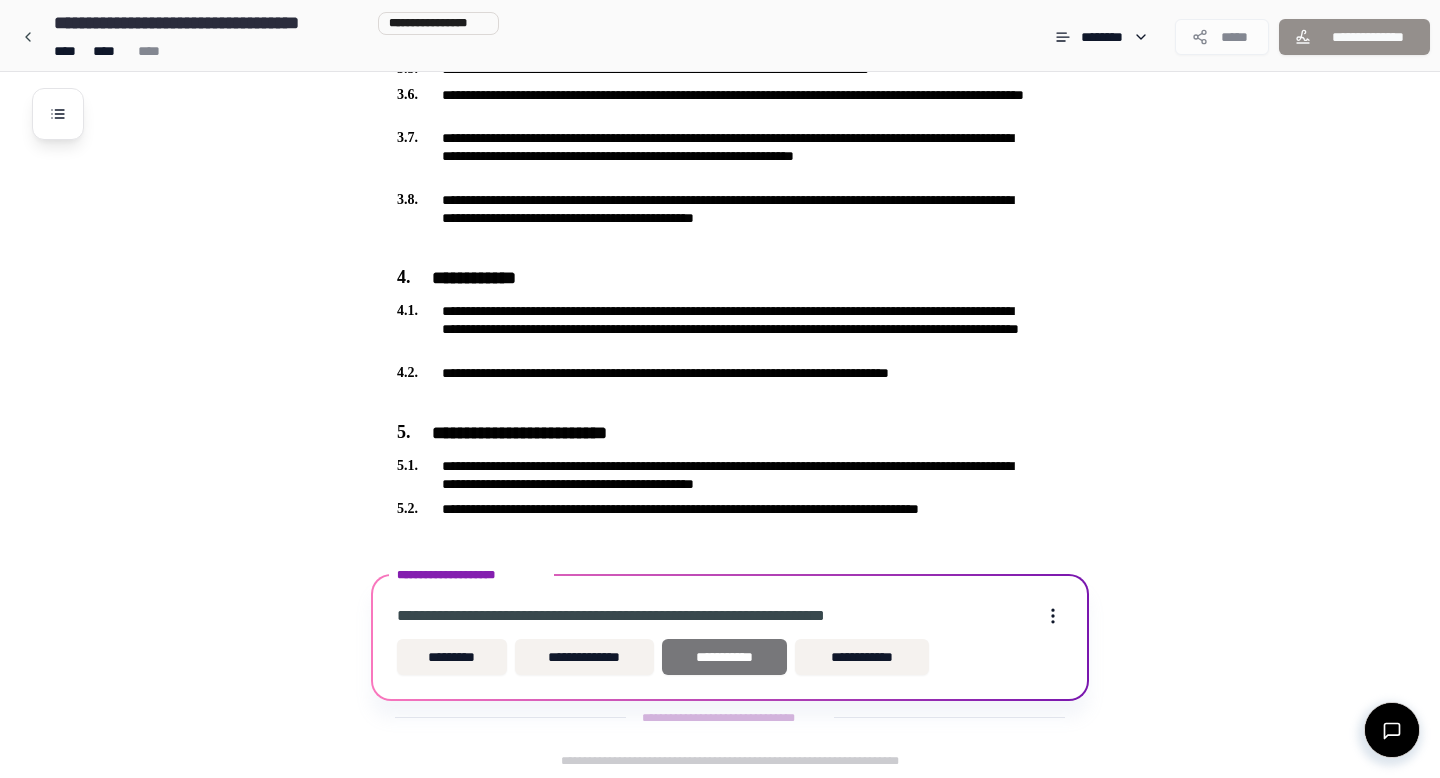 click on "**********" at bounding box center (724, 657) 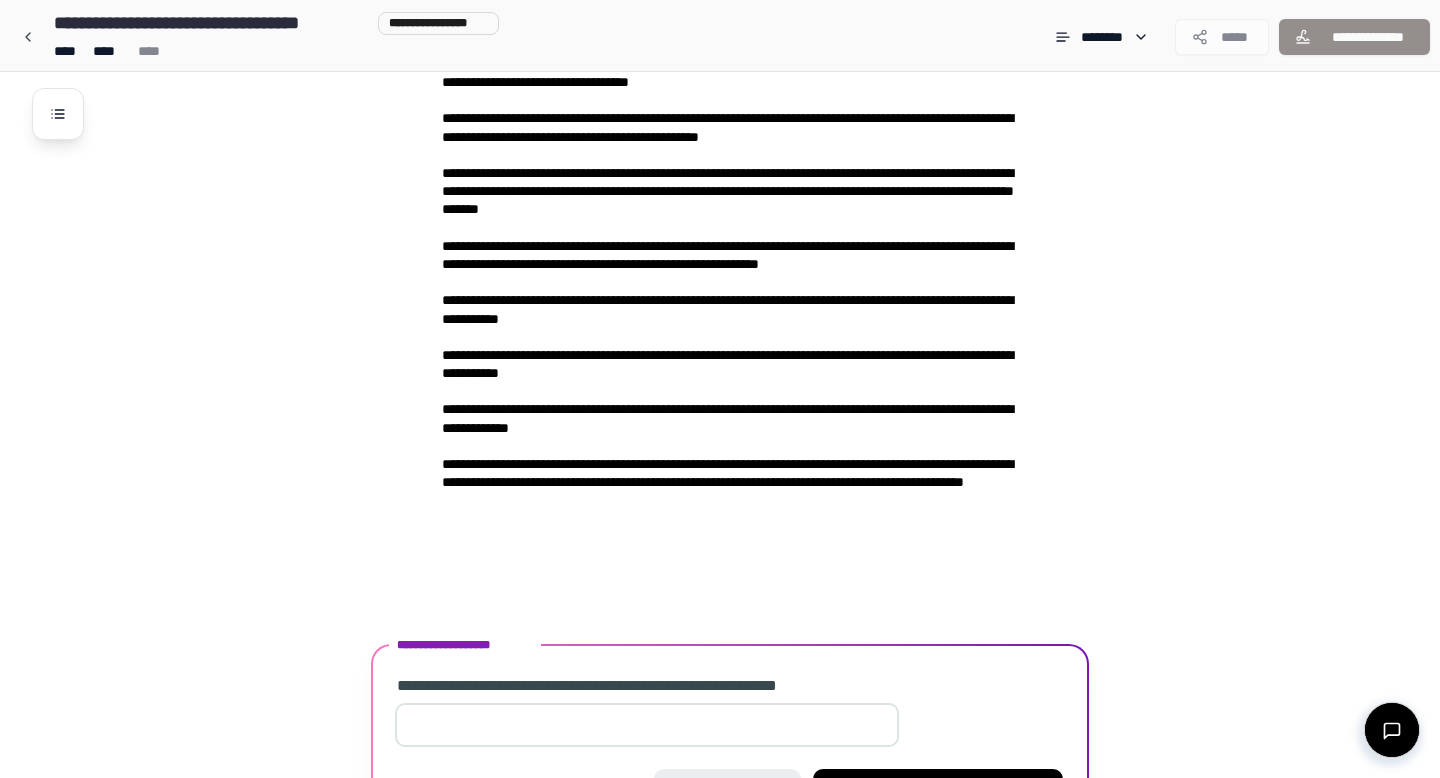 scroll, scrollTop: 2546, scrollLeft: 0, axis: vertical 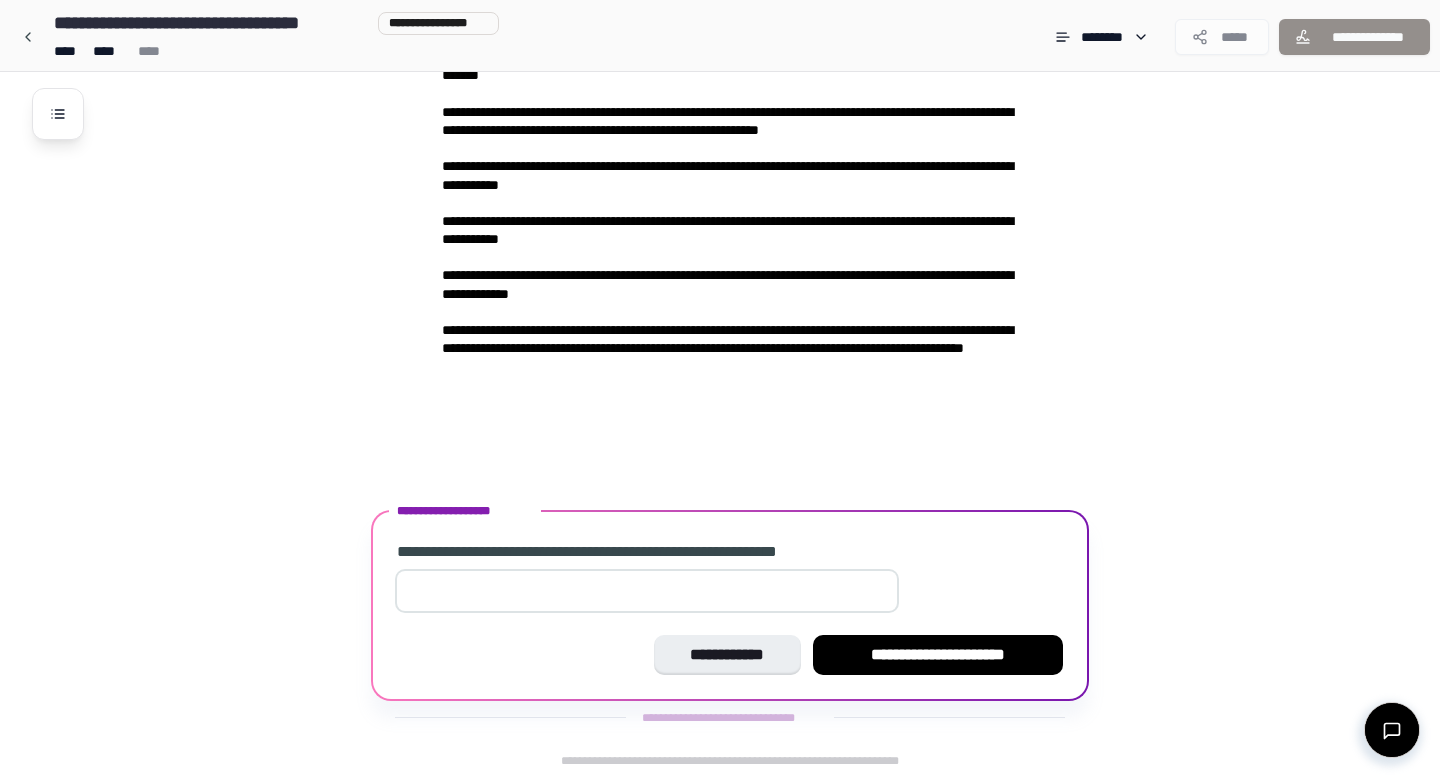 click at bounding box center (647, 591) 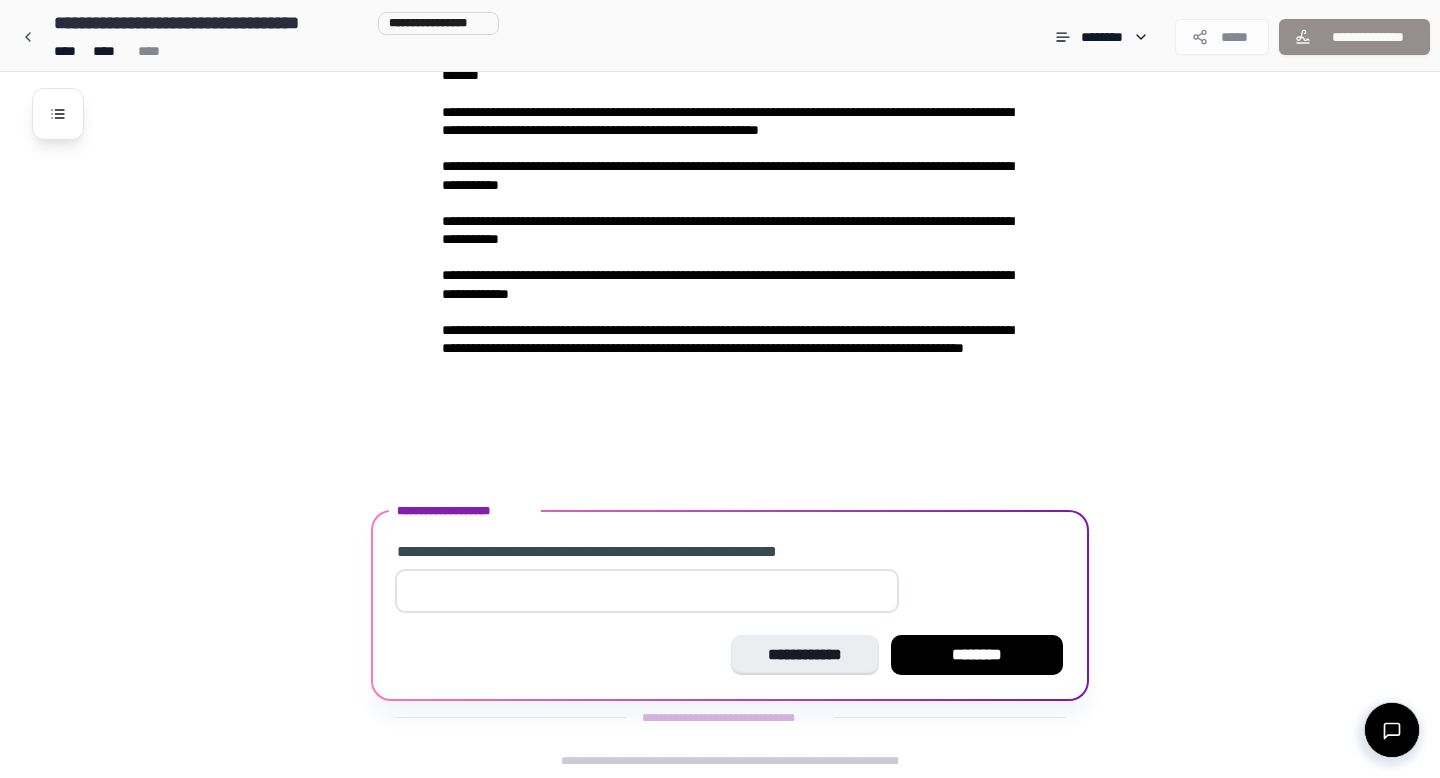 click on "*" at bounding box center (647, 591) 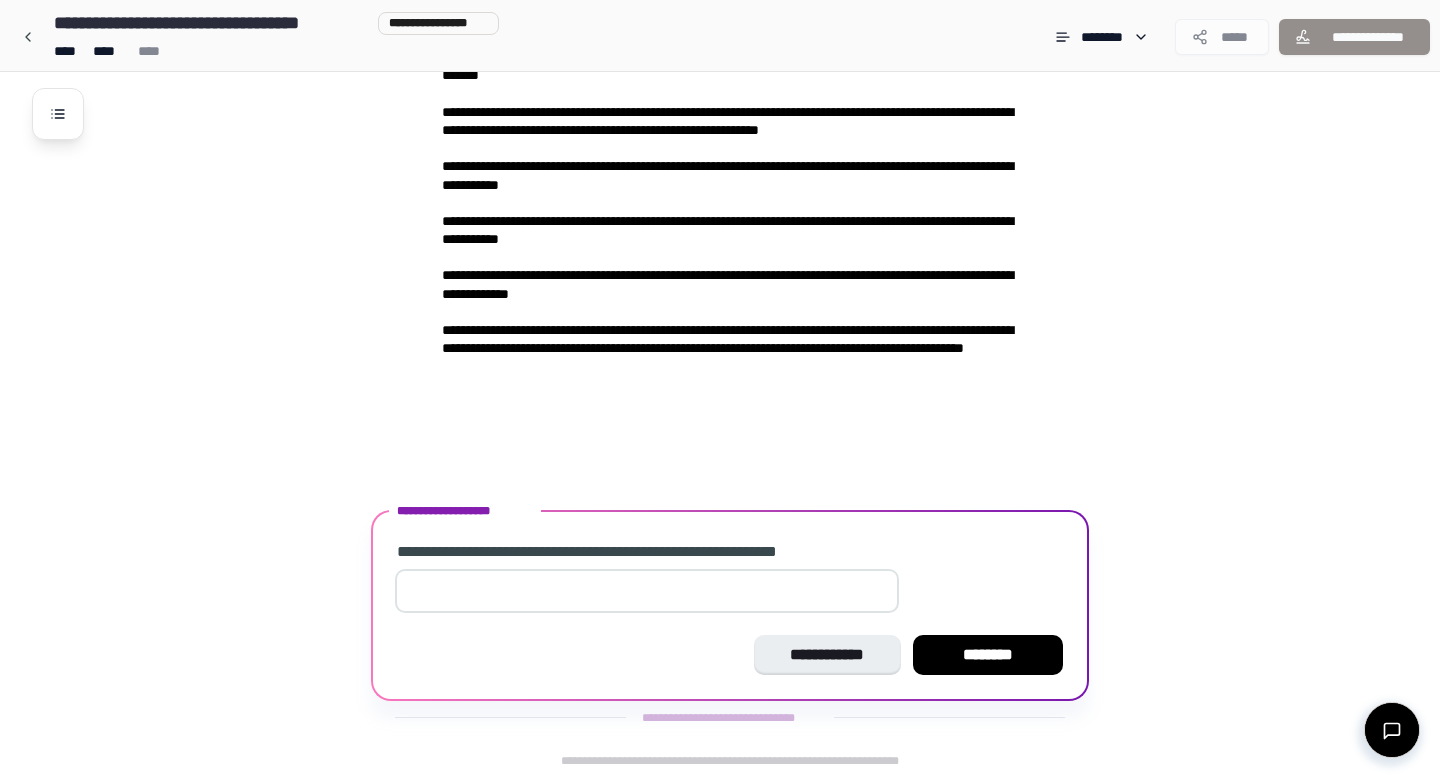 click on "*" at bounding box center (647, 591) 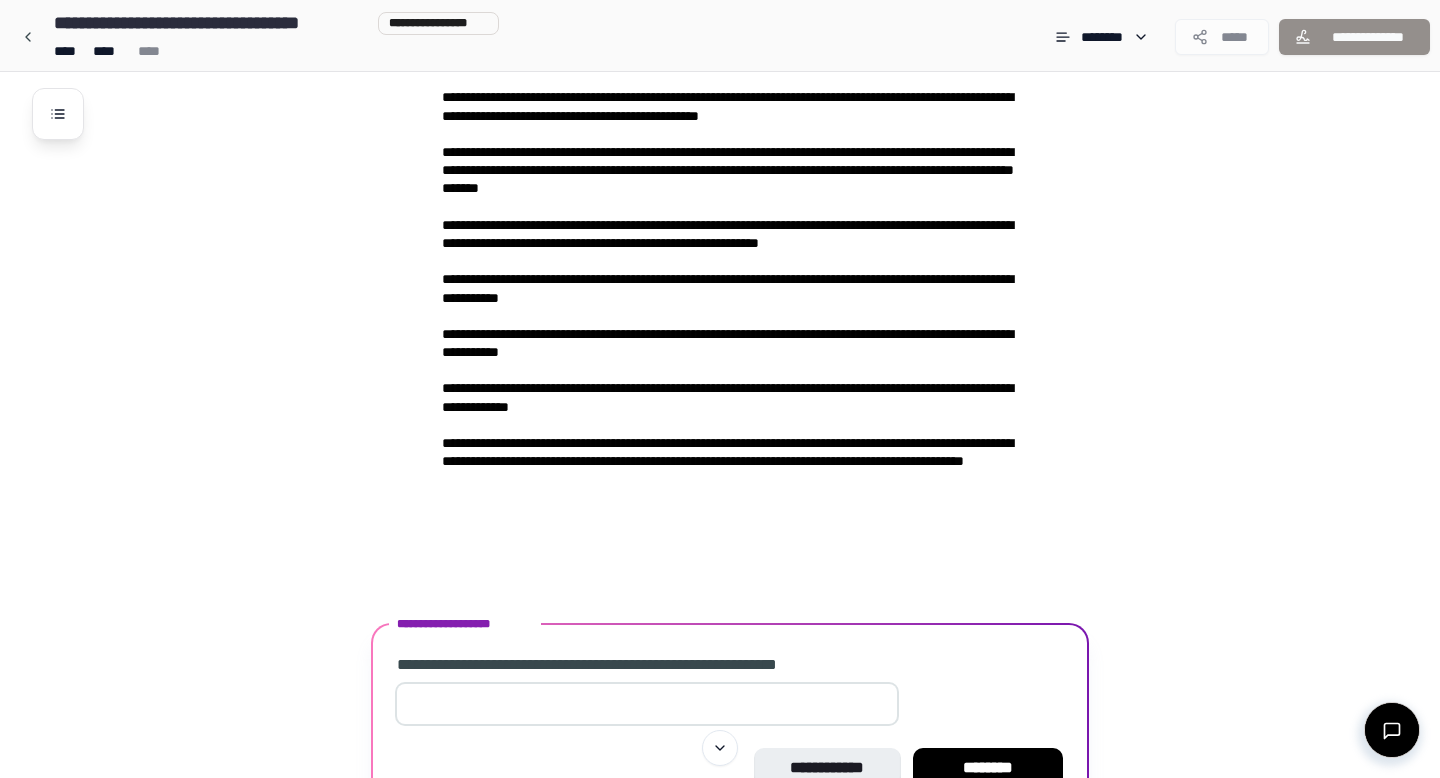 scroll, scrollTop: 2546, scrollLeft: 0, axis: vertical 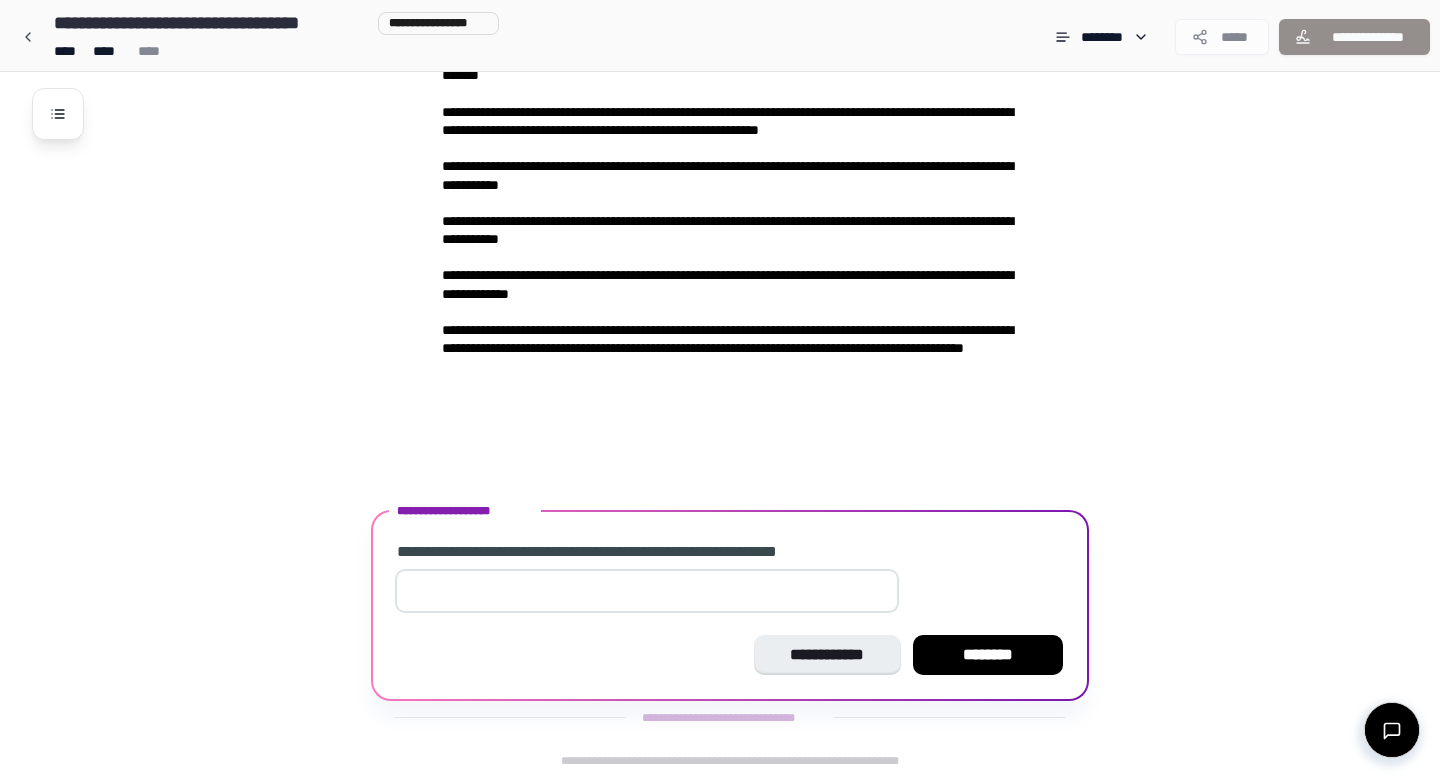 click on "*" at bounding box center (647, 591) 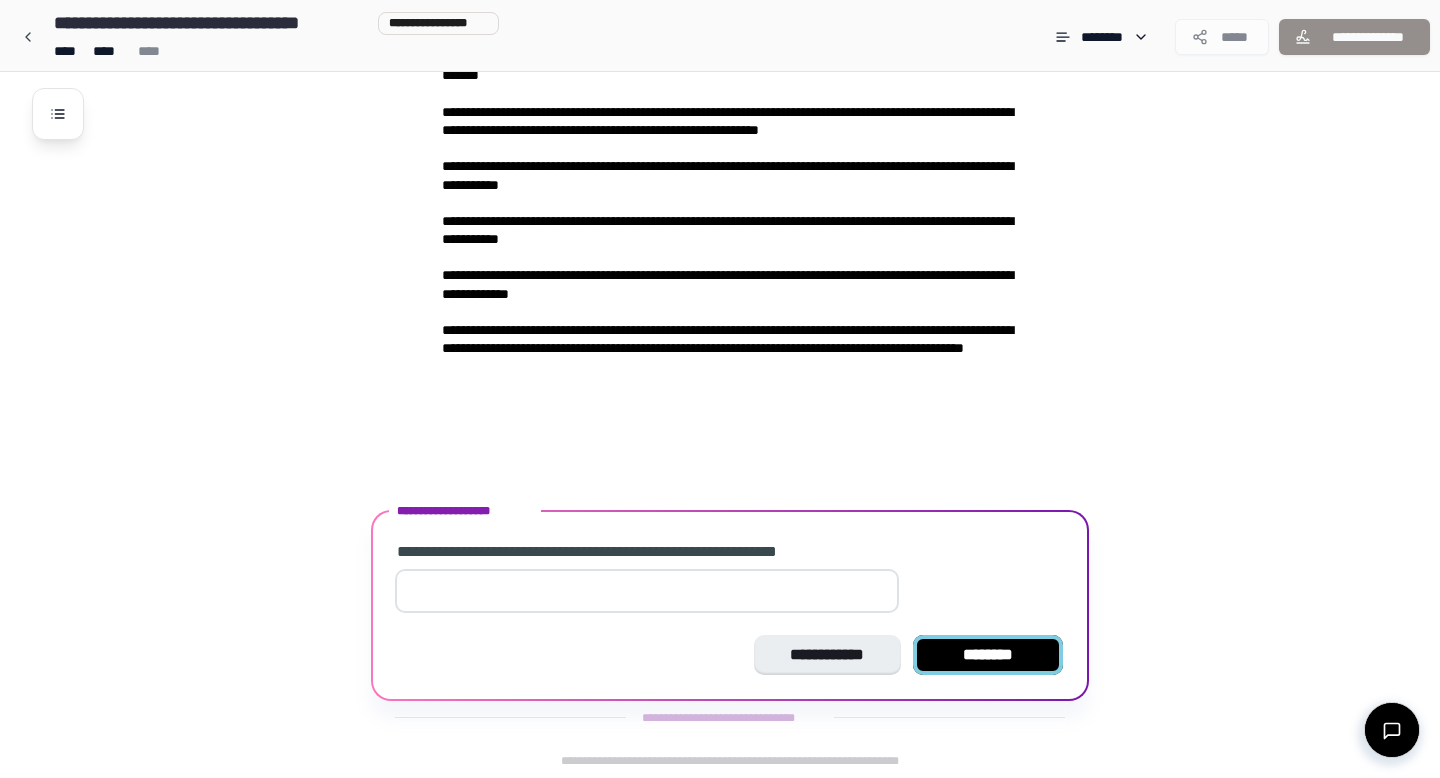 click on "********" at bounding box center (988, 655) 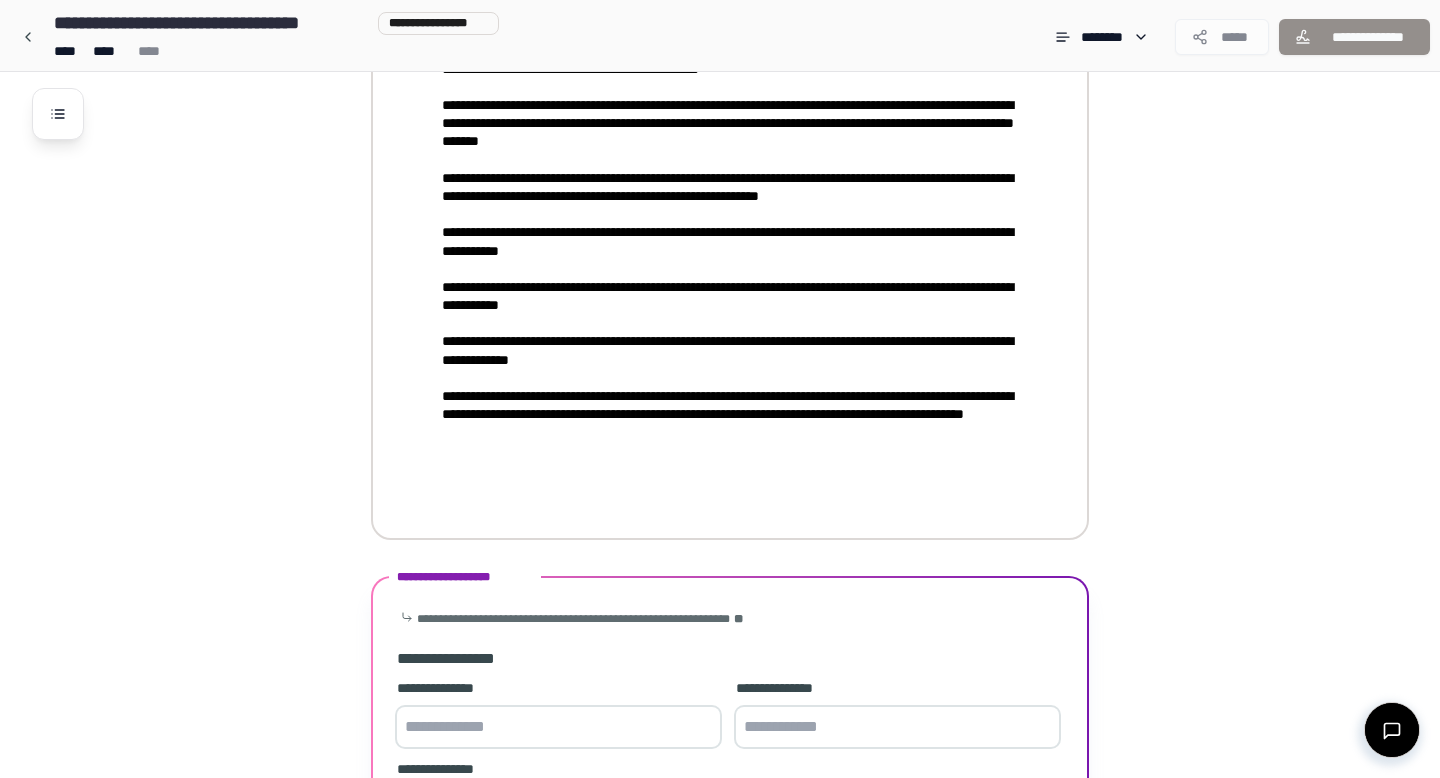 scroll, scrollTop: 2698, scrollLeft: 0, axis: vertical 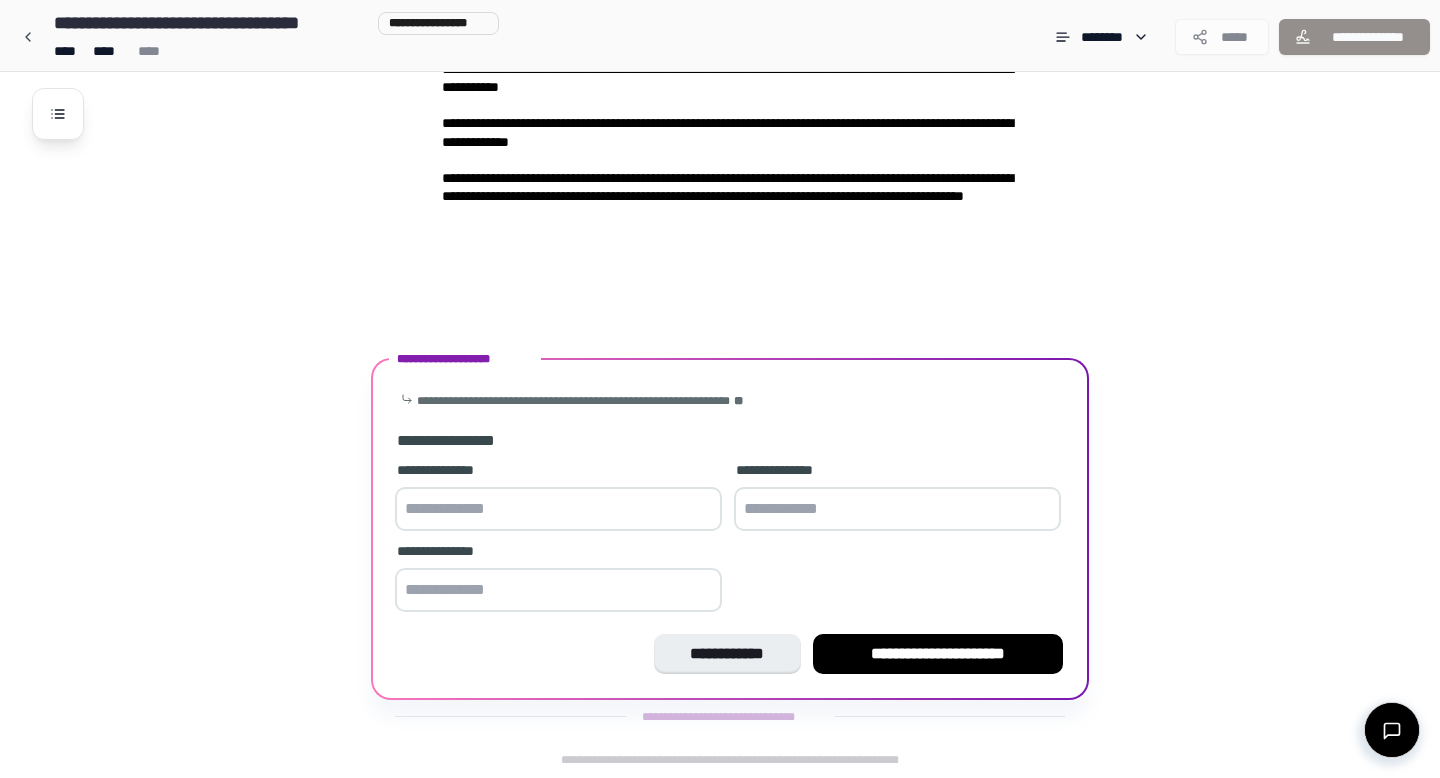 click at bounding box center [558, 509] 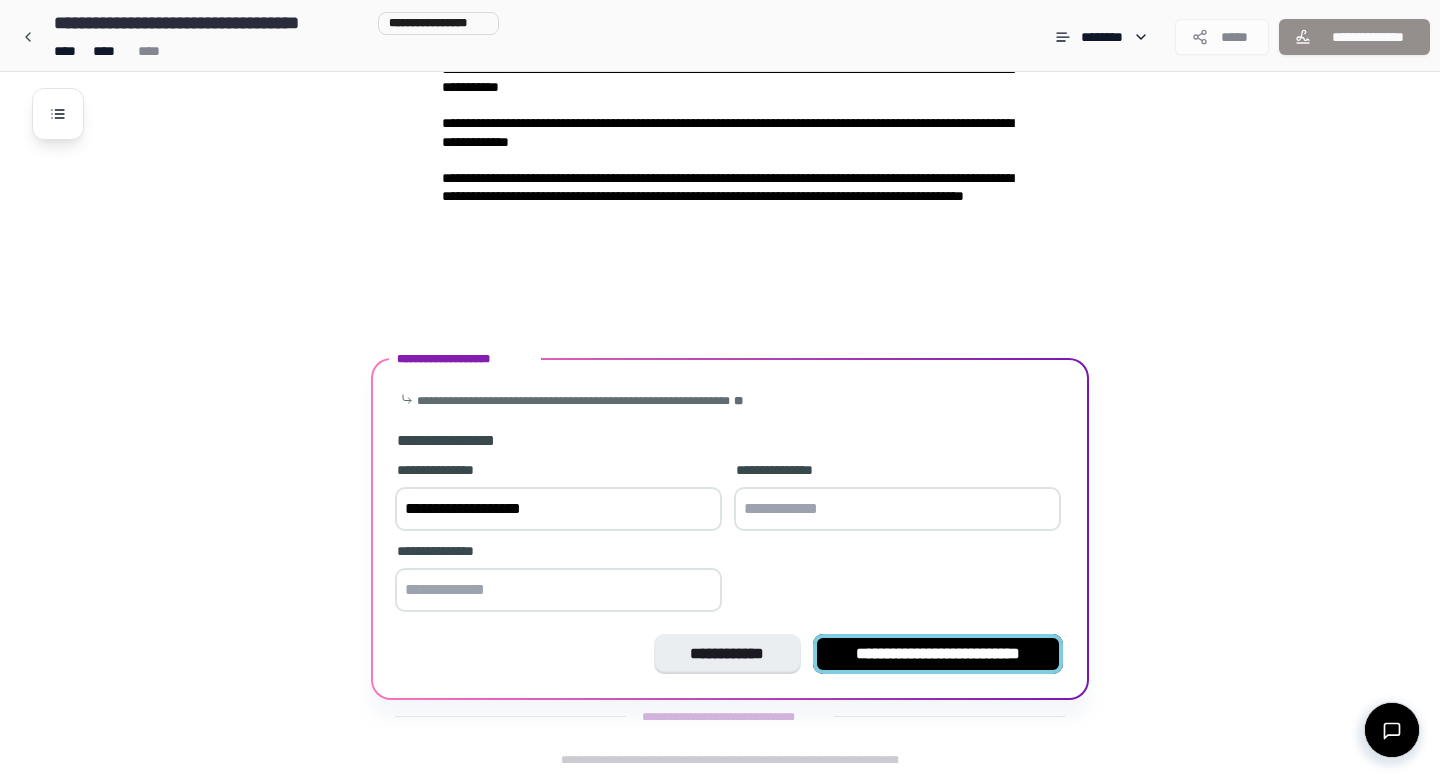 type on "**********" 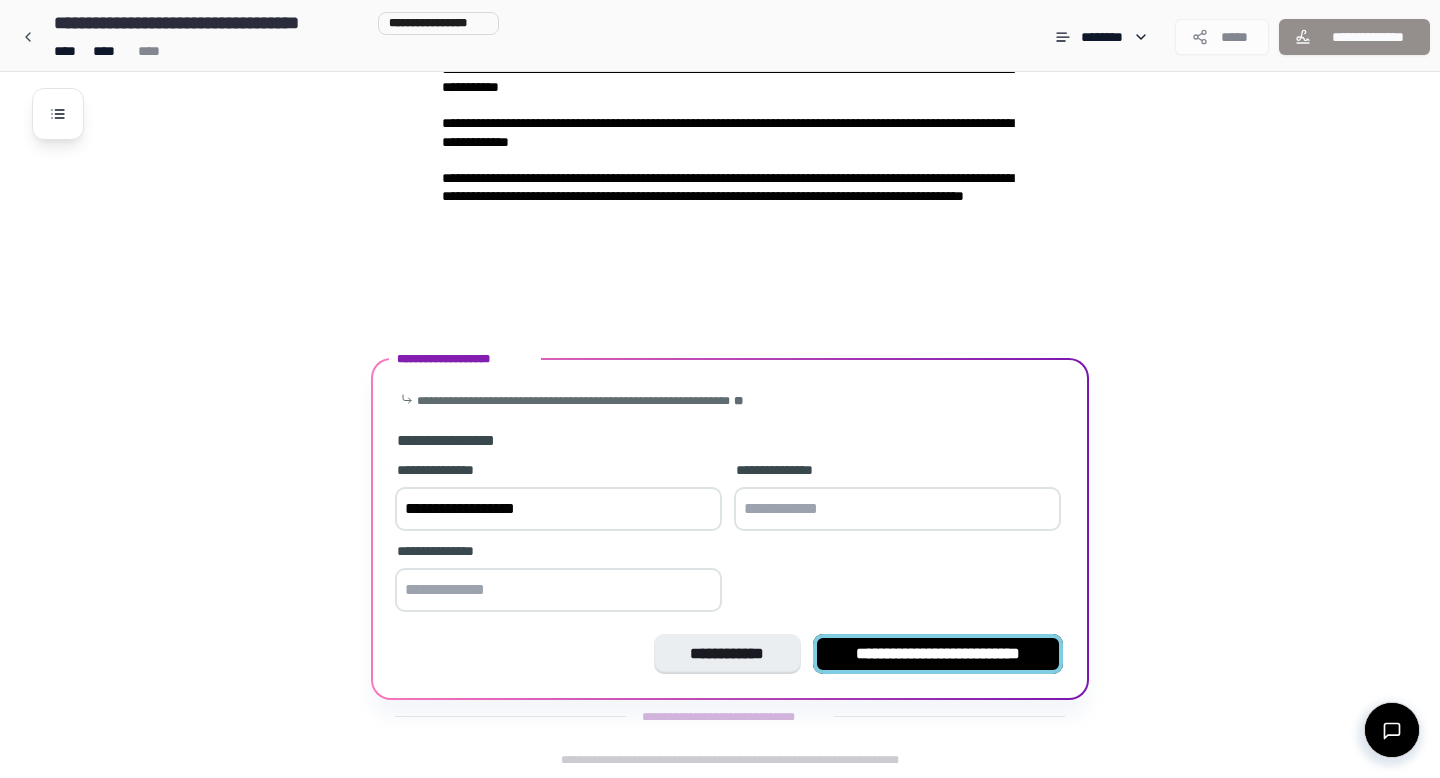 click on "**********" at bounding box center [938, 654] 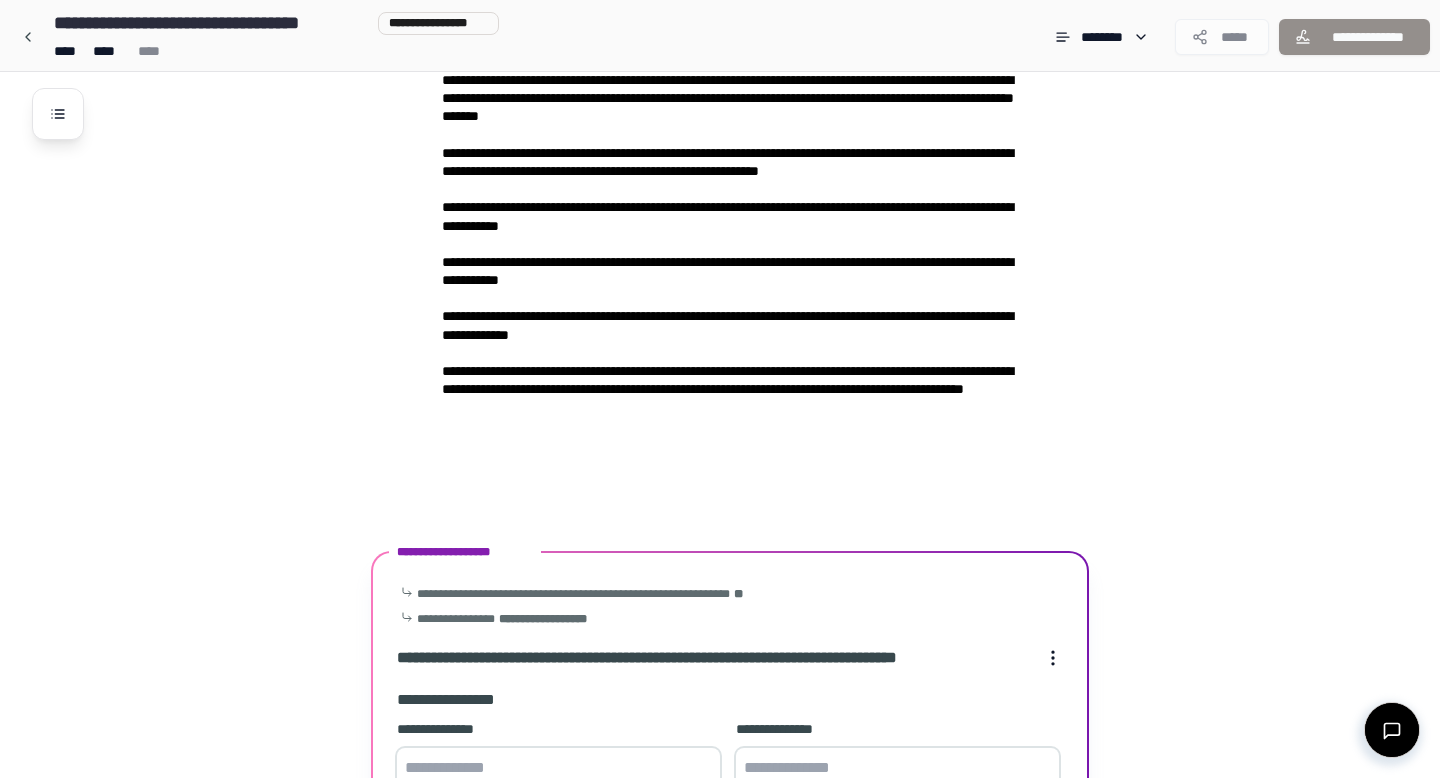 scroll, scrollTop: 2973, scrollLeft: 0, axis: vertical 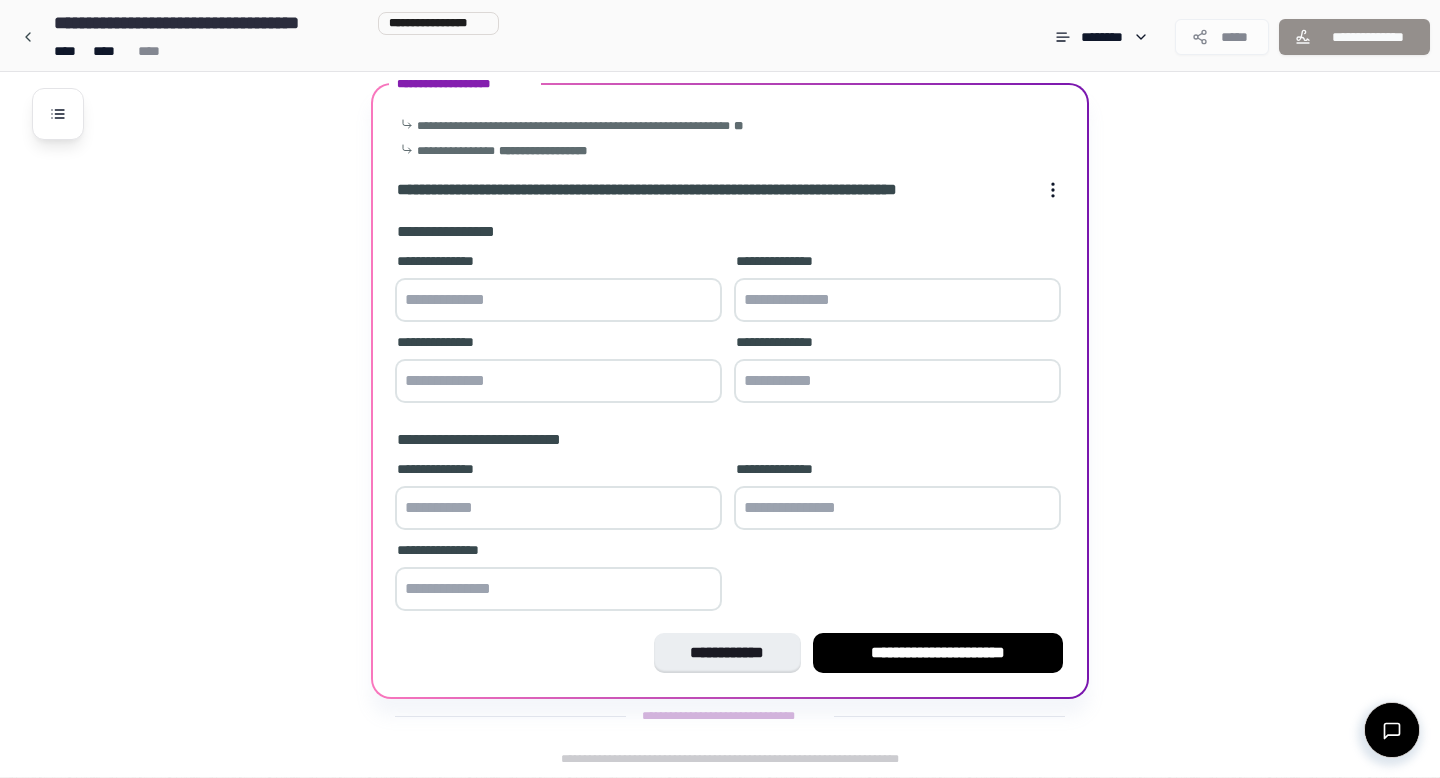 click on "**********" at bounding box center (938, 653) 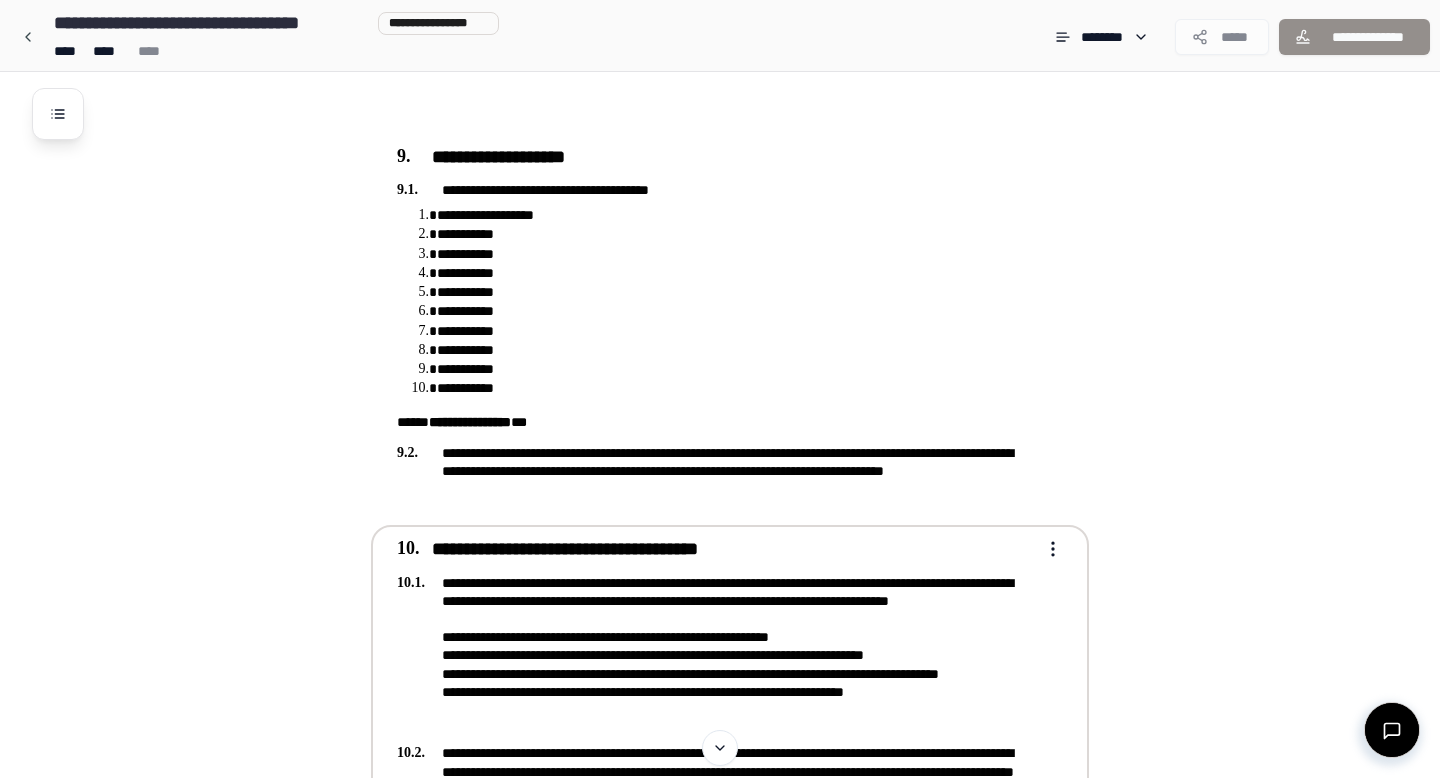 scroll, scrollTop: 2698, scrollLeft: 0, axis: vertical 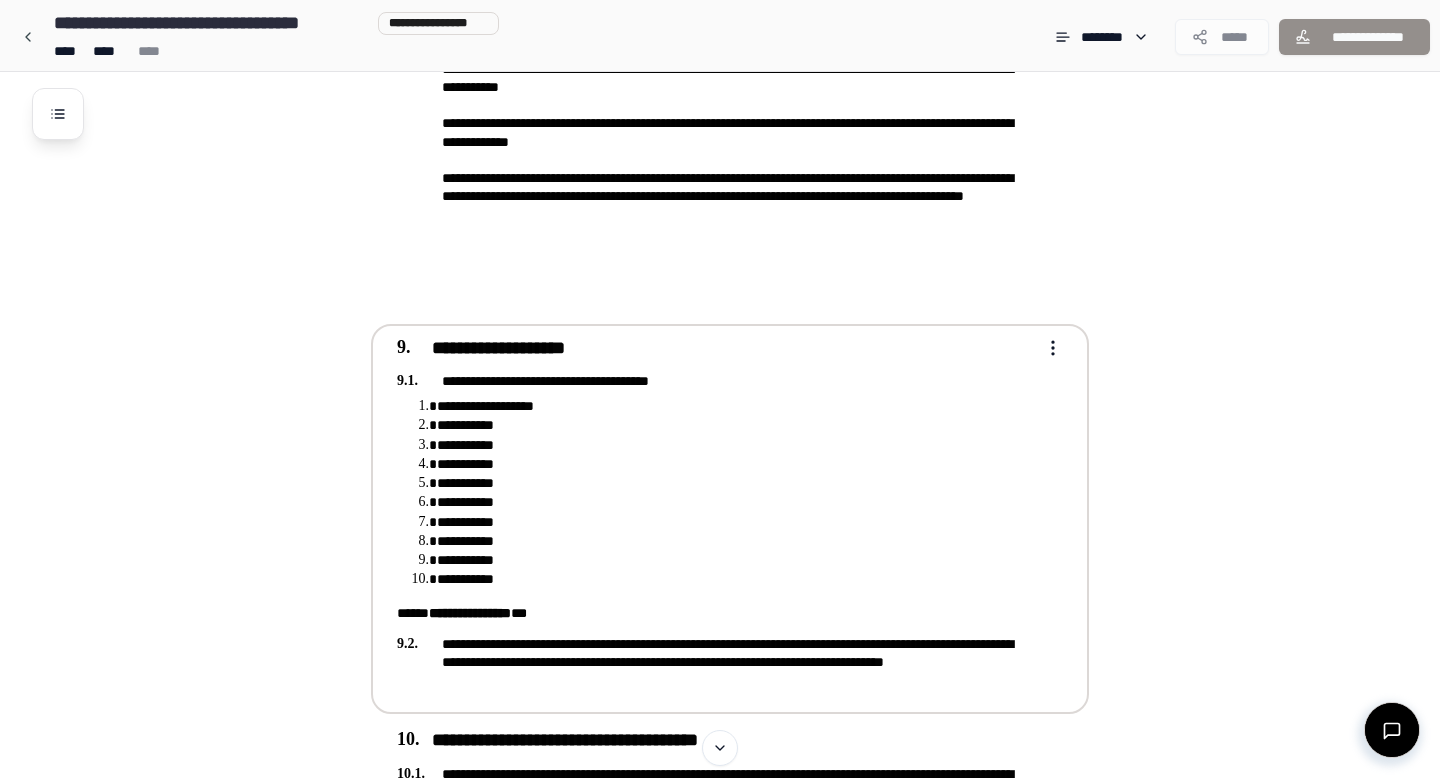 click on "**********" at bounding box center [720, -615] 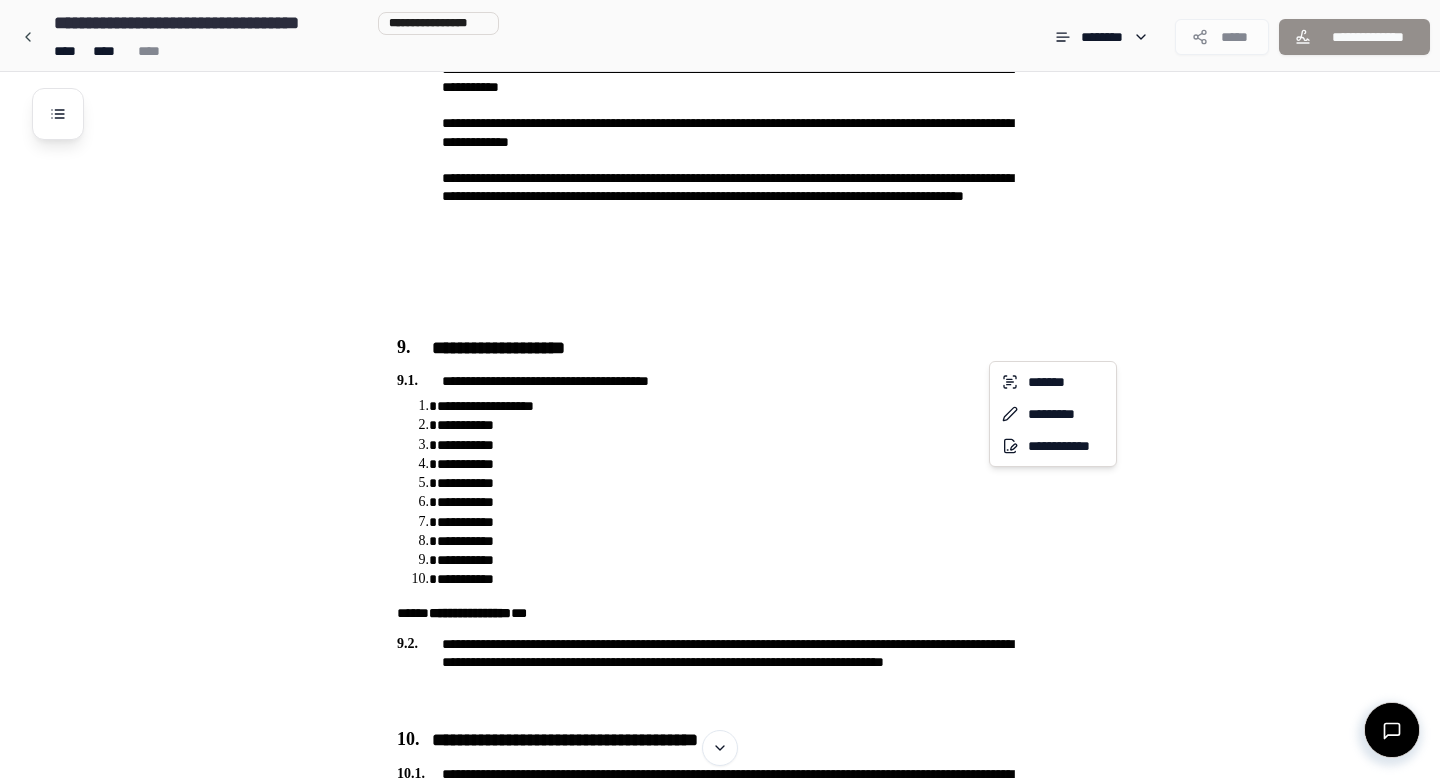 click on "**********" at bounding box center (720, -615) 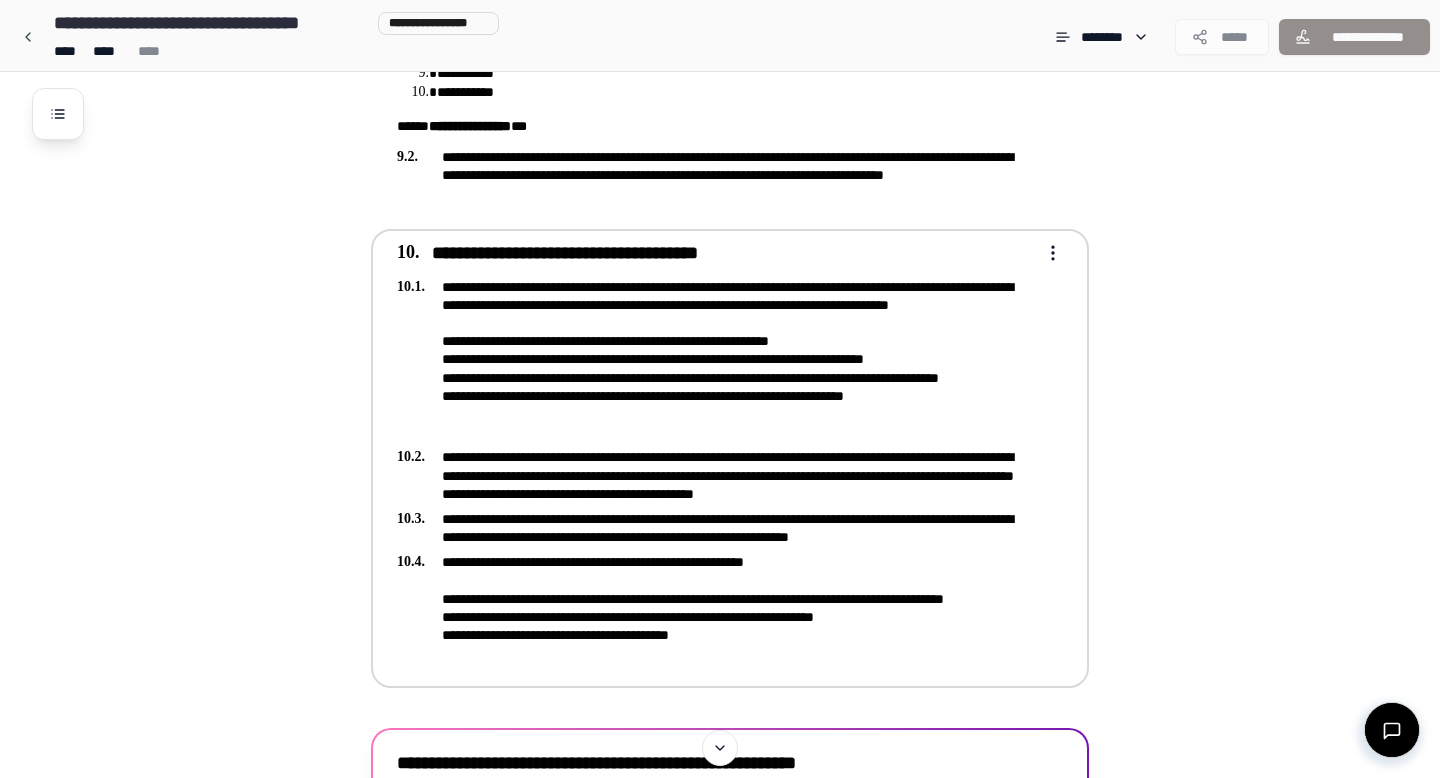 scroll, scrollTop: 3385, scrollLeft: 0, axis: vertical 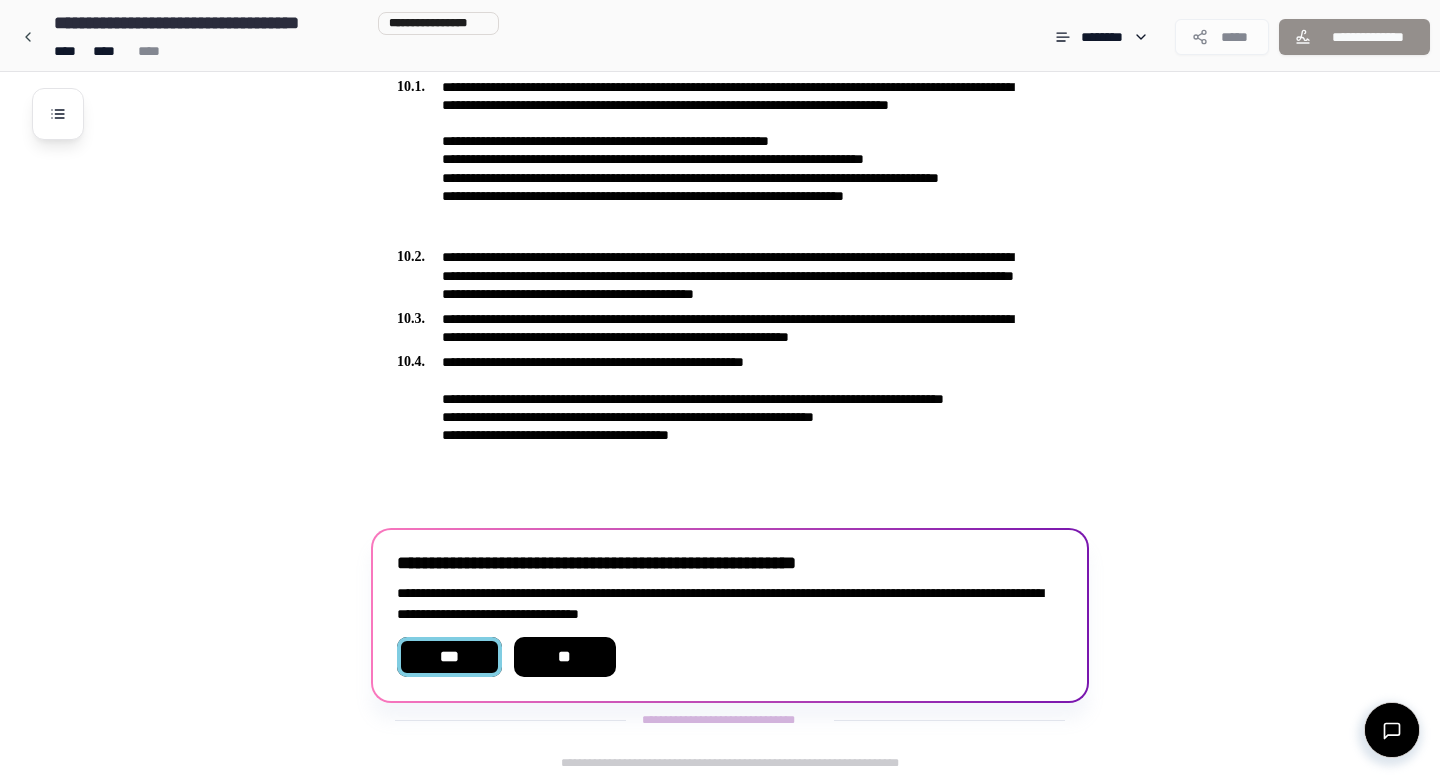 click on "***" at bounding box center [449, 657] 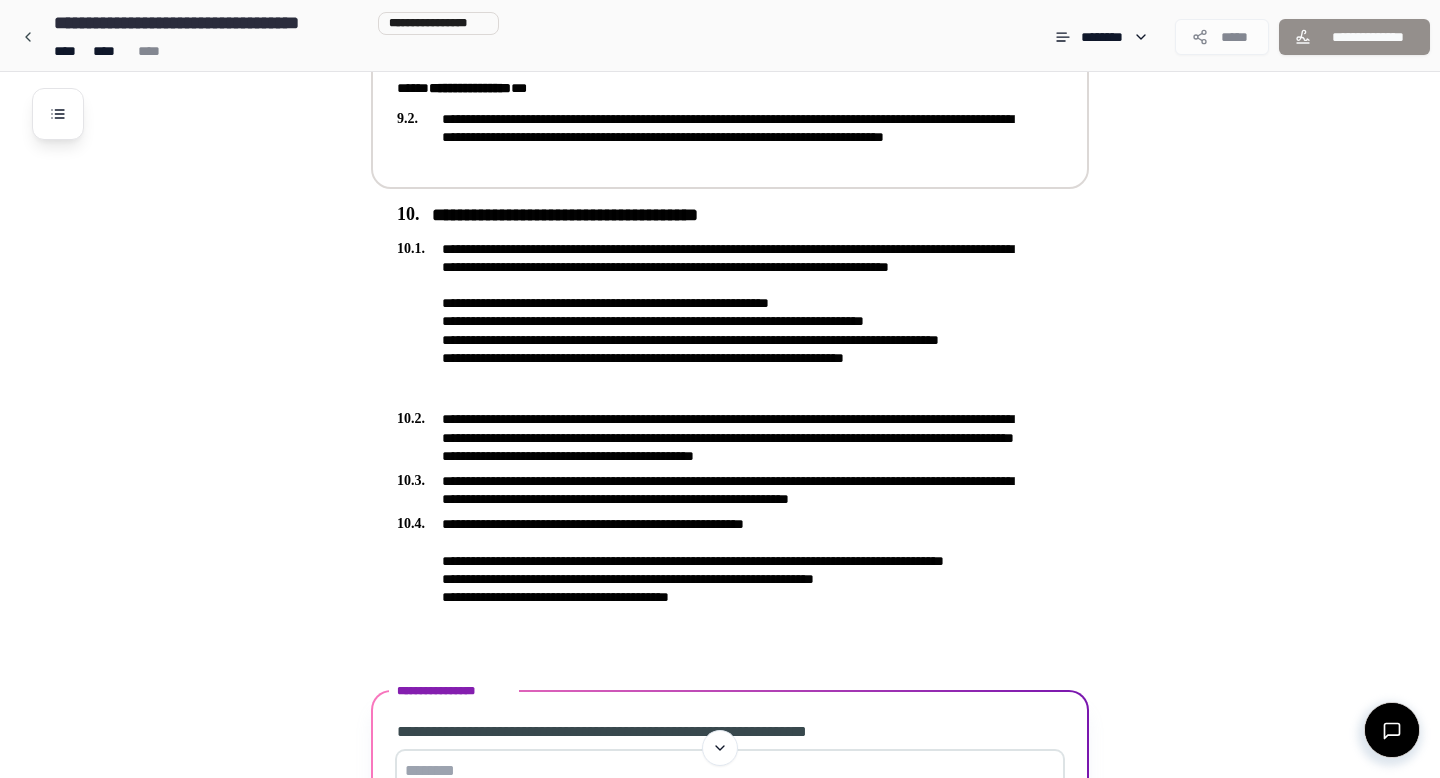 scroll, scrollTop: 3427, scrollLeft: 0, axis: vertical 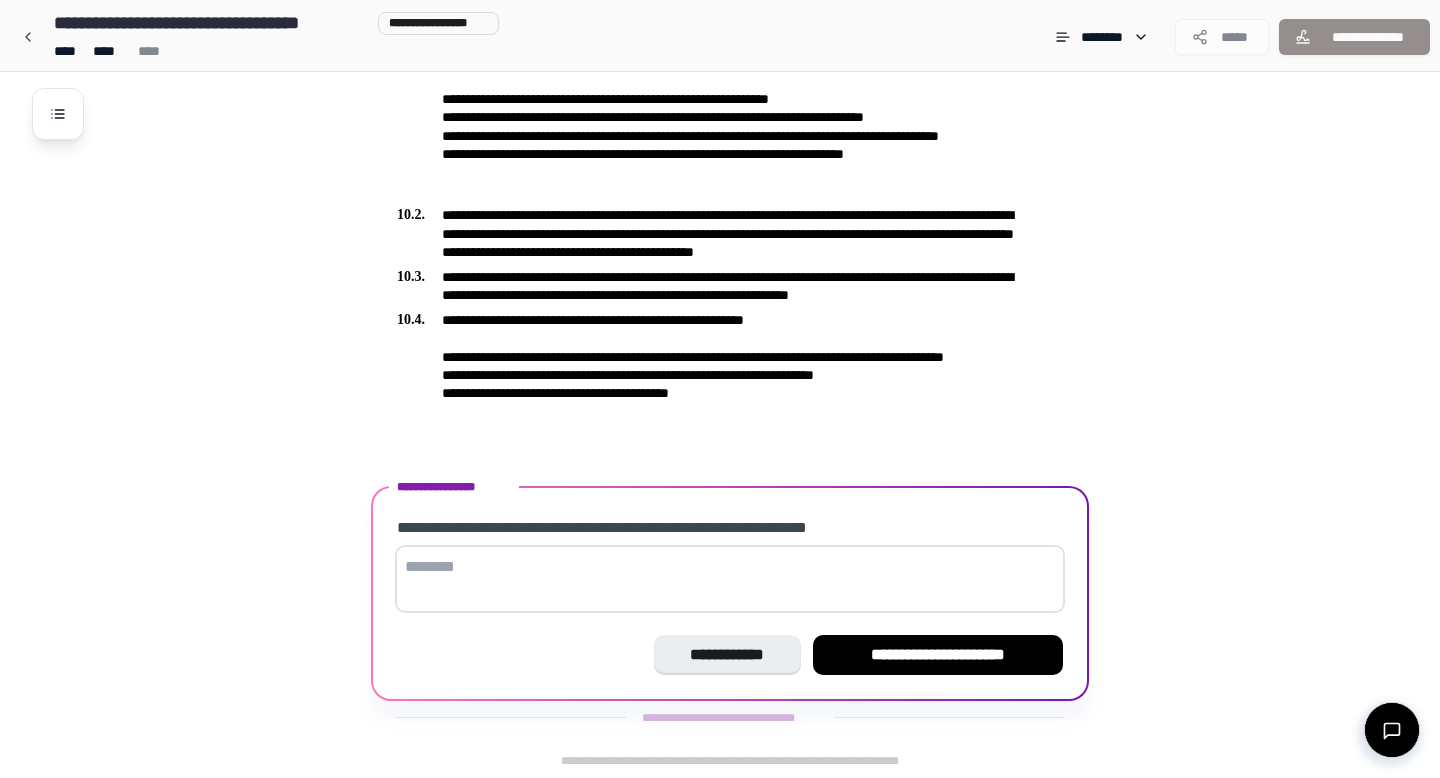 click at bounding box center (730, 579) 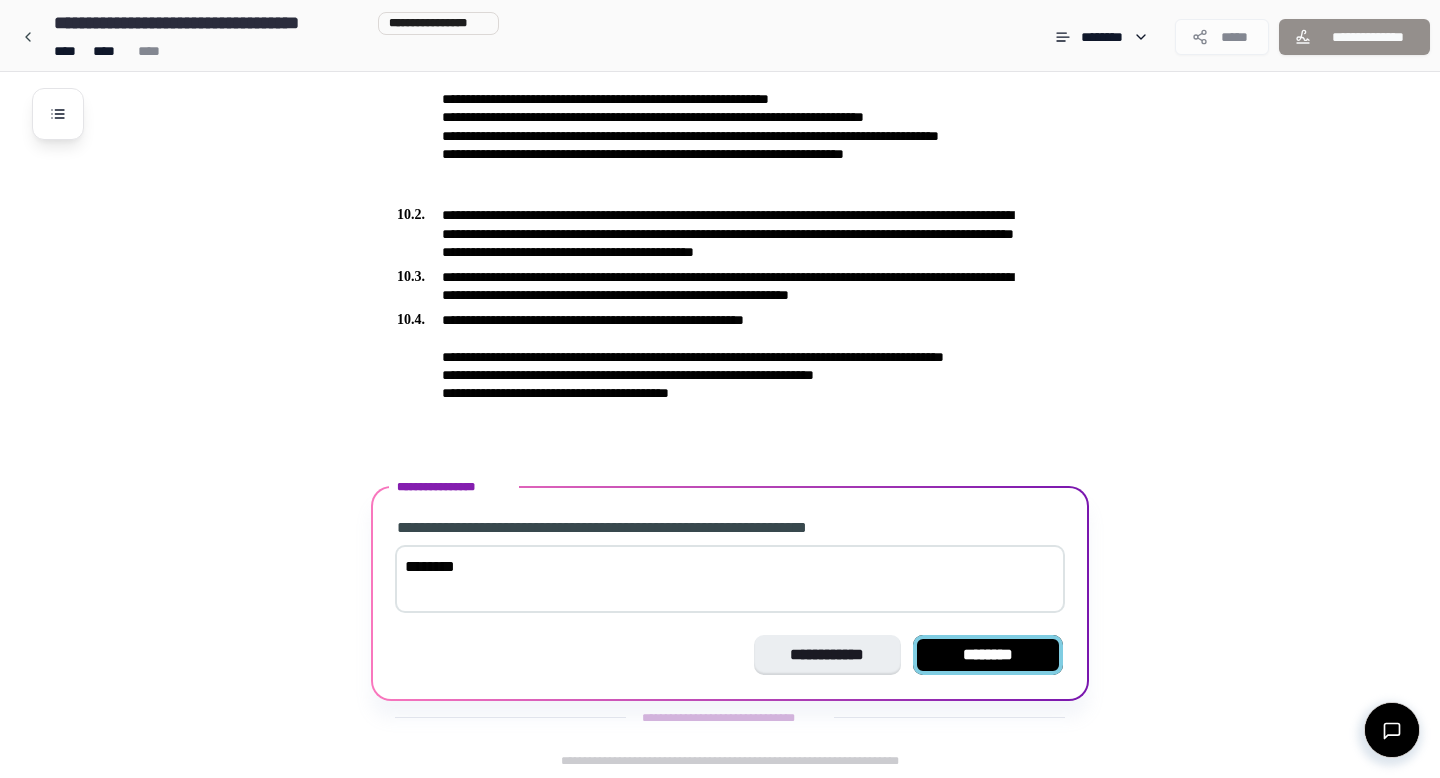 type on "********" 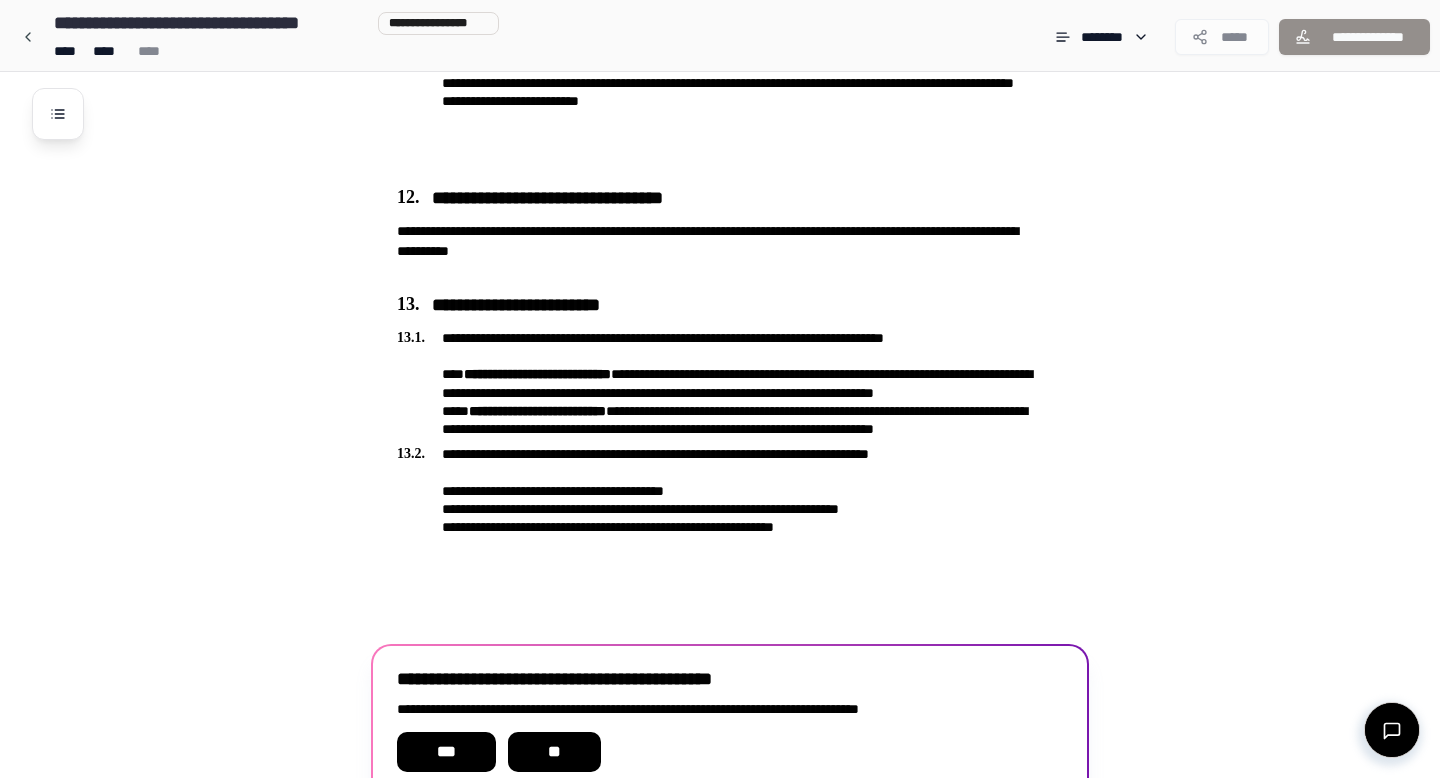 scroll, scrollTop: 4313, scrollLeft: 0, axis: vertical 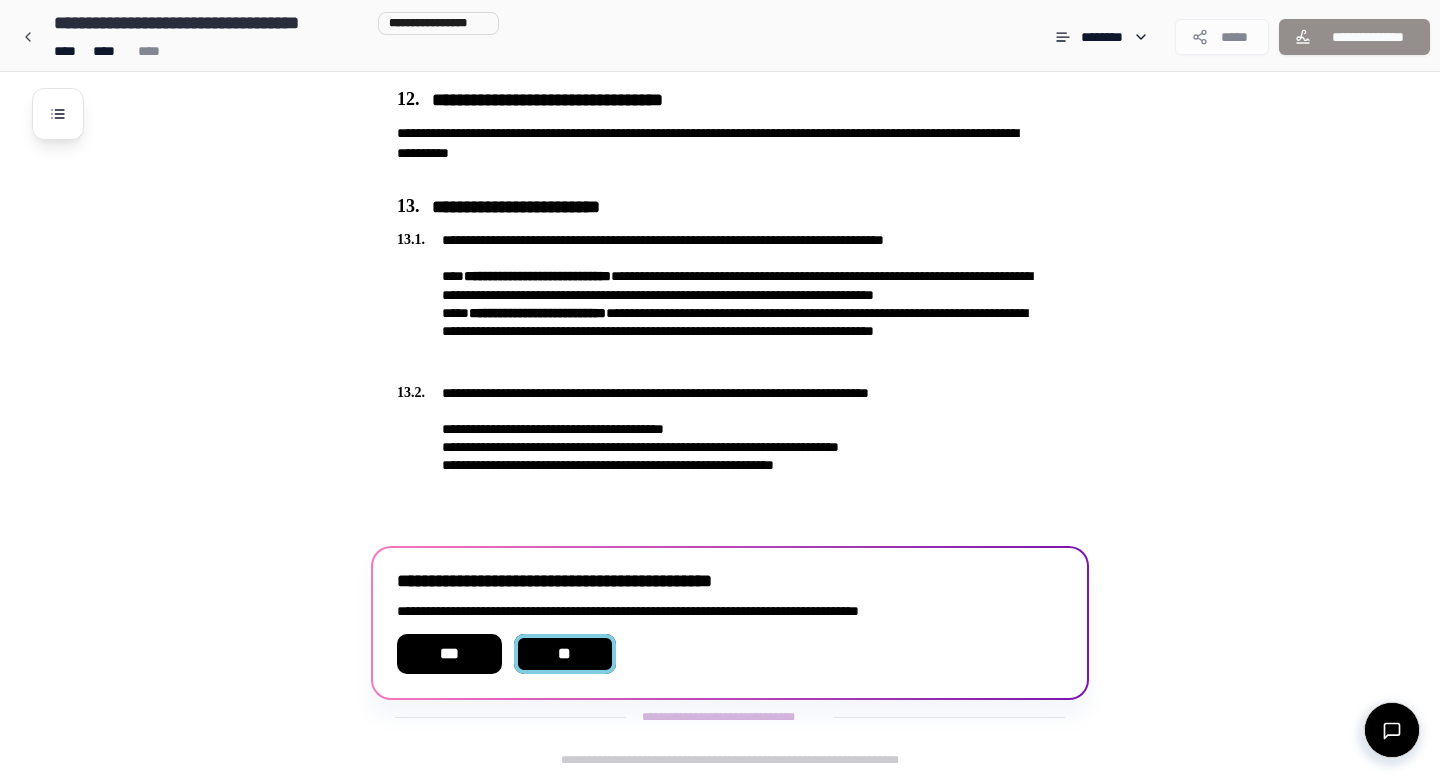 click on "**" at bounding box center (565, 654) 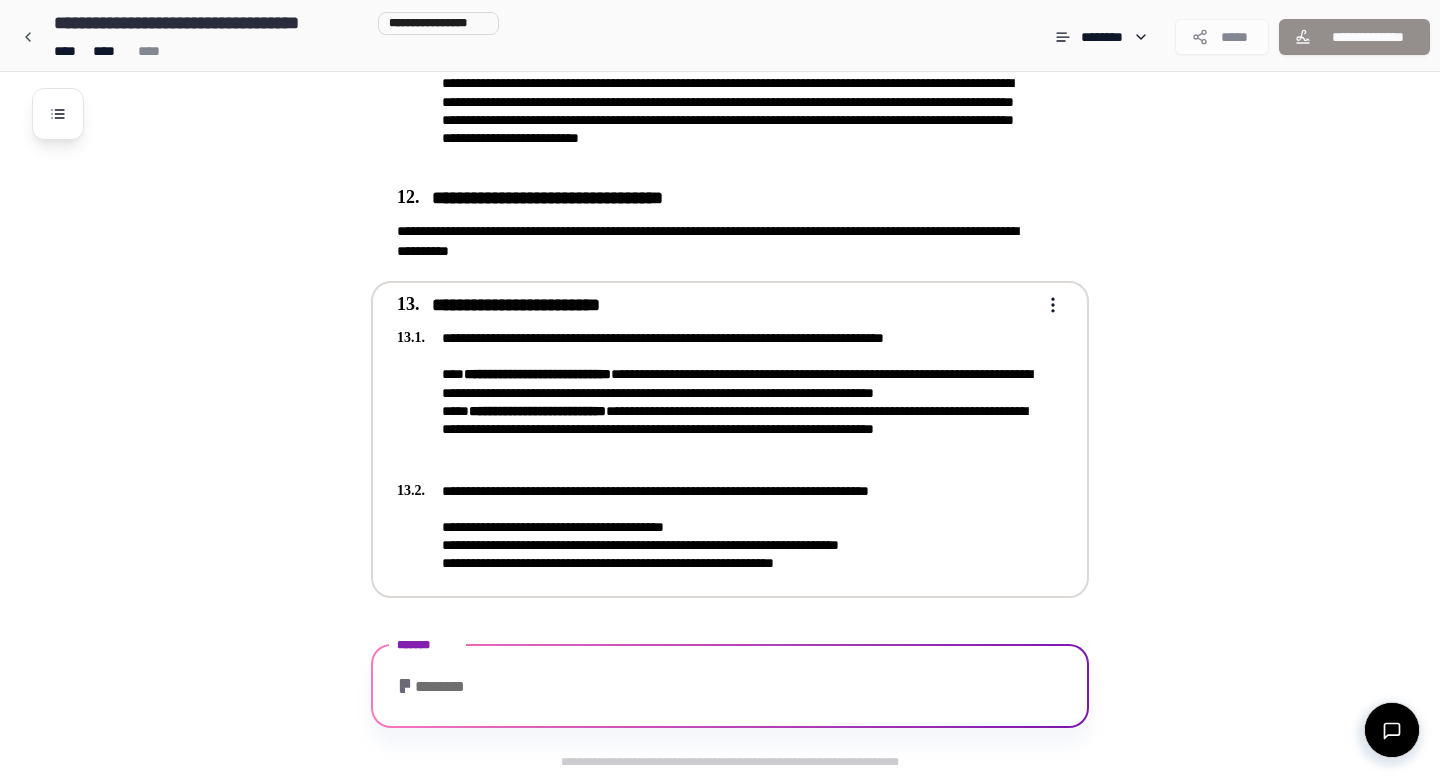 scroll, scrollTop: 4313, scrollLeft: 0, axis: vertical 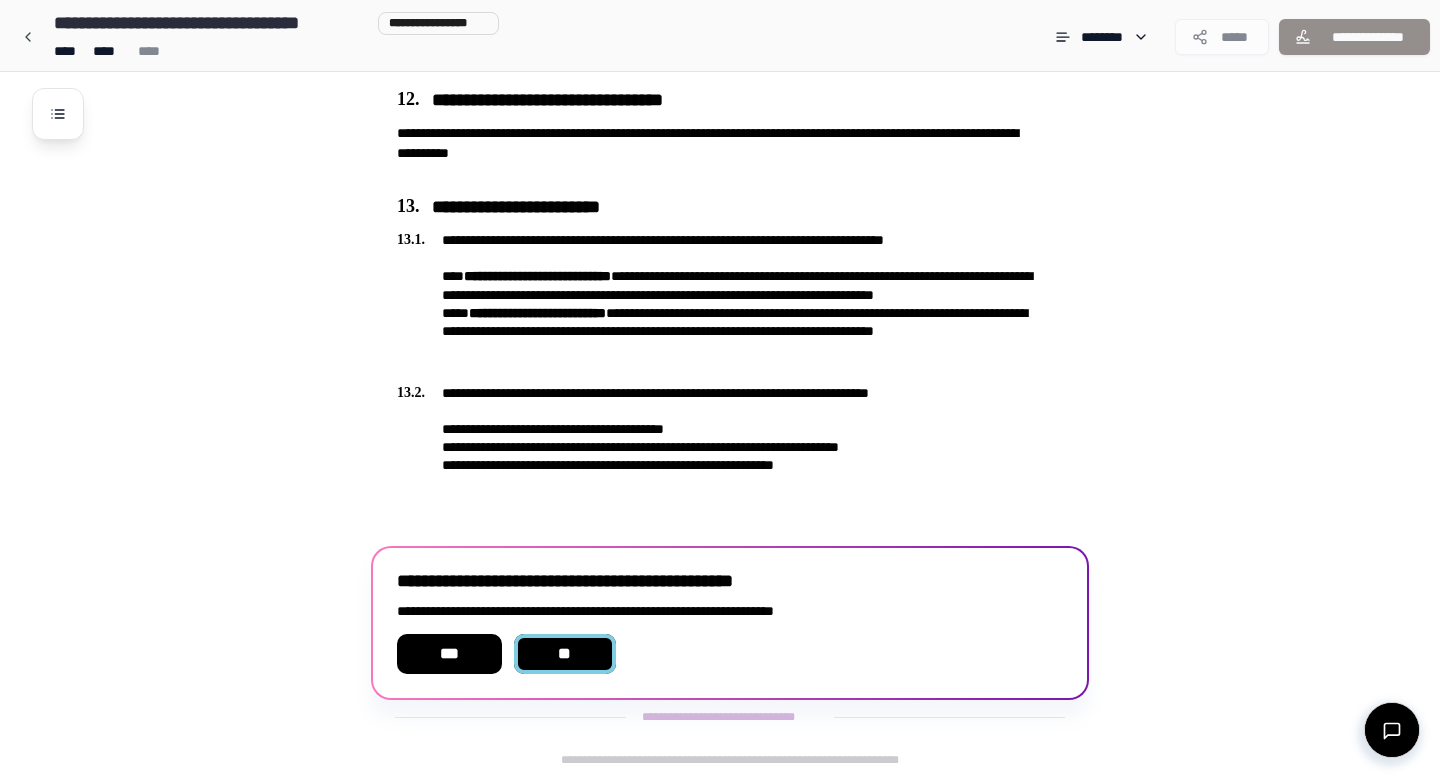 click on "**" at bounding box center (565, 654) 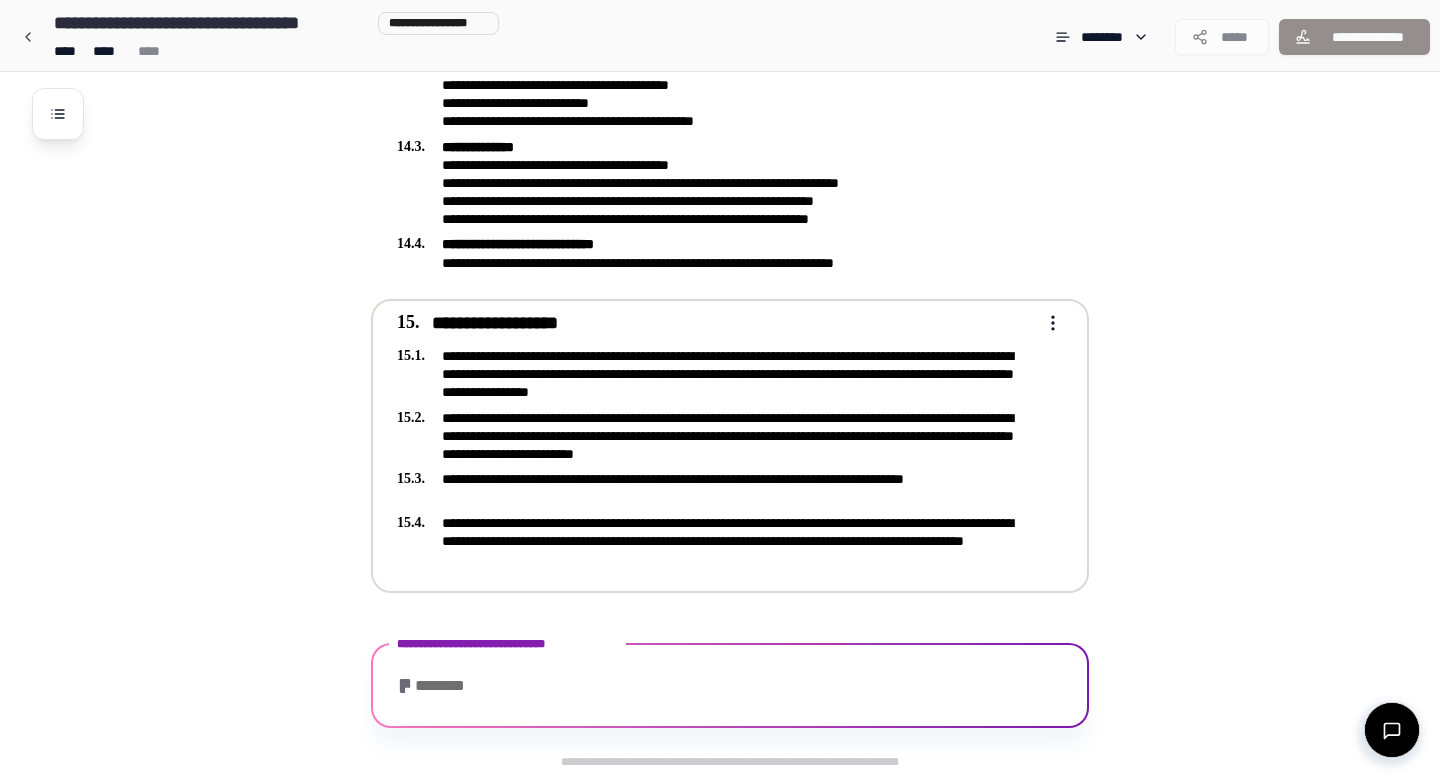 scroll, scrollTop: 5157, scrollLeft: 0, axis: vertical 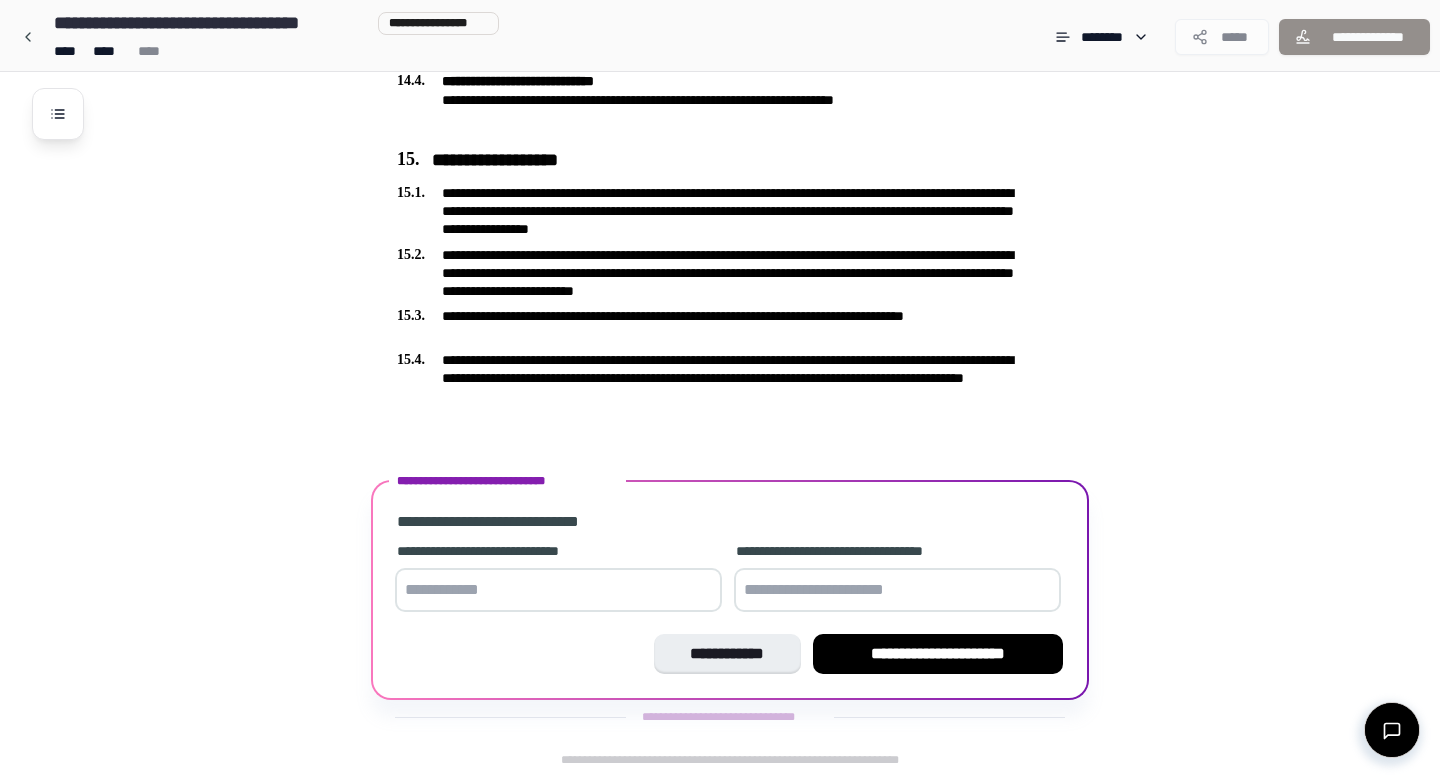 click at bounding box center (558, 590) 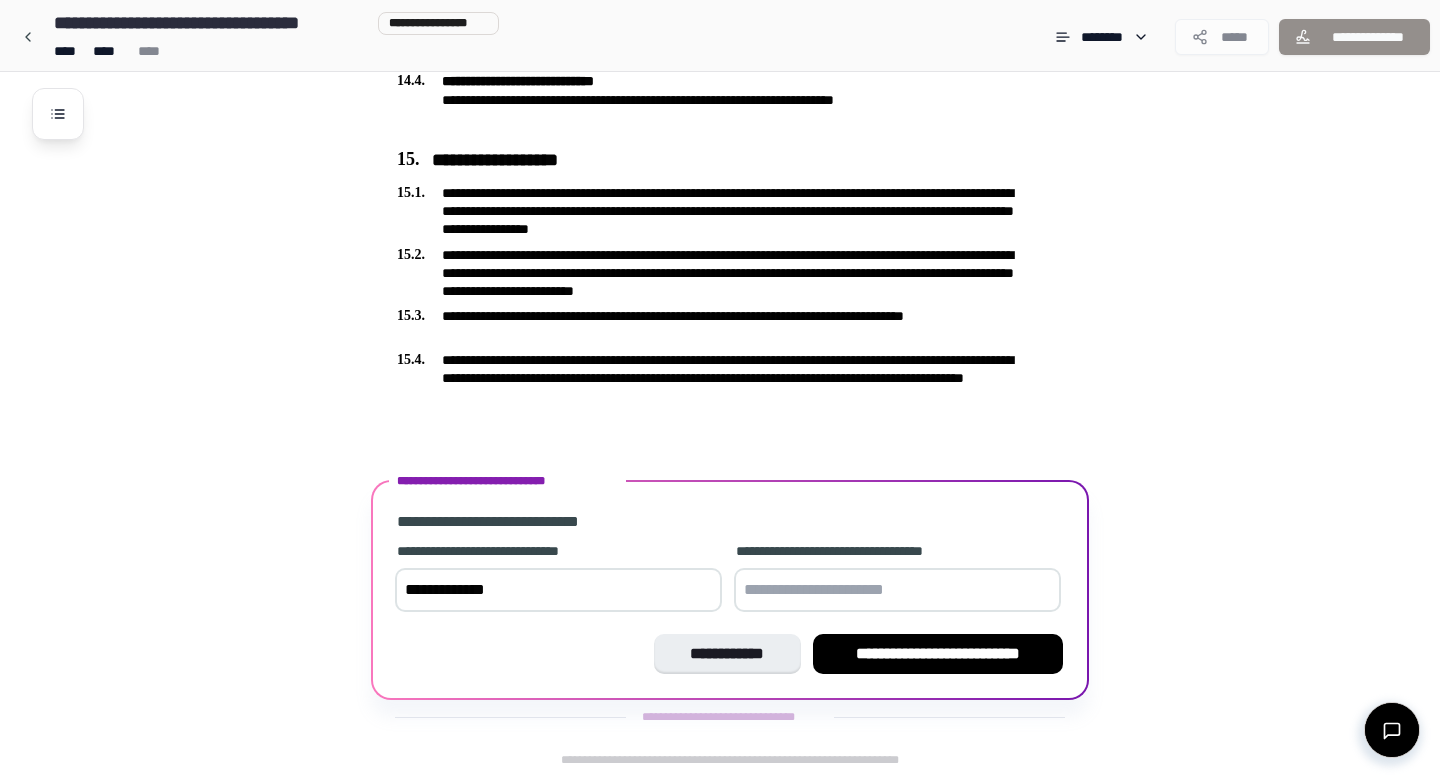 type on "**********" 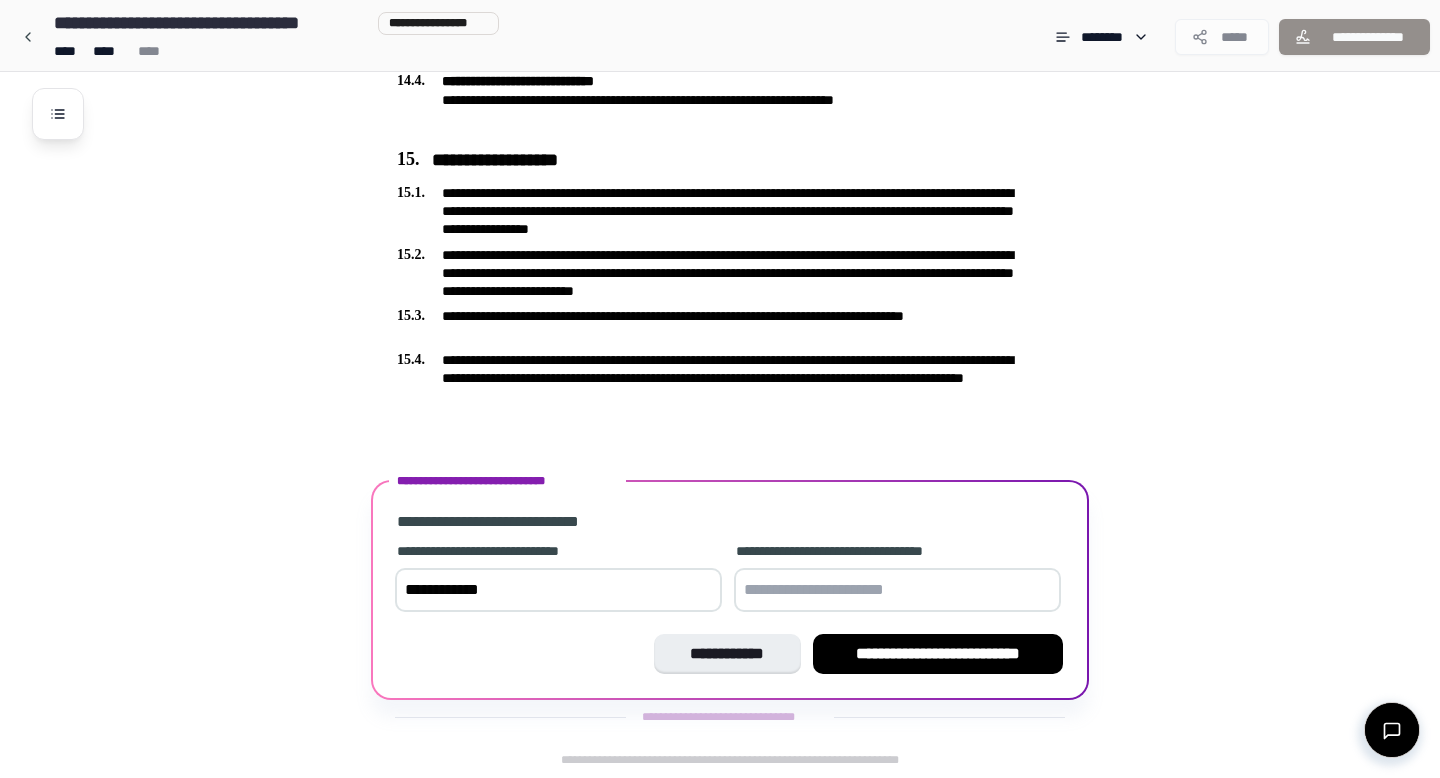 click at bounding box center [897, 590] 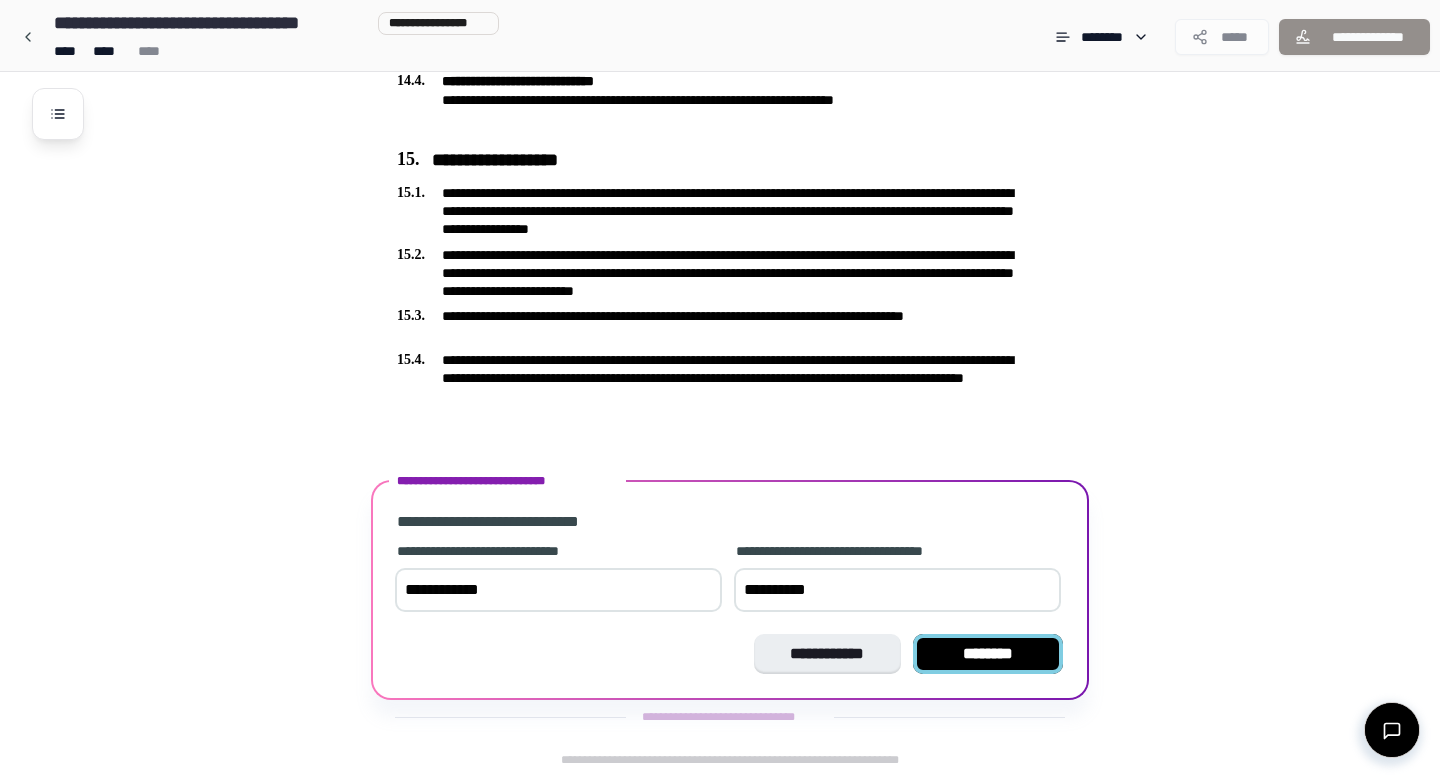 type on "**********" 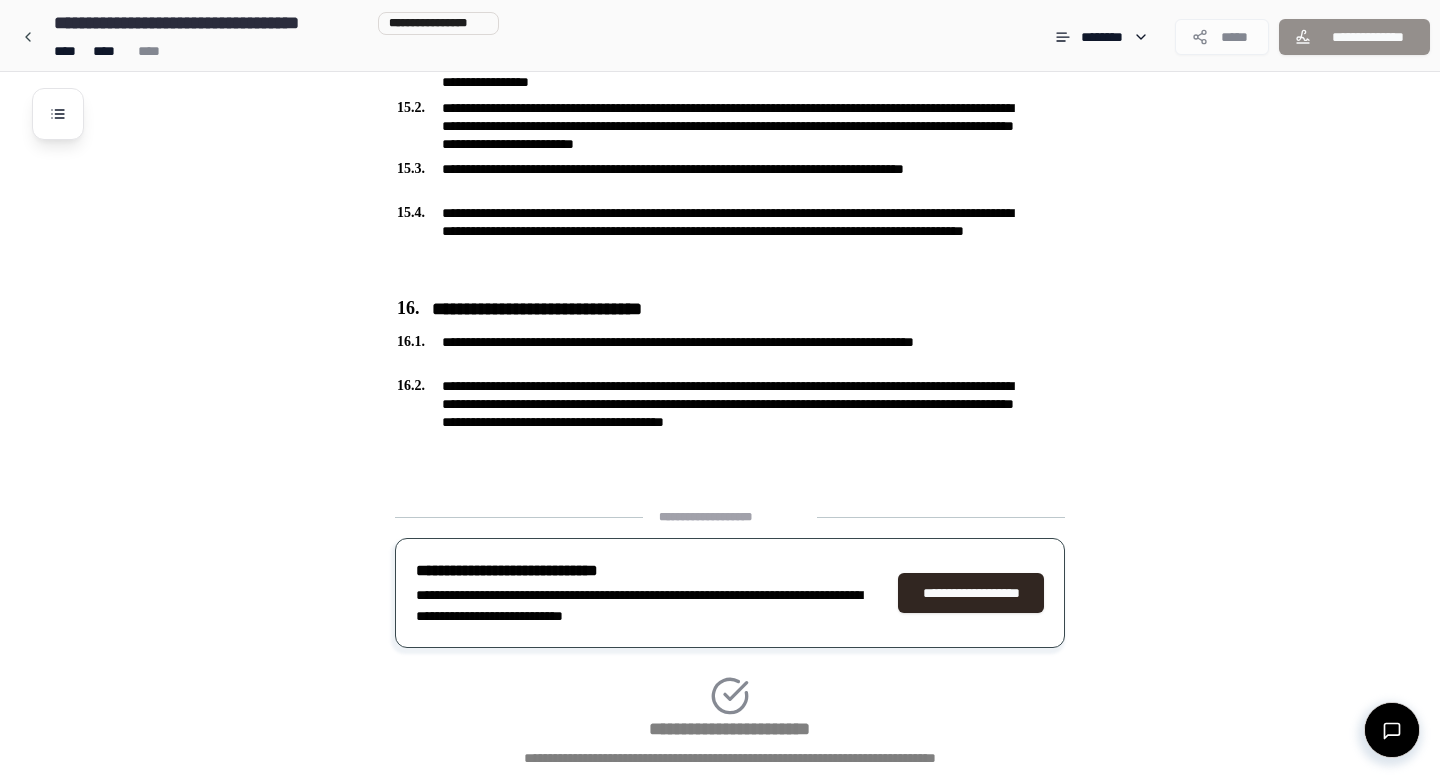 scroll, scrollTop: 5438, scrollLeft: 0, axis: vertical 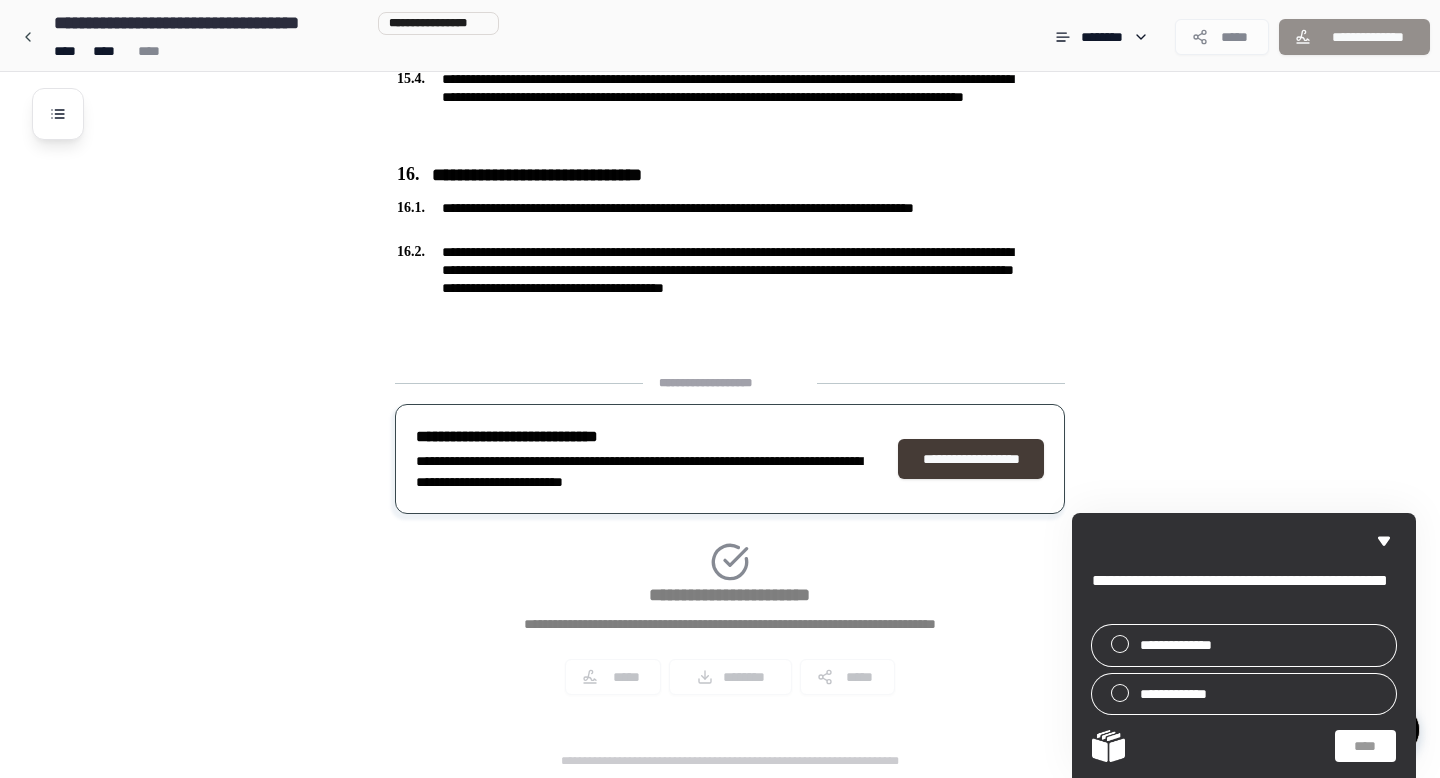 click on "**********" at bounding box center [971, 459] 